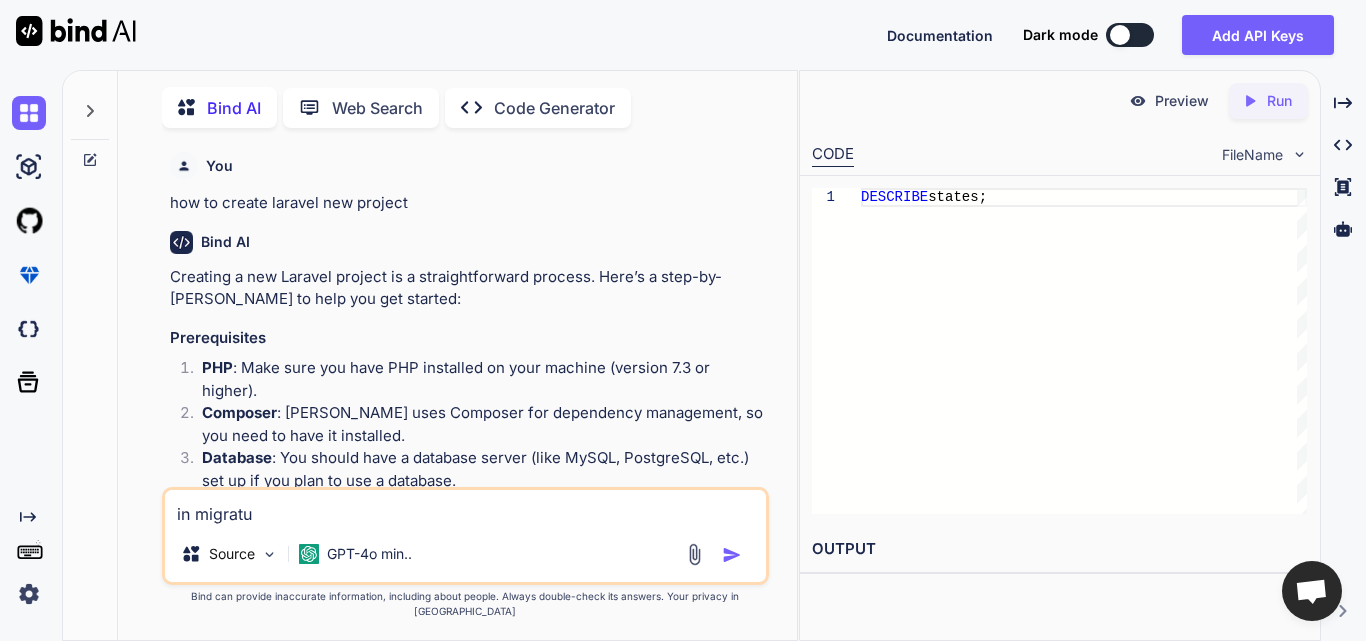 scroll, scrollTop: 0, scrollLeft: 0, axis: both 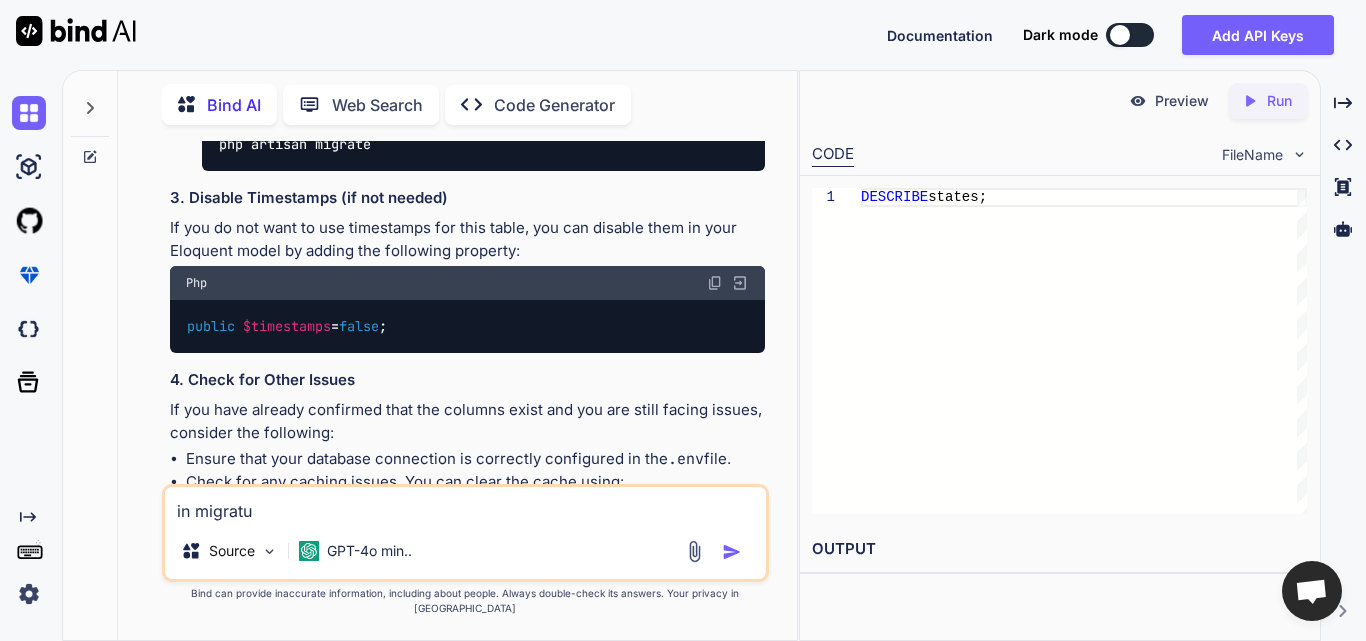 type on "x" 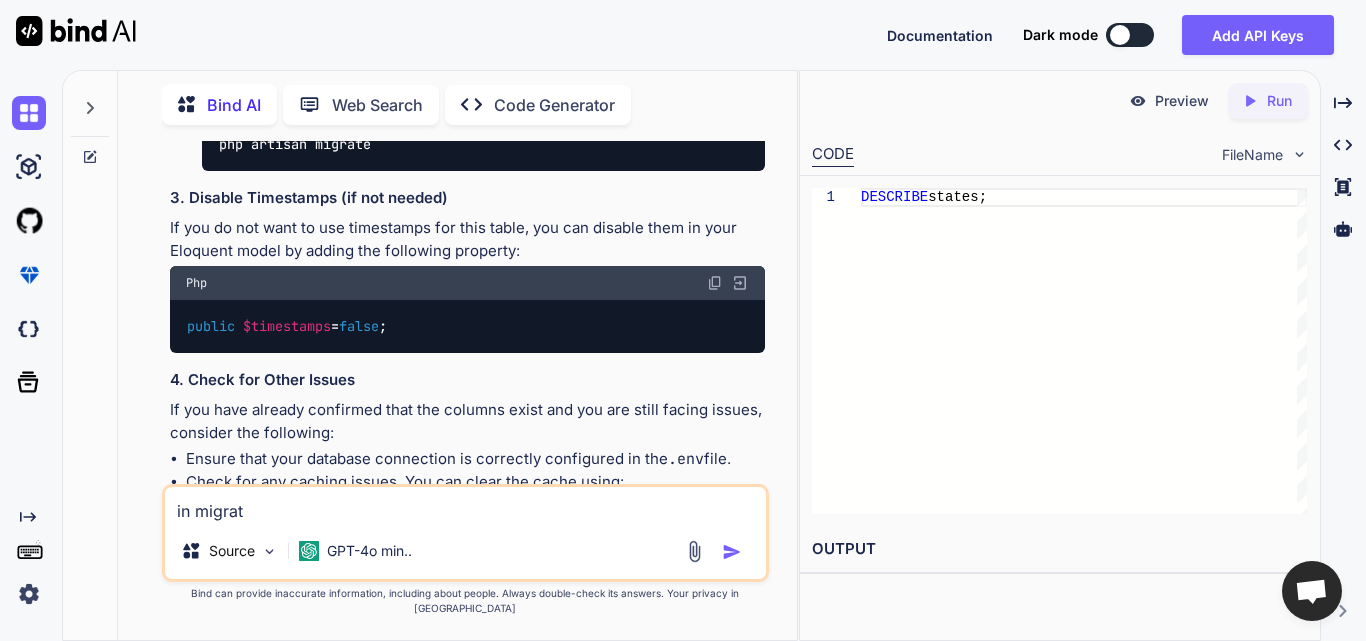 type on "x" 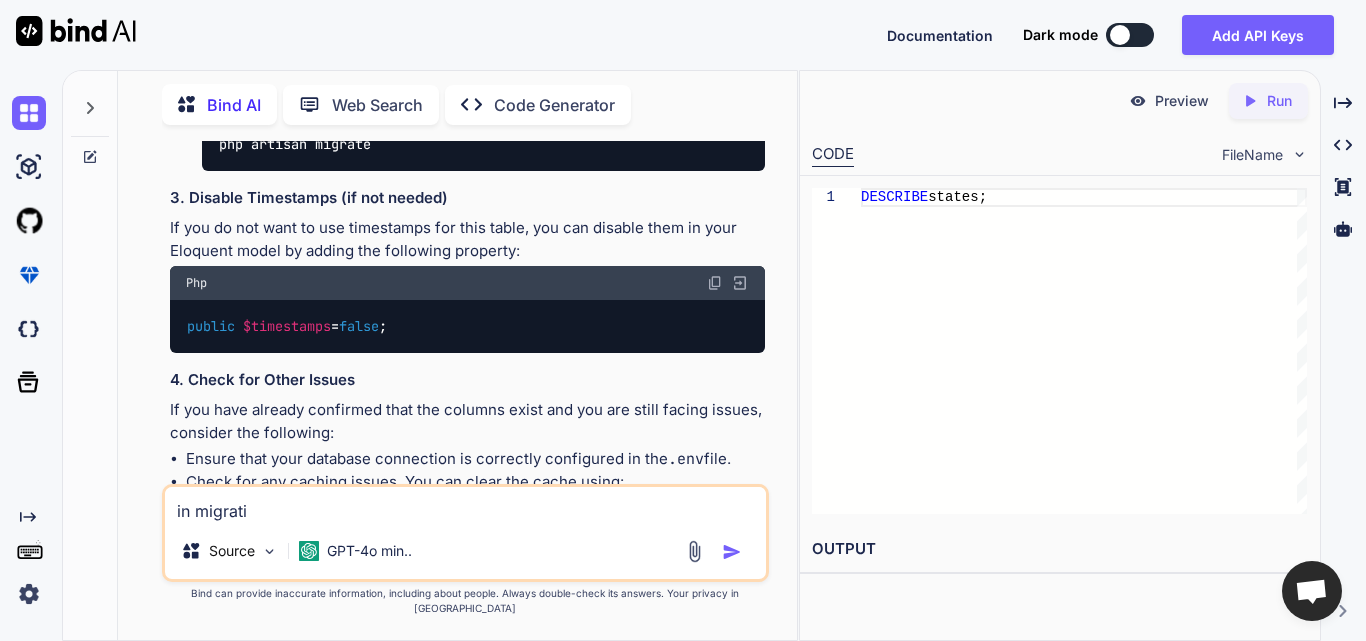 type on "x" 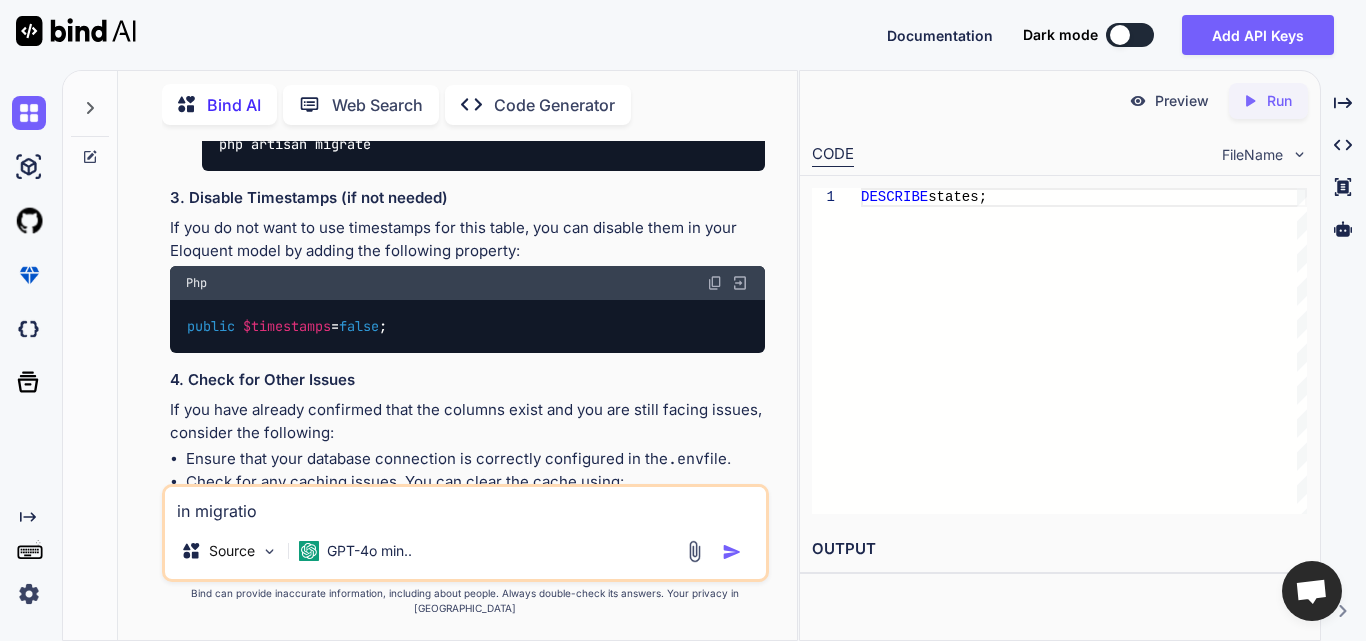 type on "x" 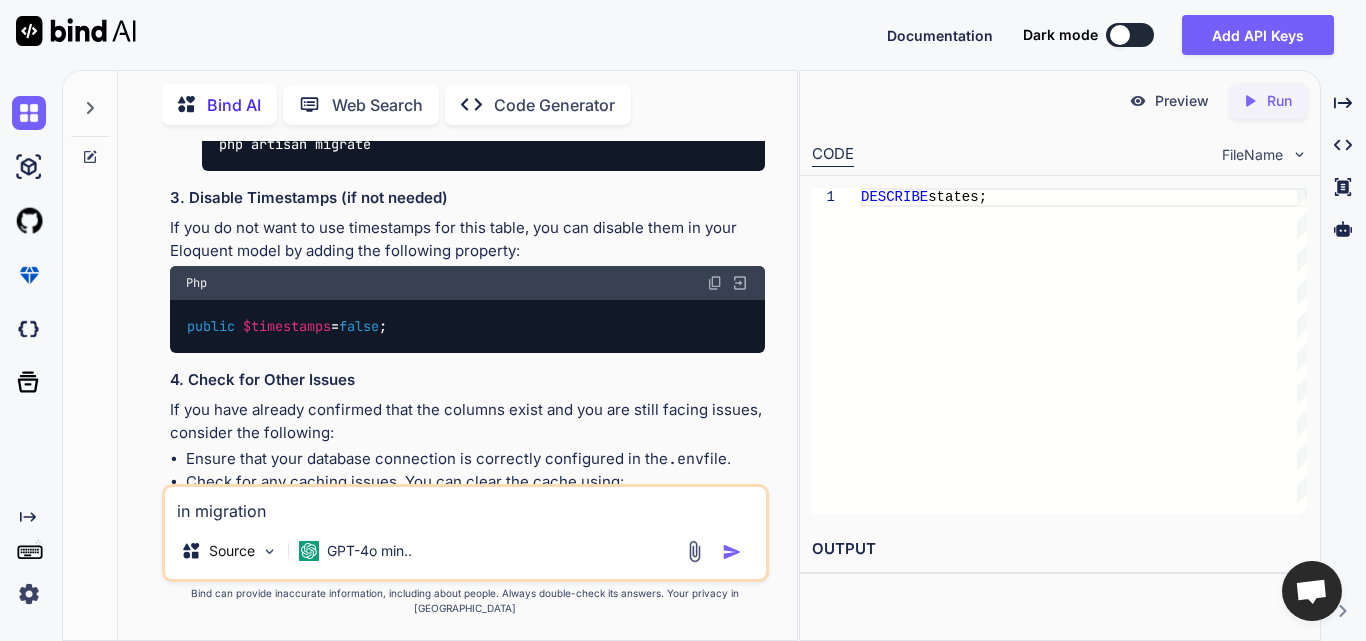 type on "x" 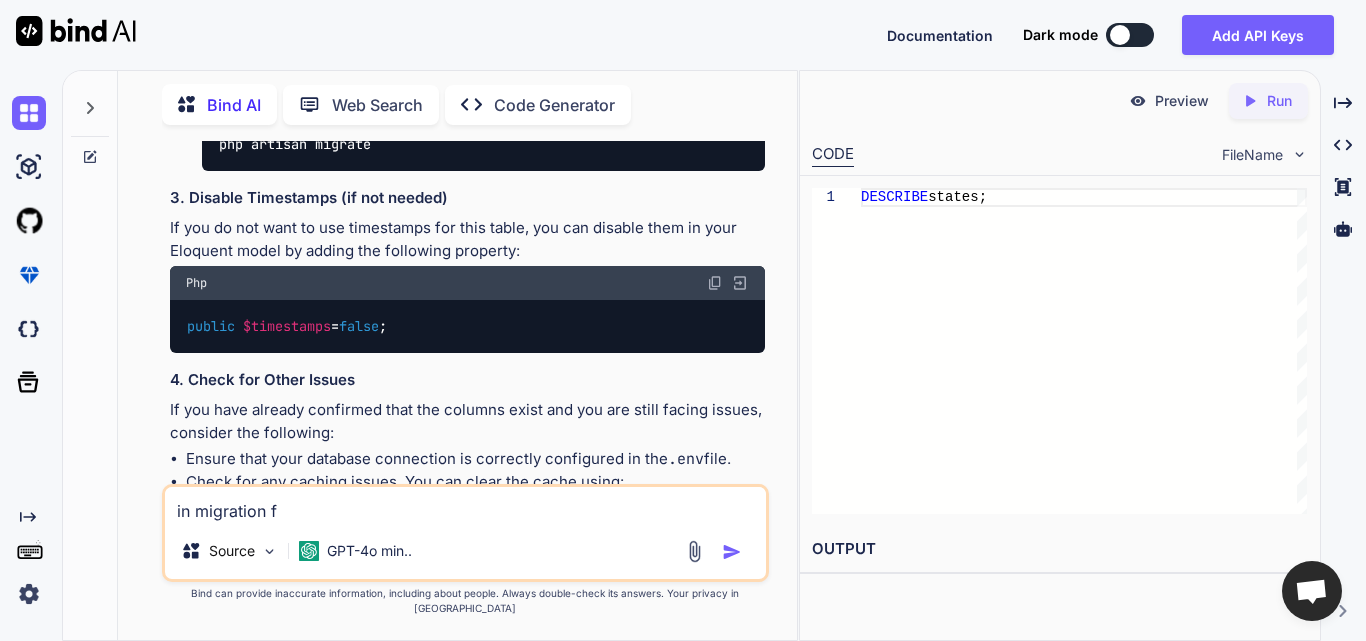 type on "x" 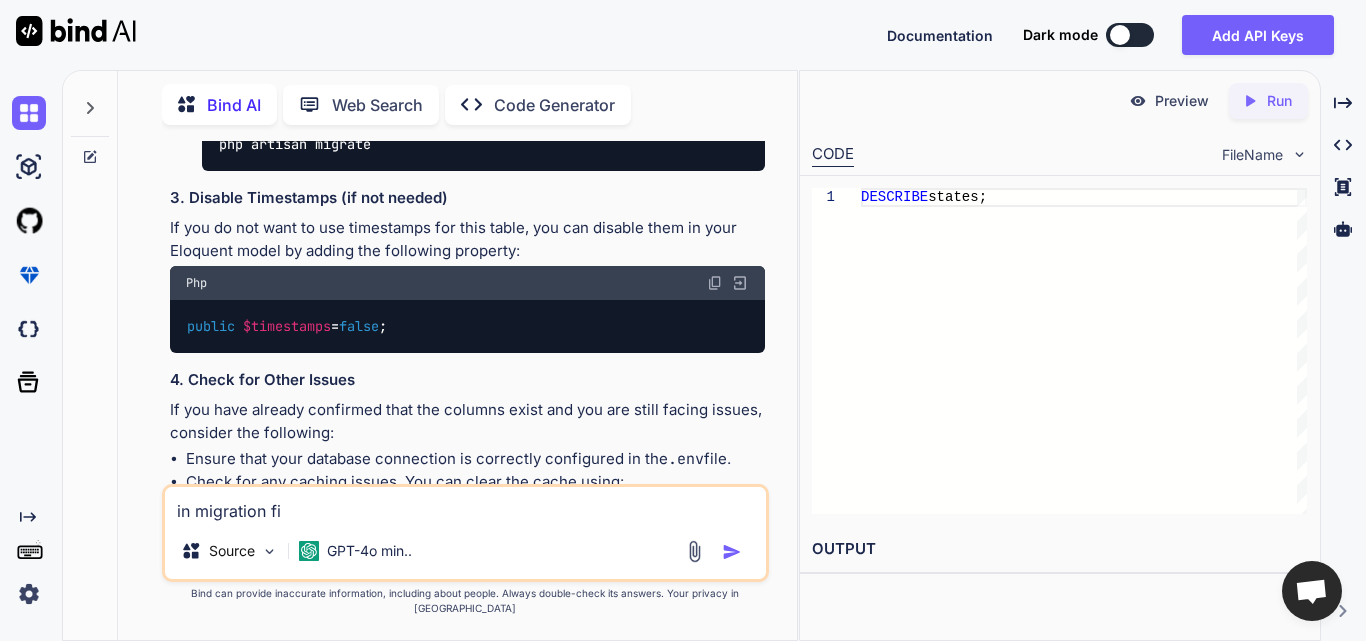 type on "x" 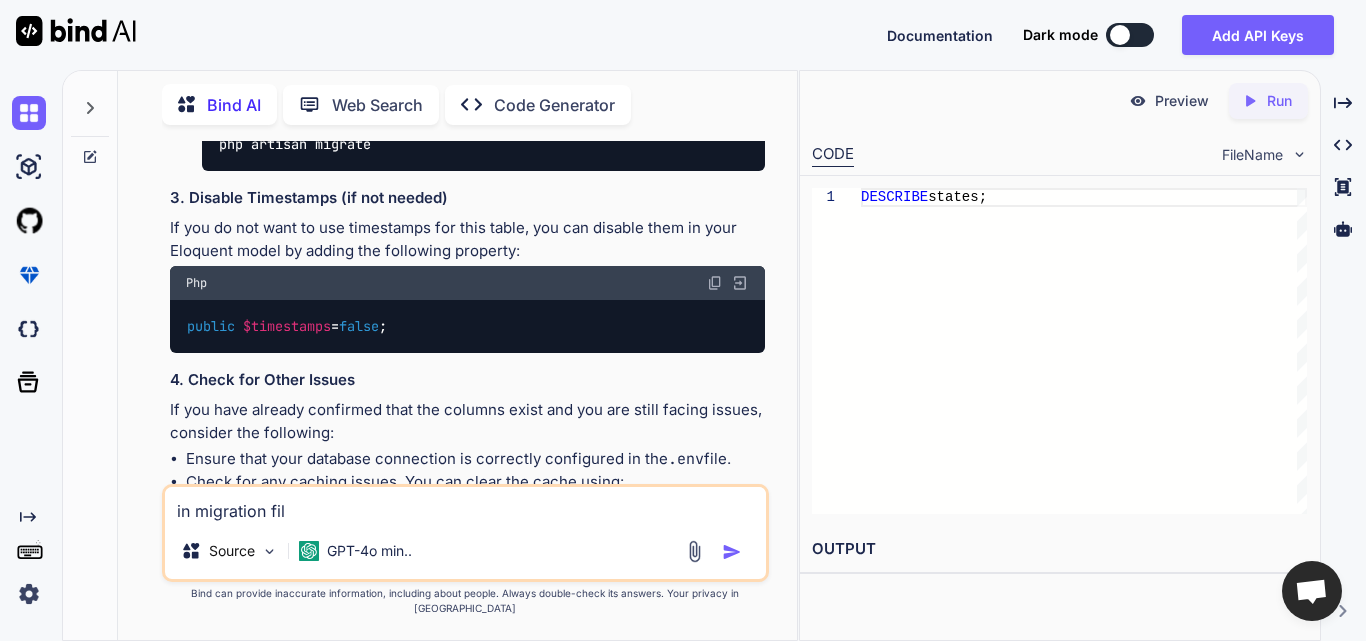 type on "x" 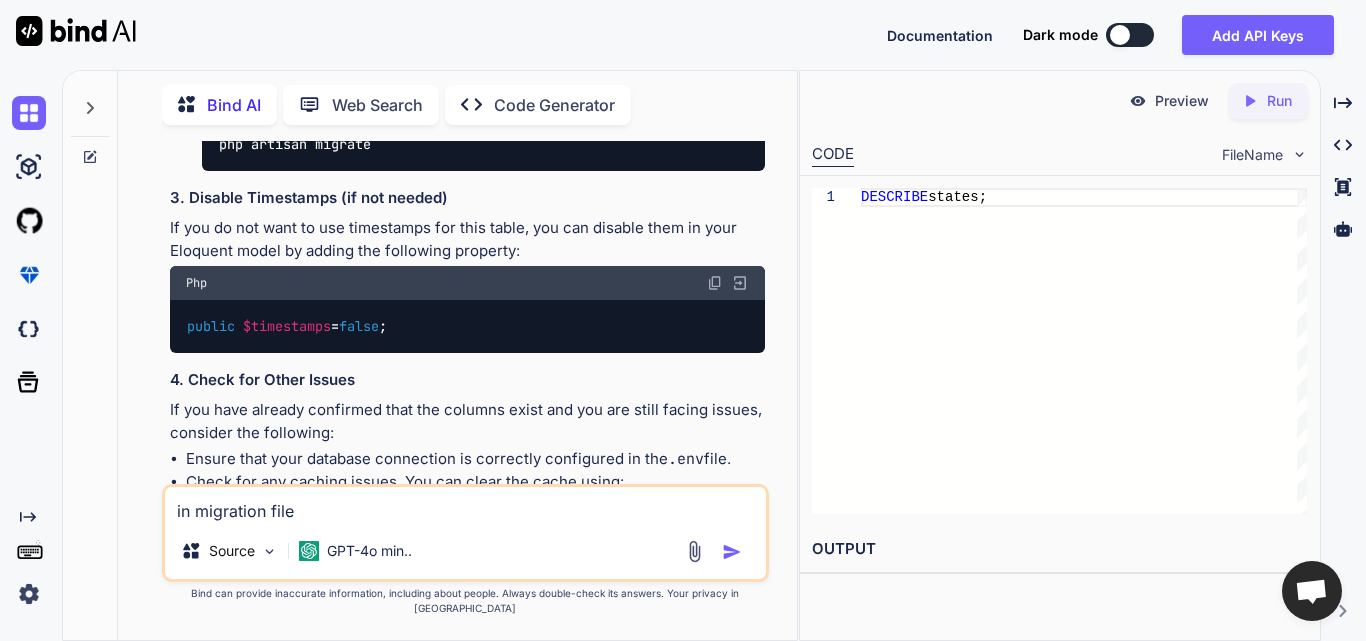 type on "x" 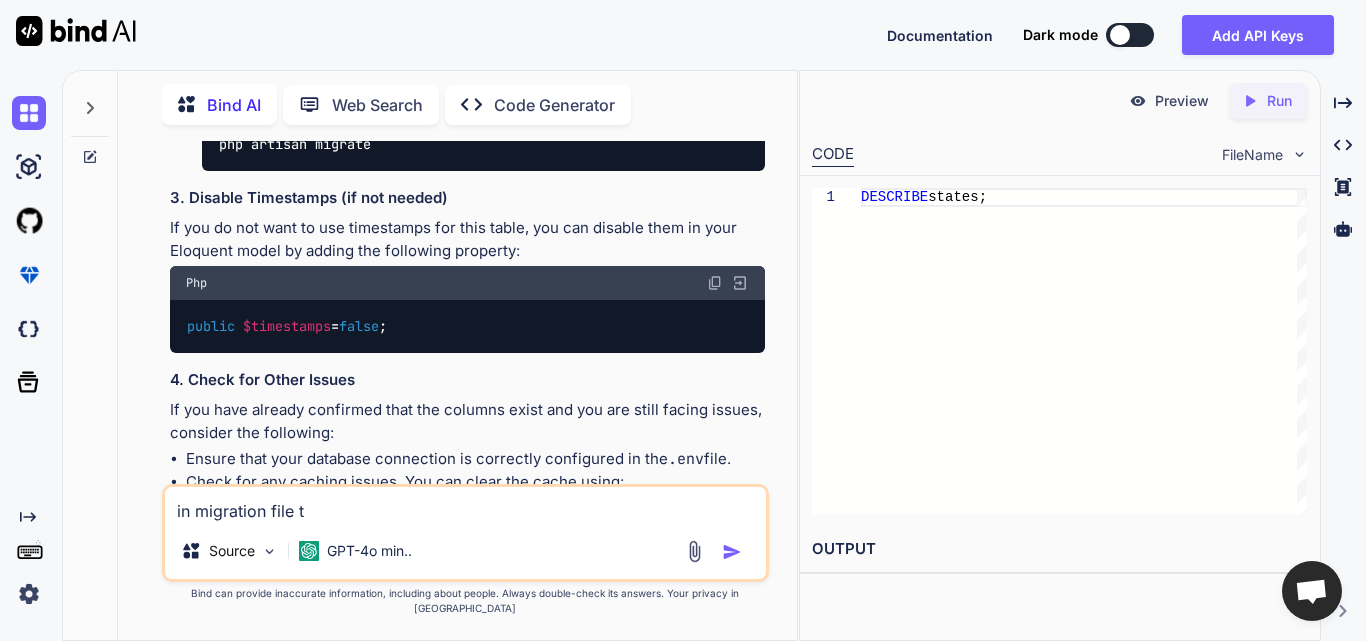type on "x" 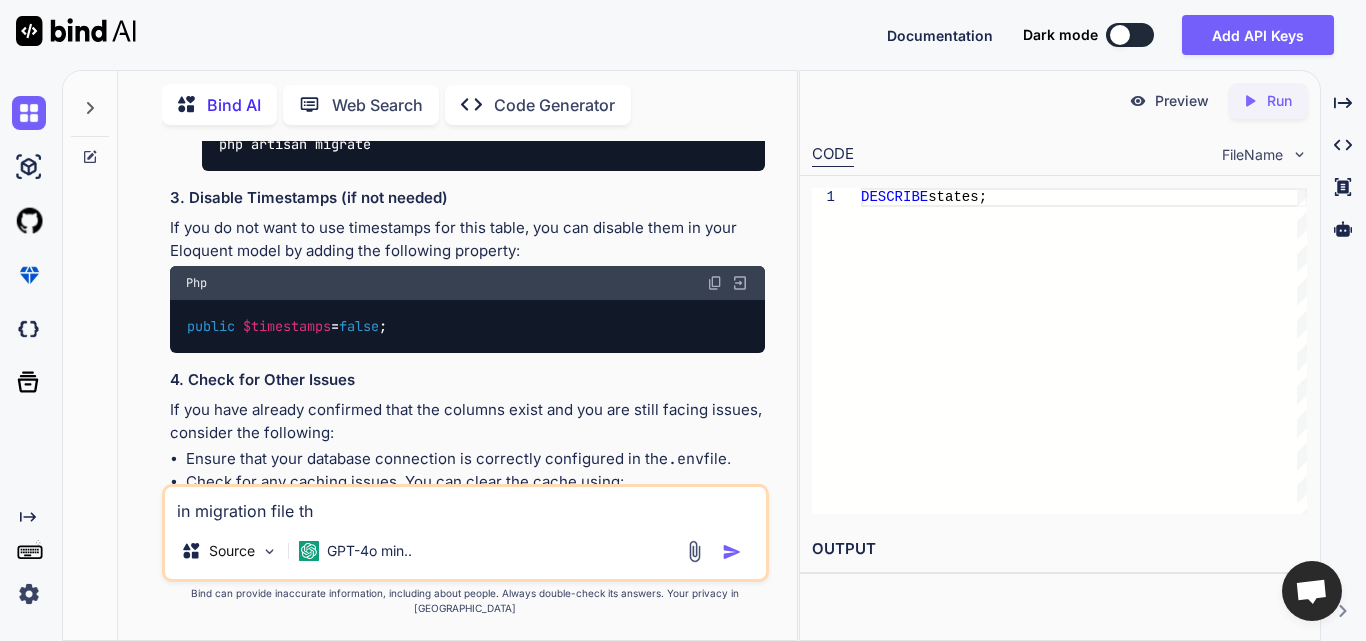 type on "x" 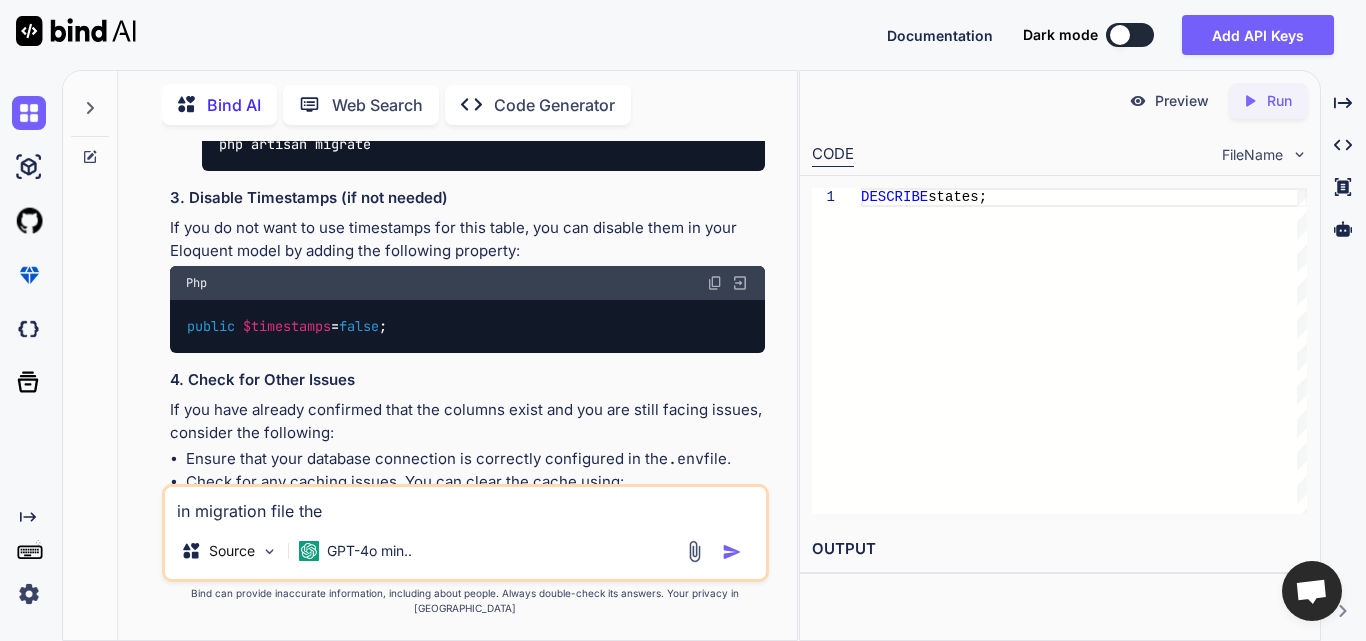 type on "x" 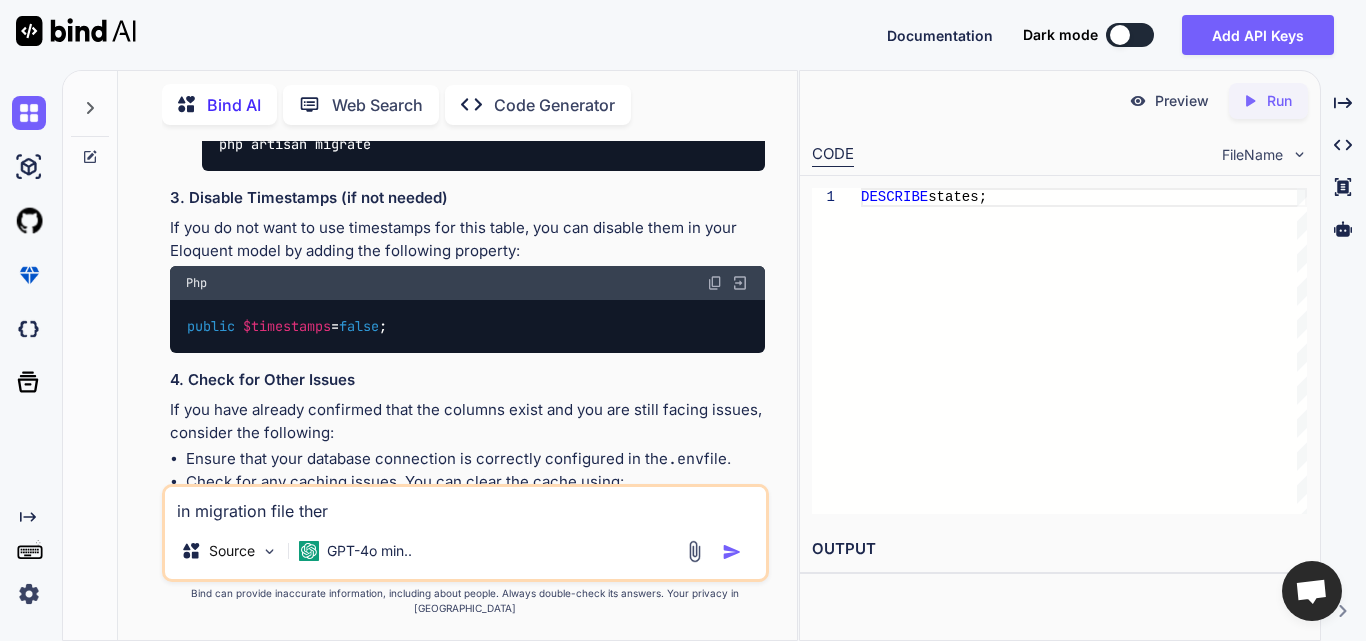 type on "x" 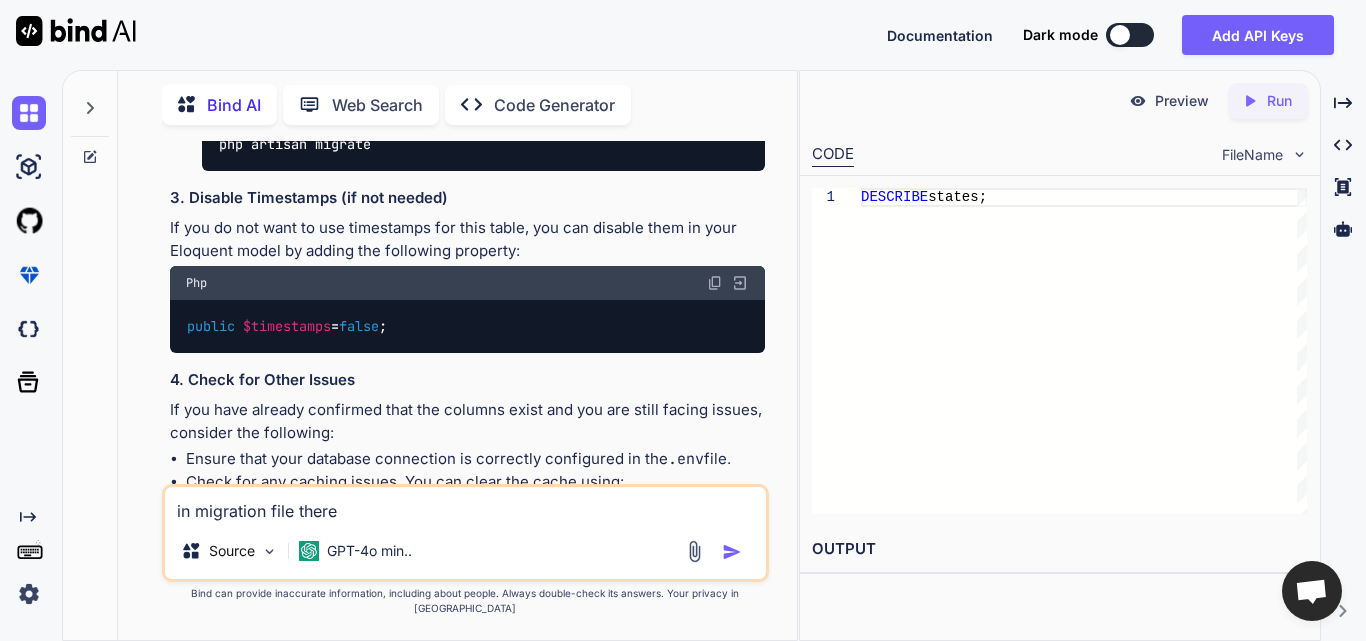 type on "x" 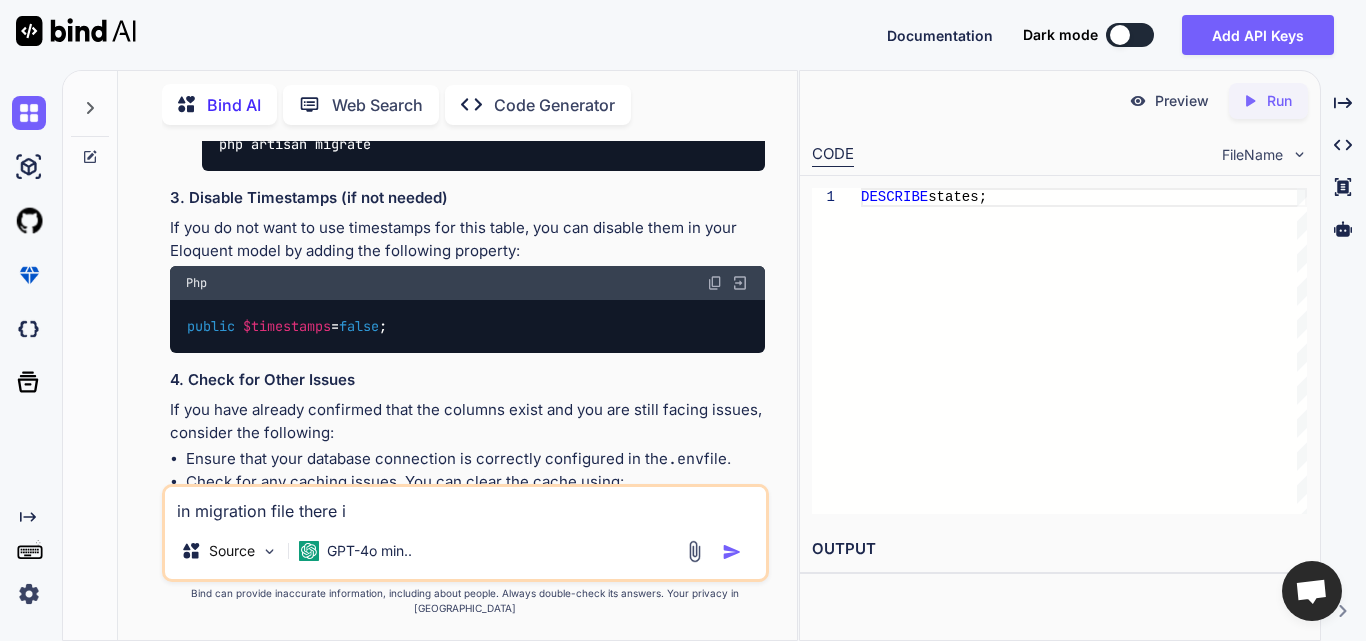 type on "x" 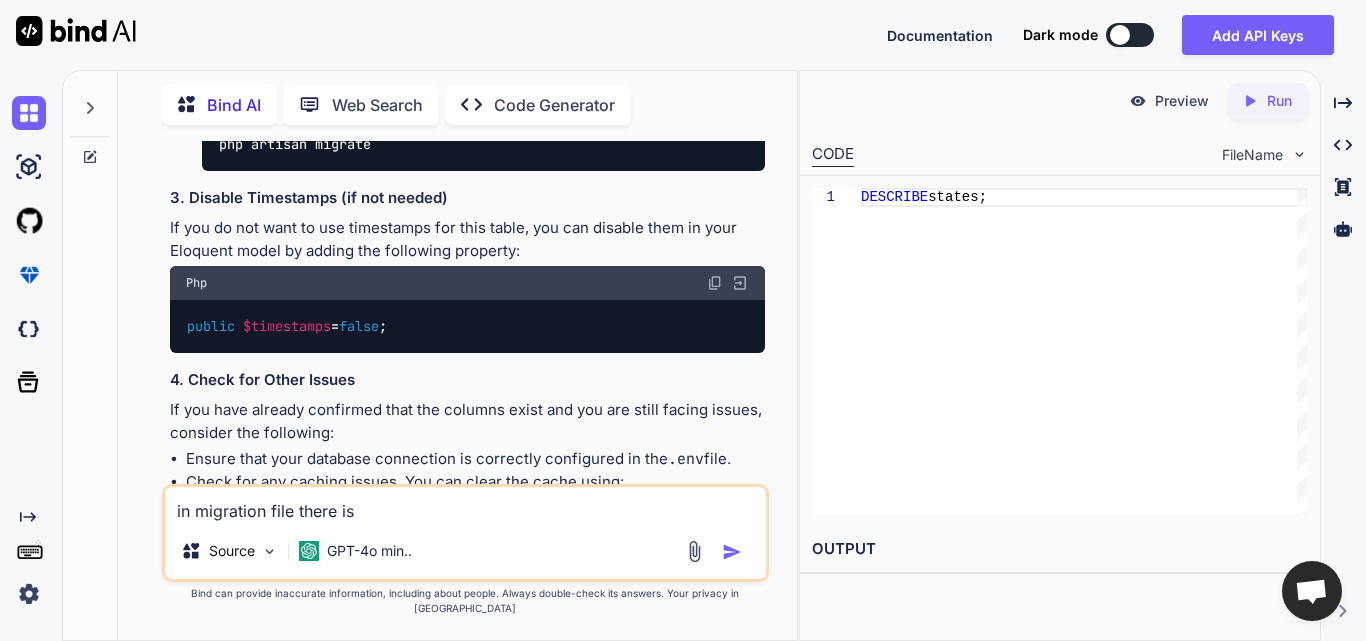 type on "x" 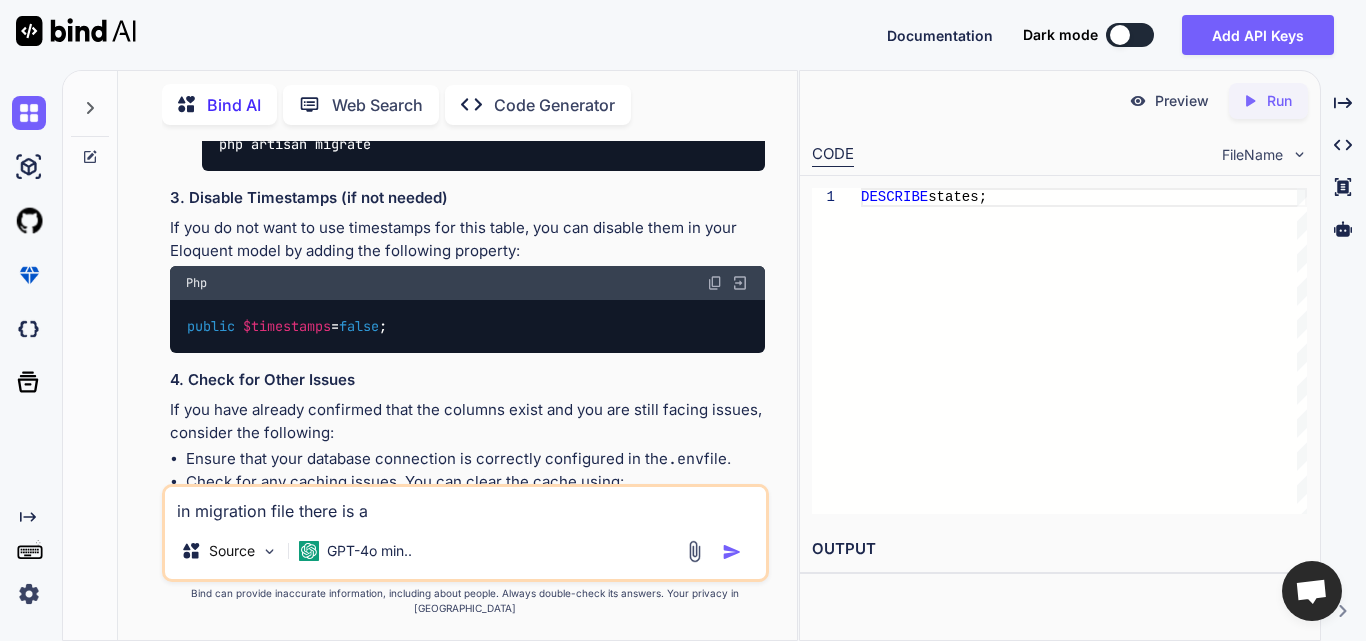 type on "x" 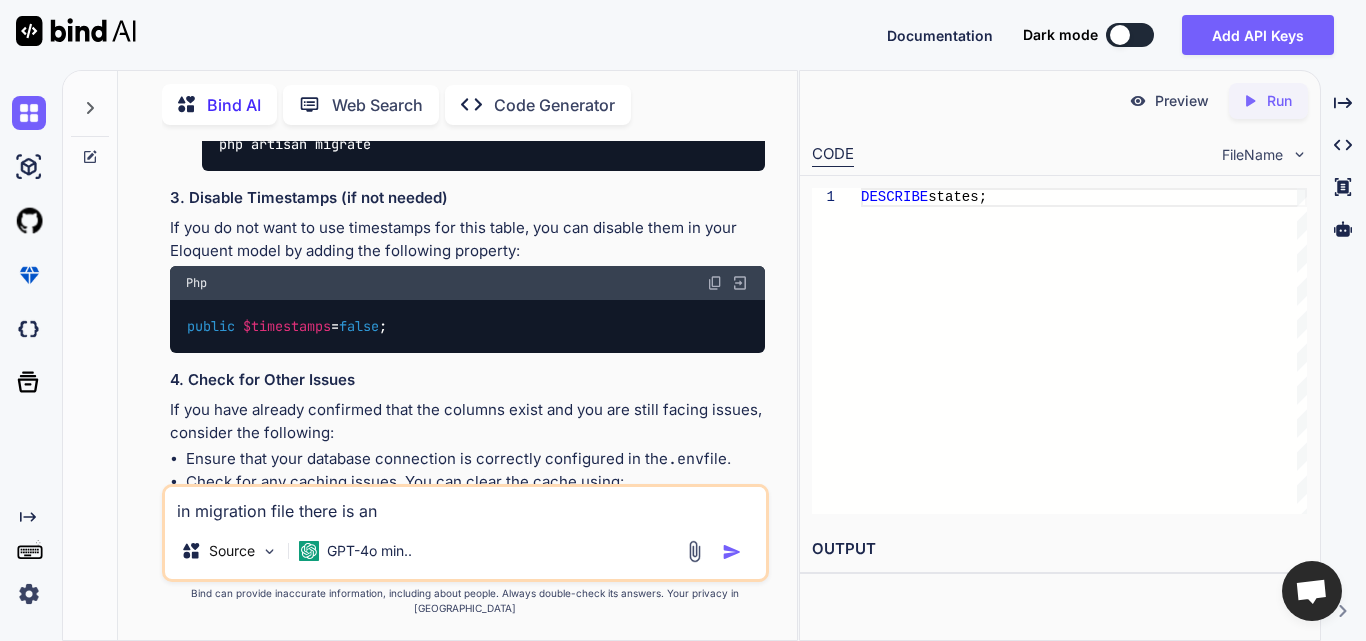 type on "x" 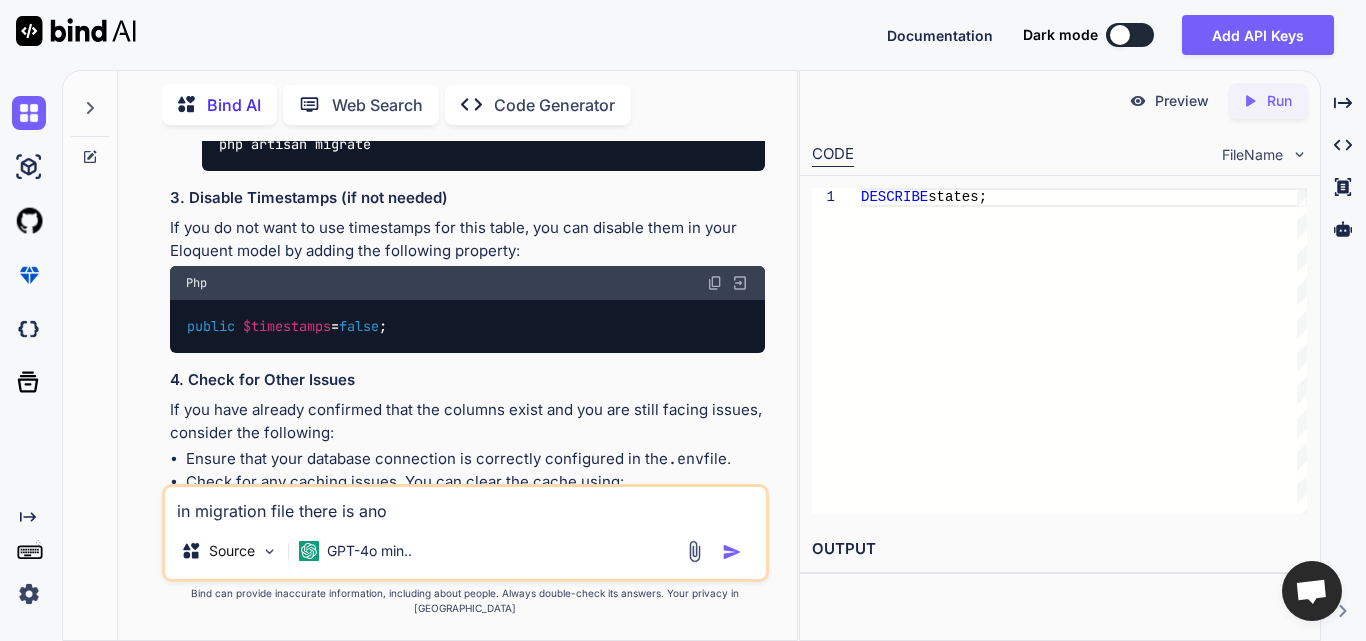 type on "x" 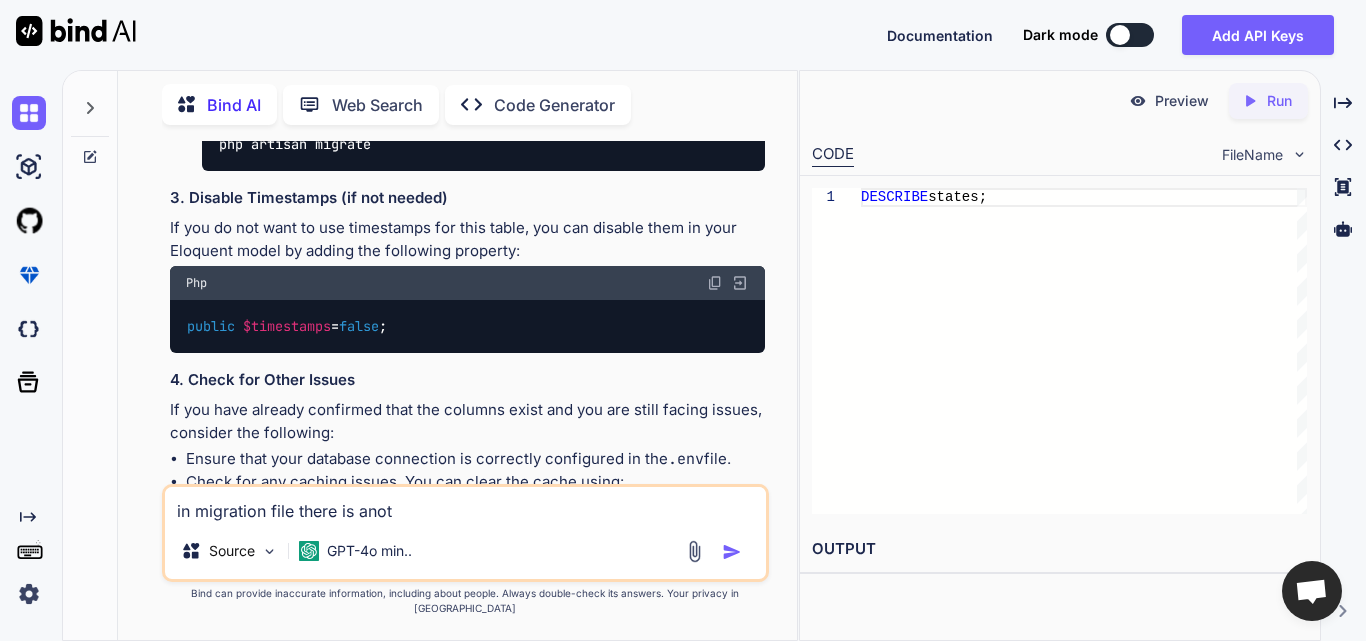 type on "x" 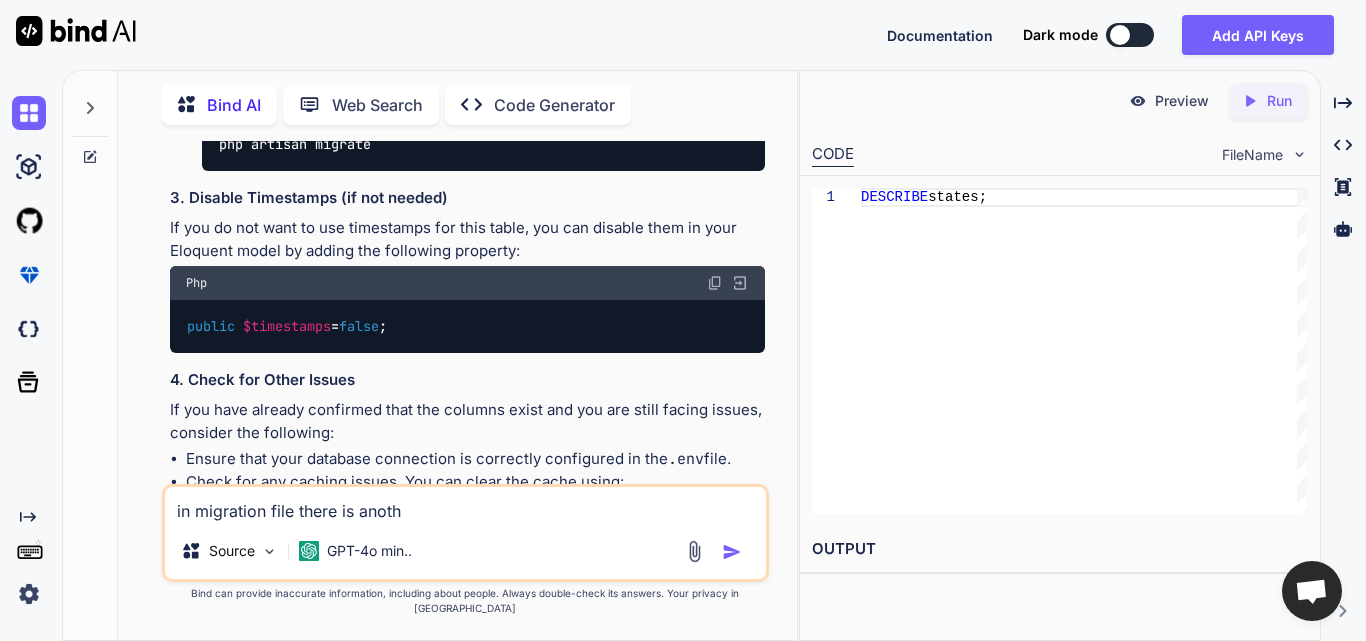 type on "x" 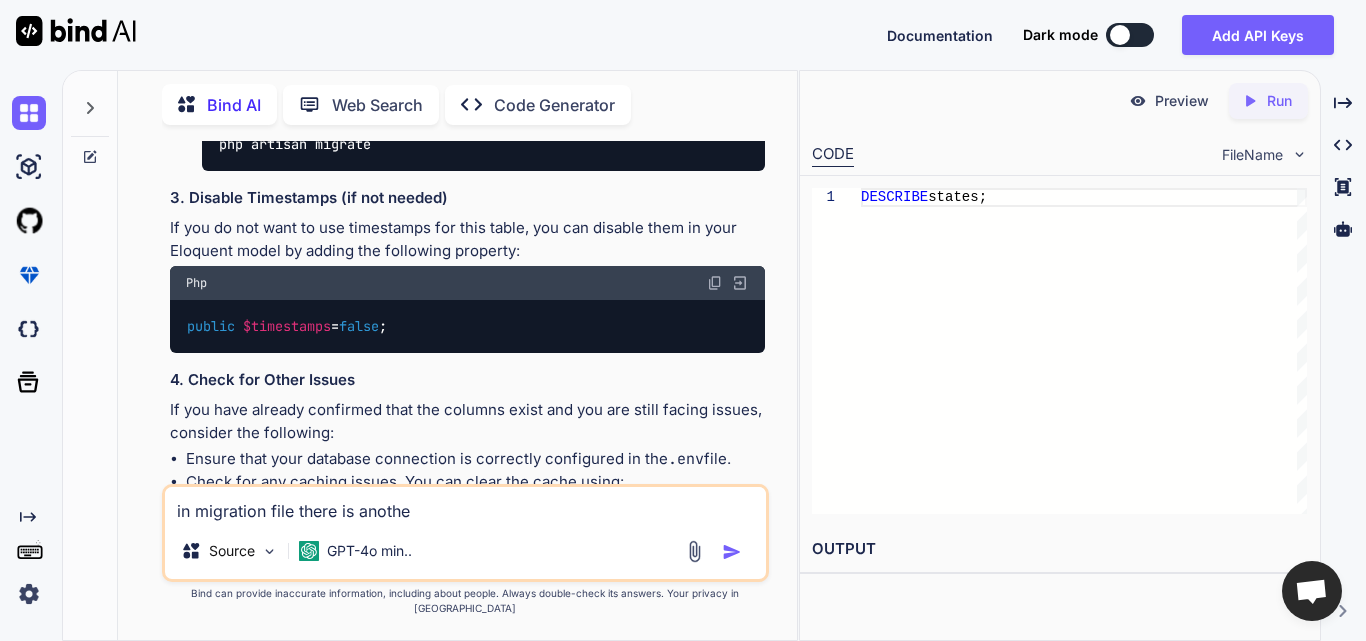 type on "x" 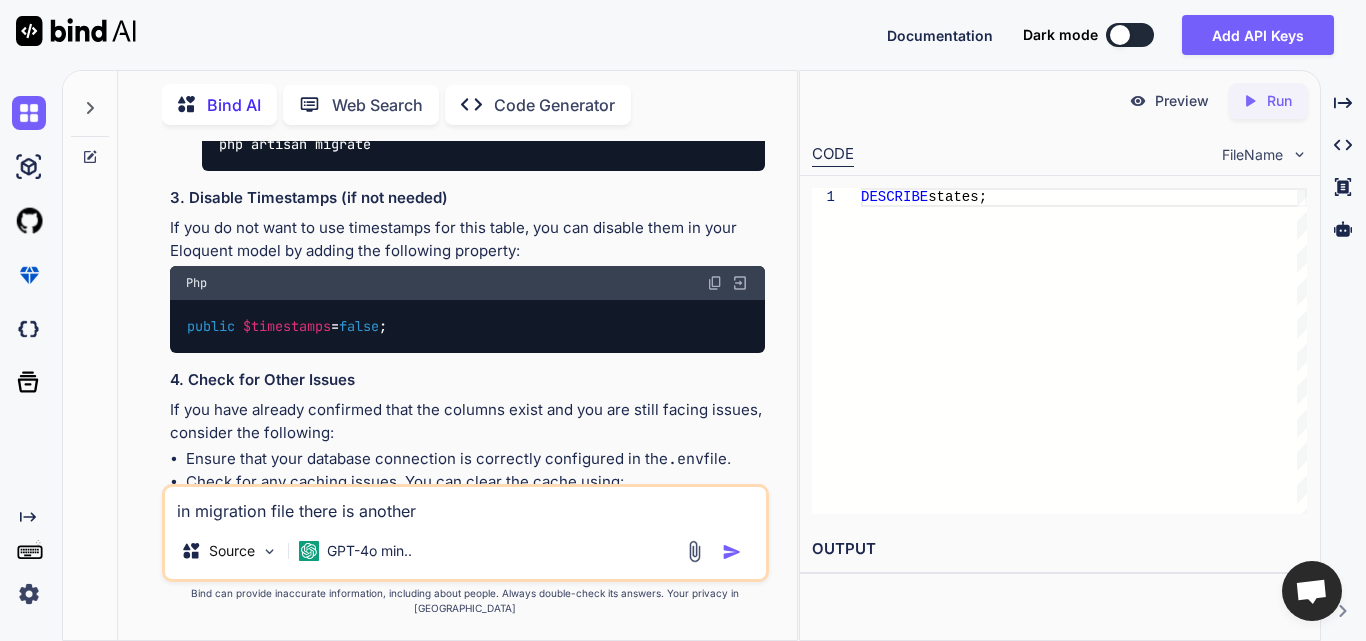 type on "x" 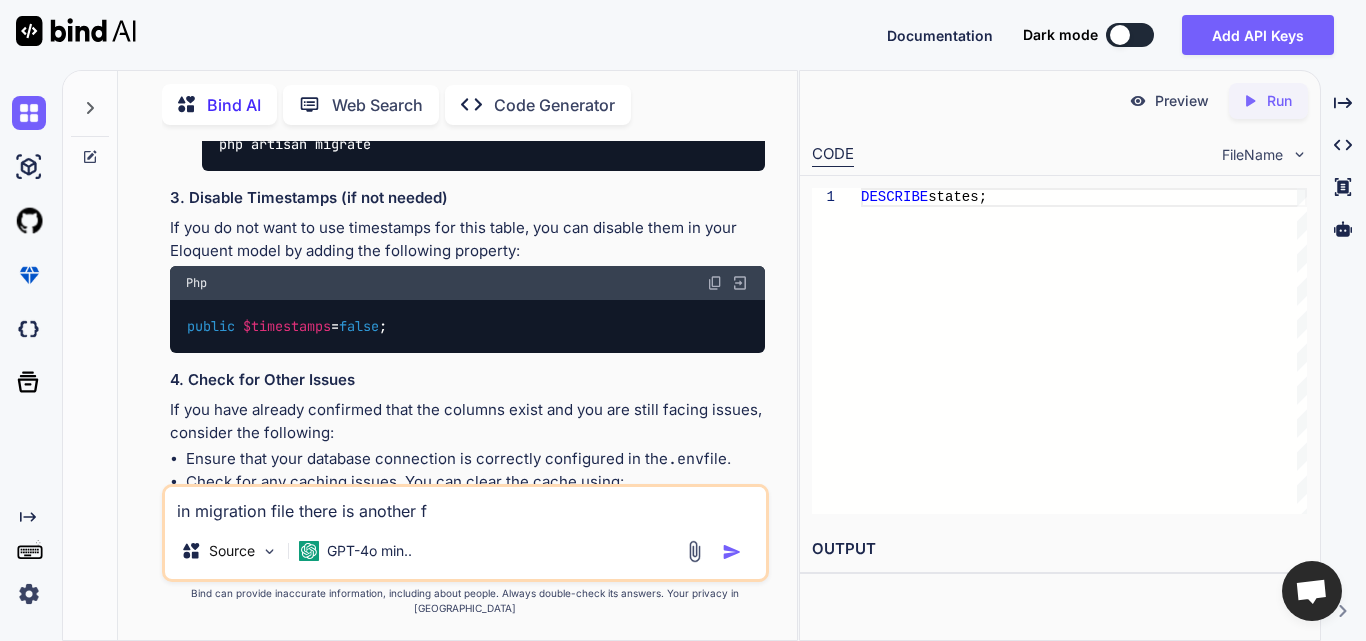 type on "x" 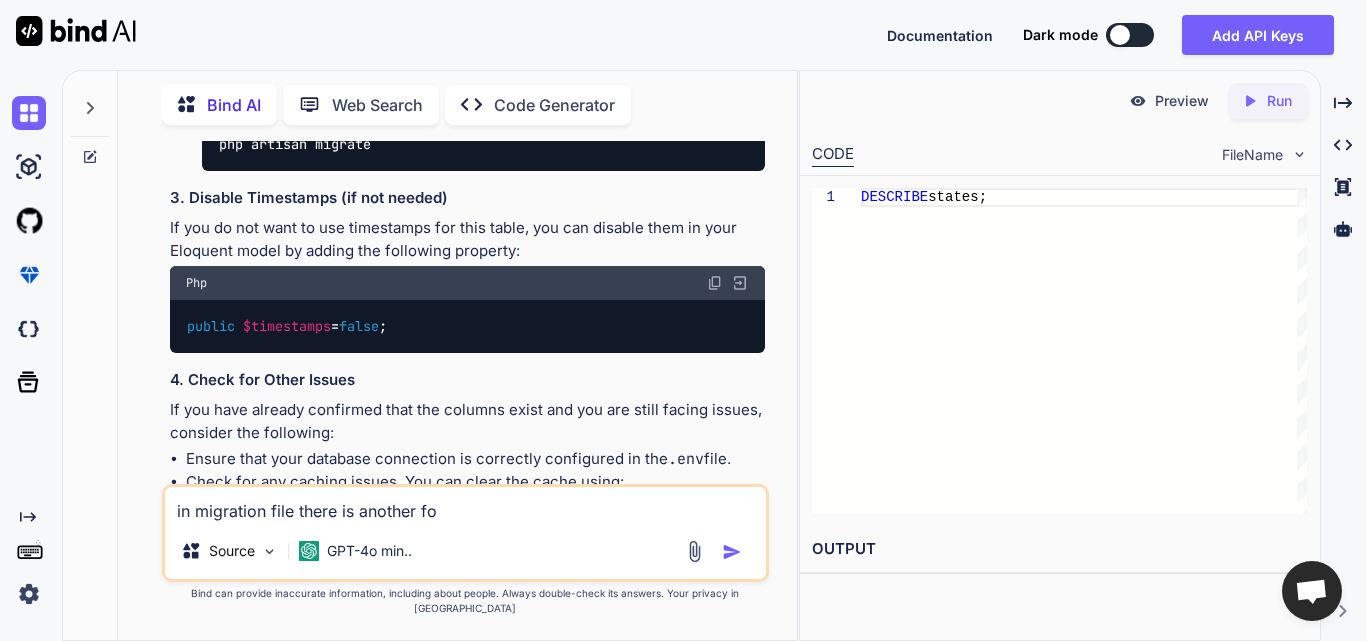 type on "x" 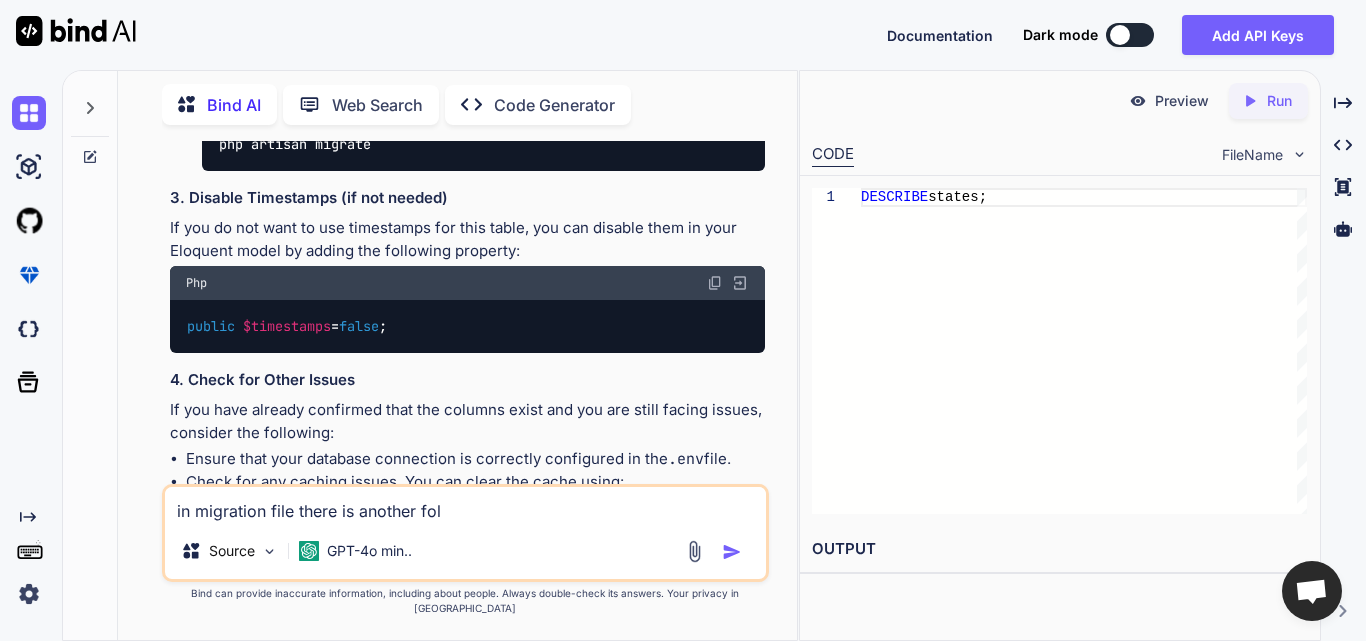 type on "x" 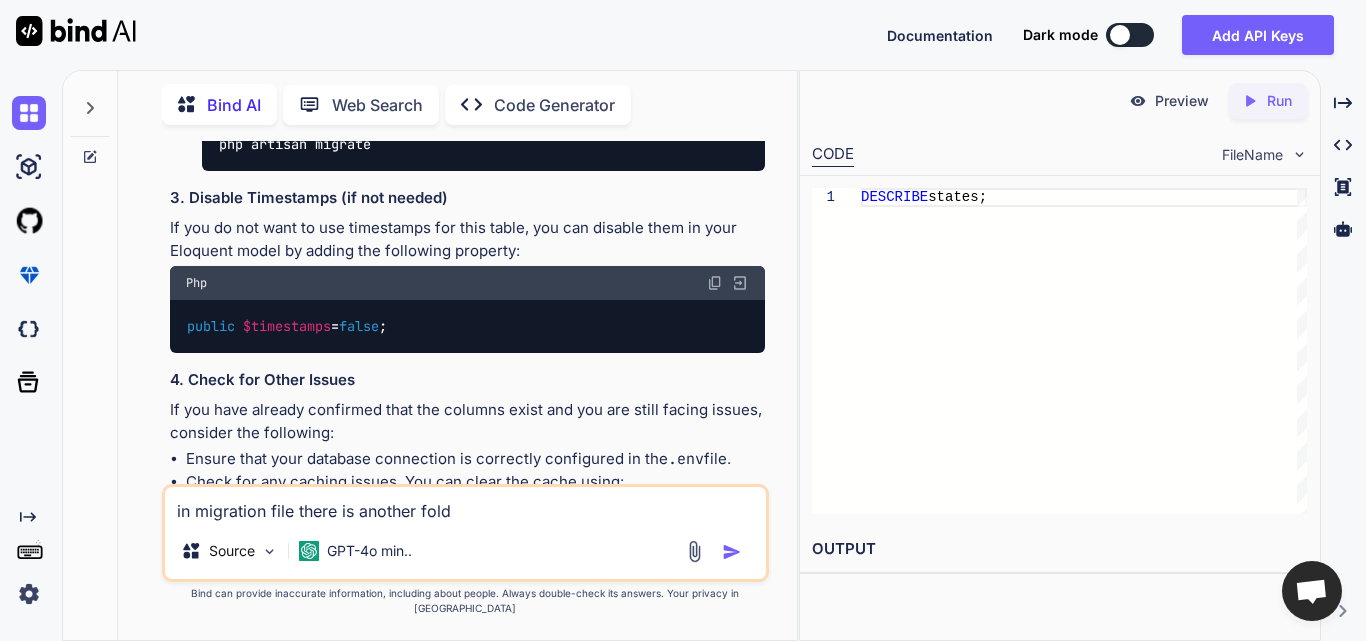 type on "x" 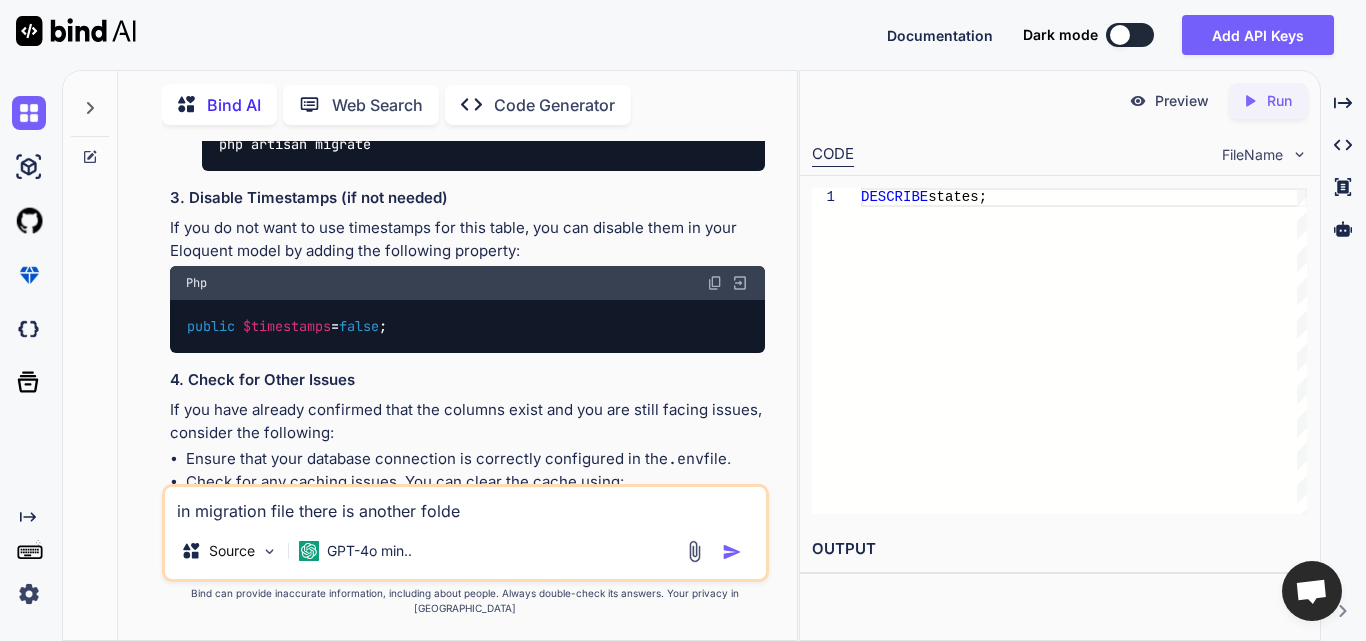 type on "x" 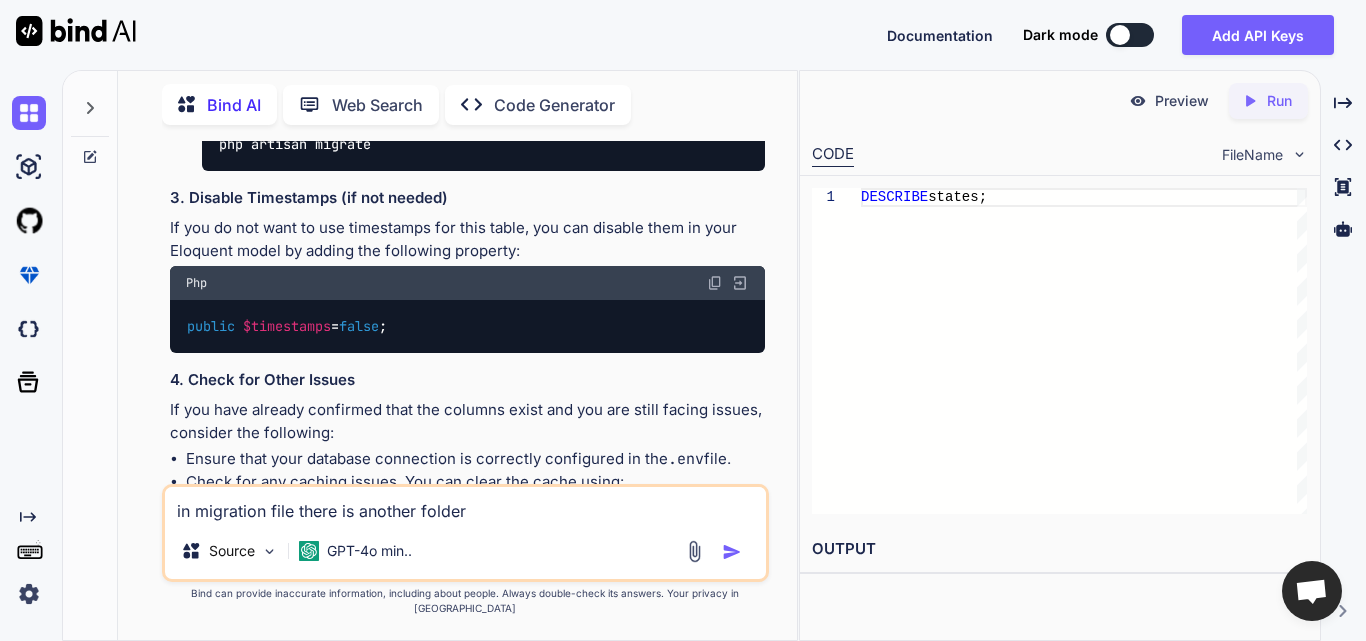 type on "x" 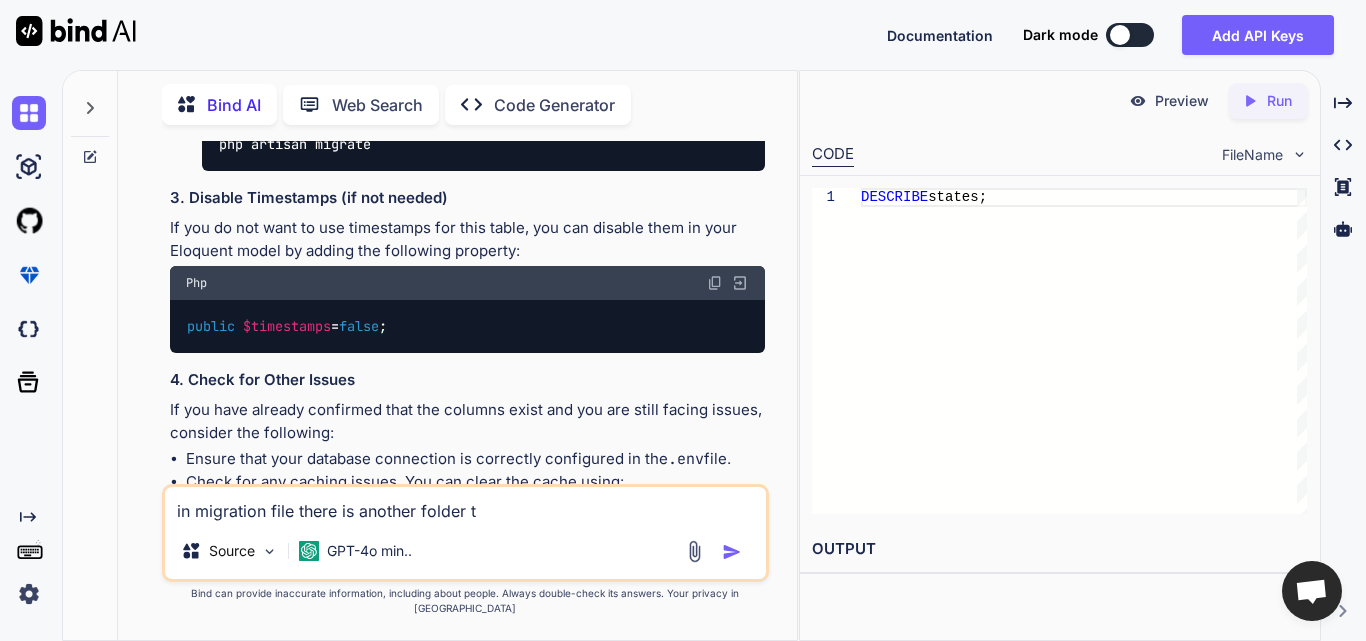 type on "x" 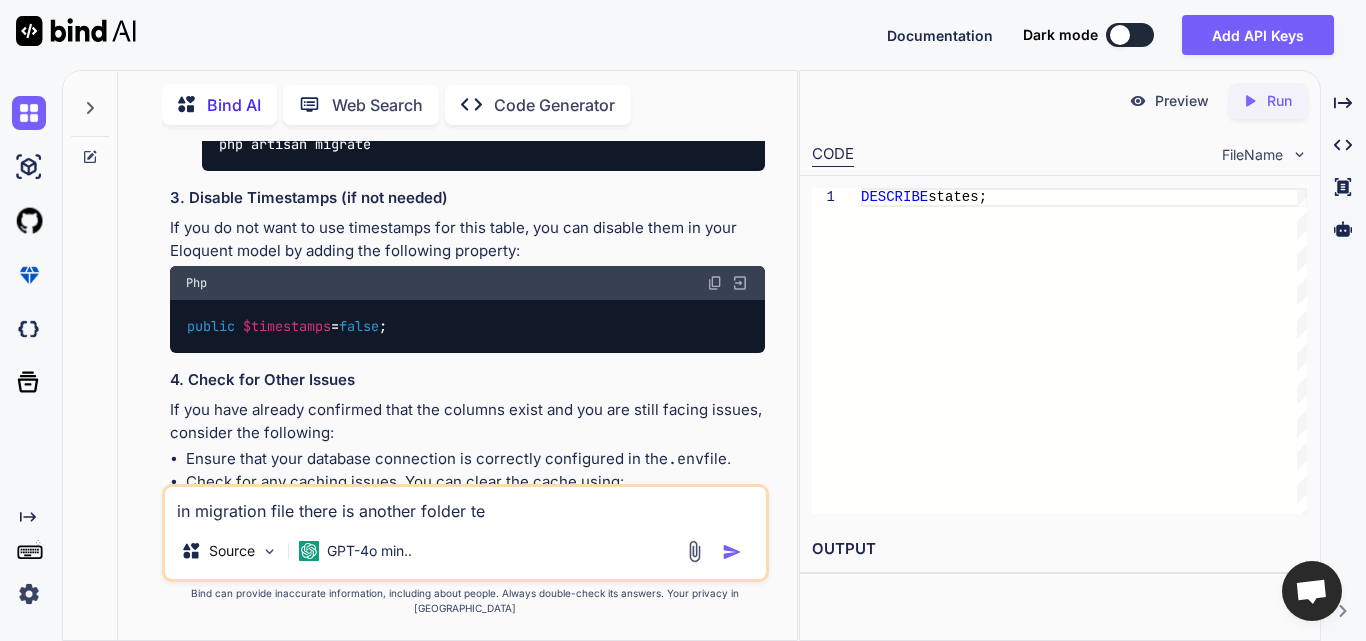 type on "x" 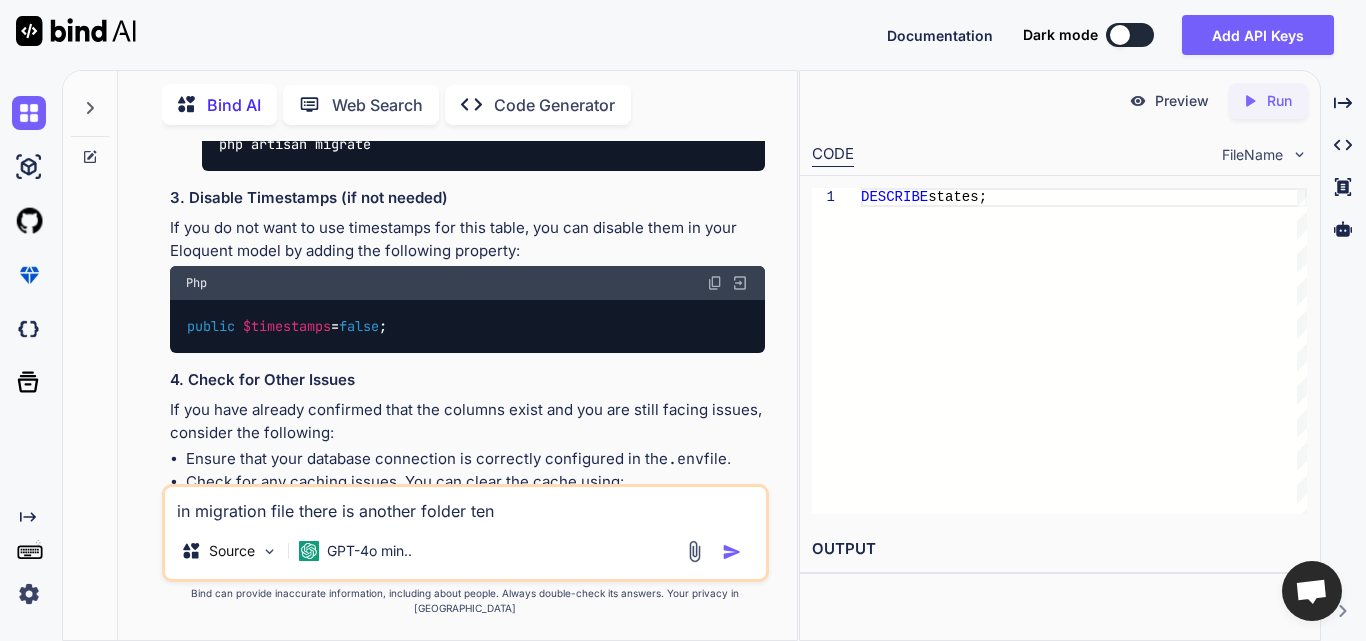 type on "x" 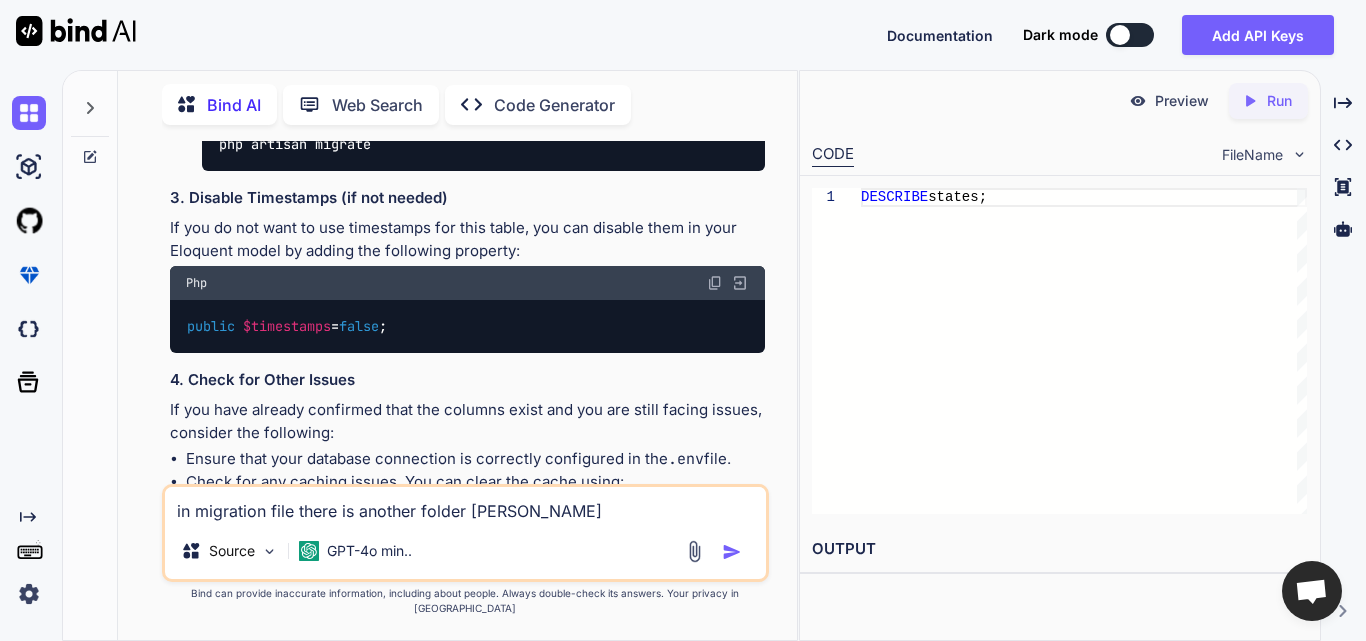 type on "x" 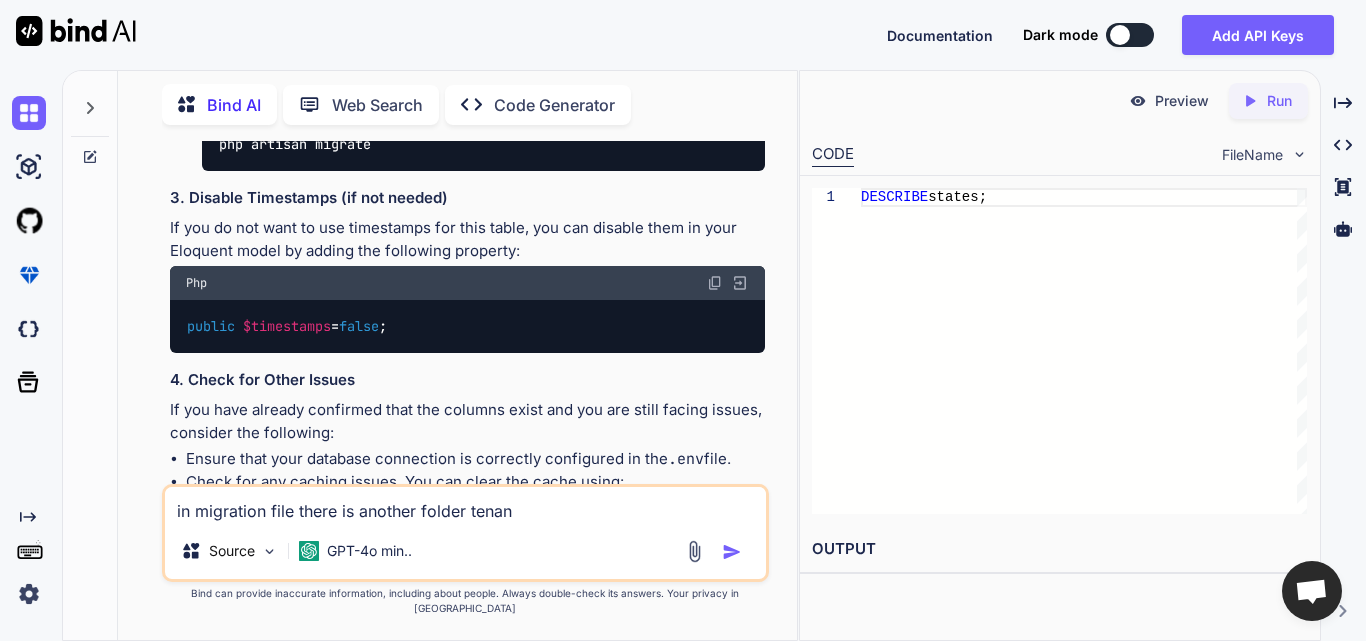 type on "x" 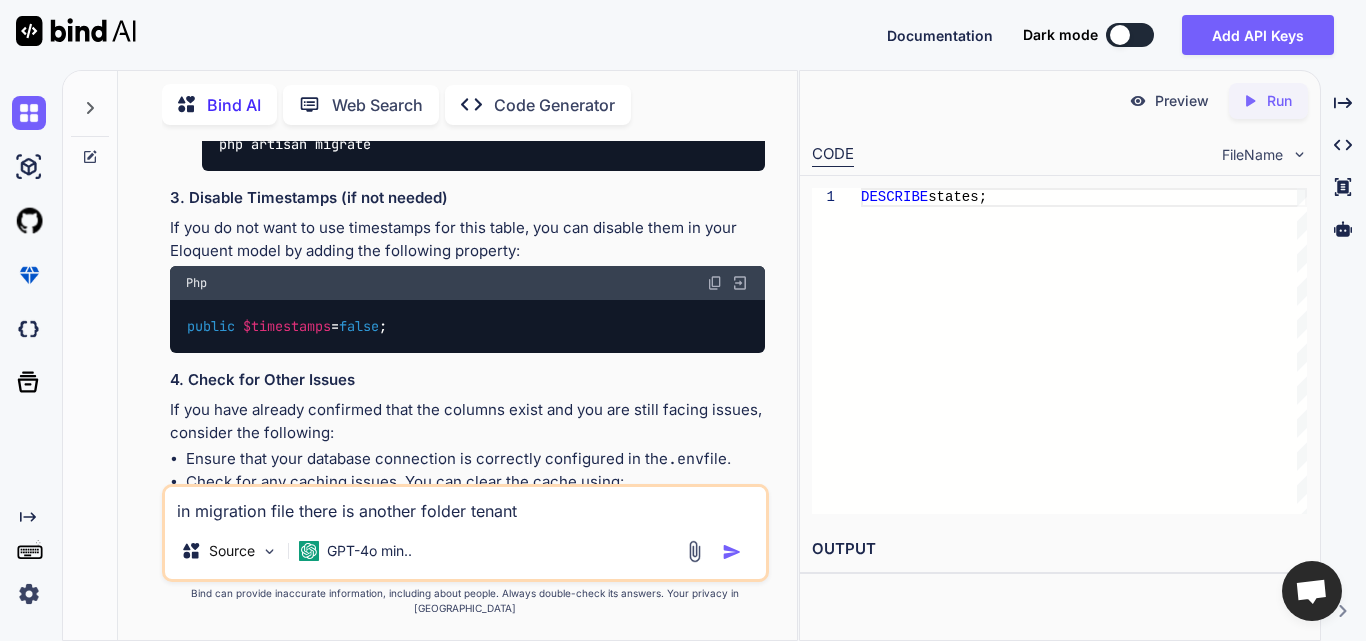 type on "x" 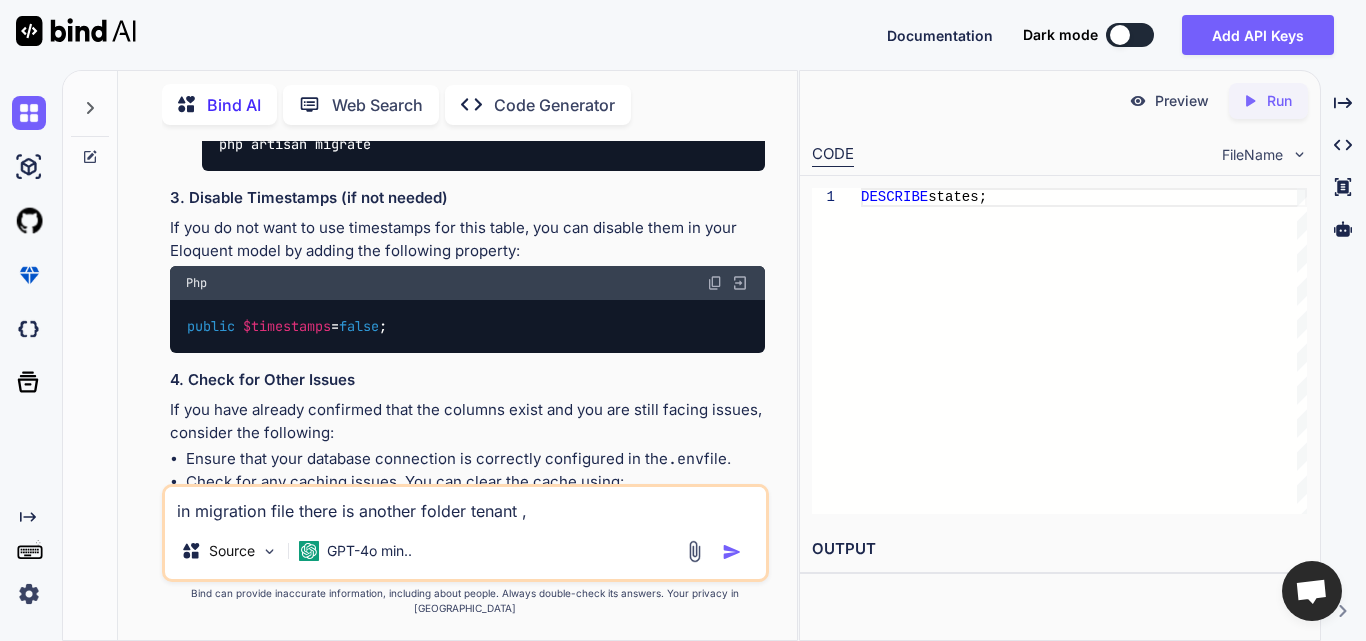 type on "x" 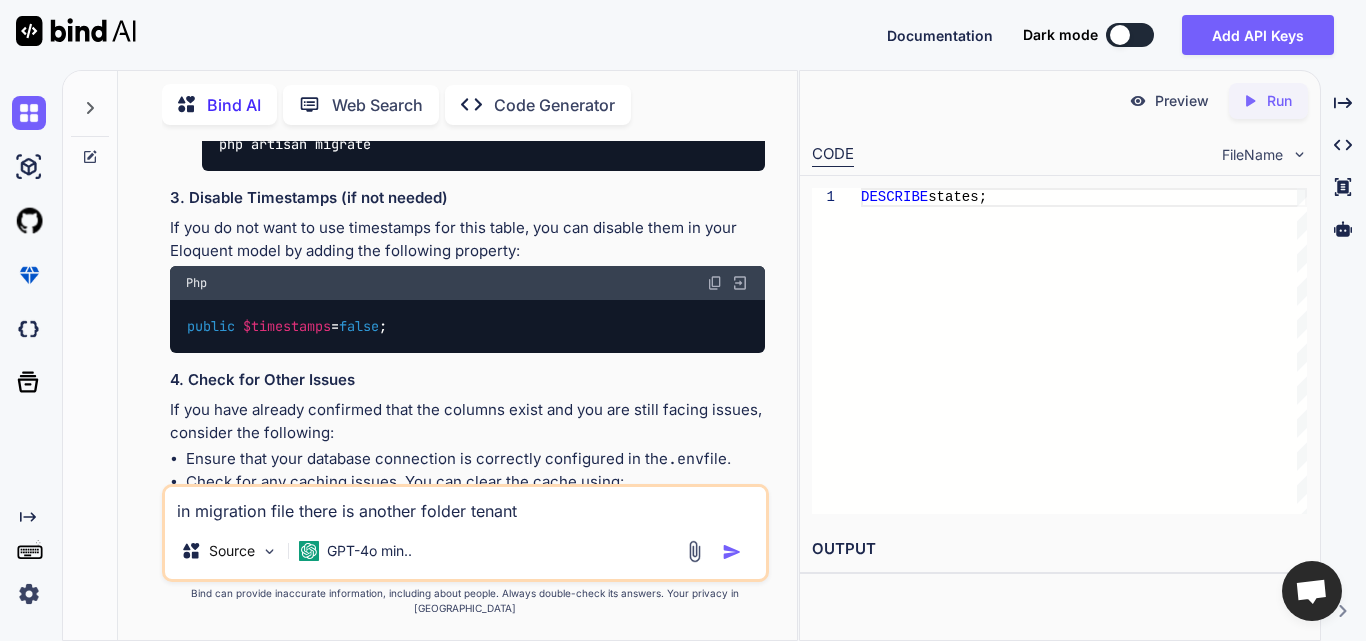 type on "x" 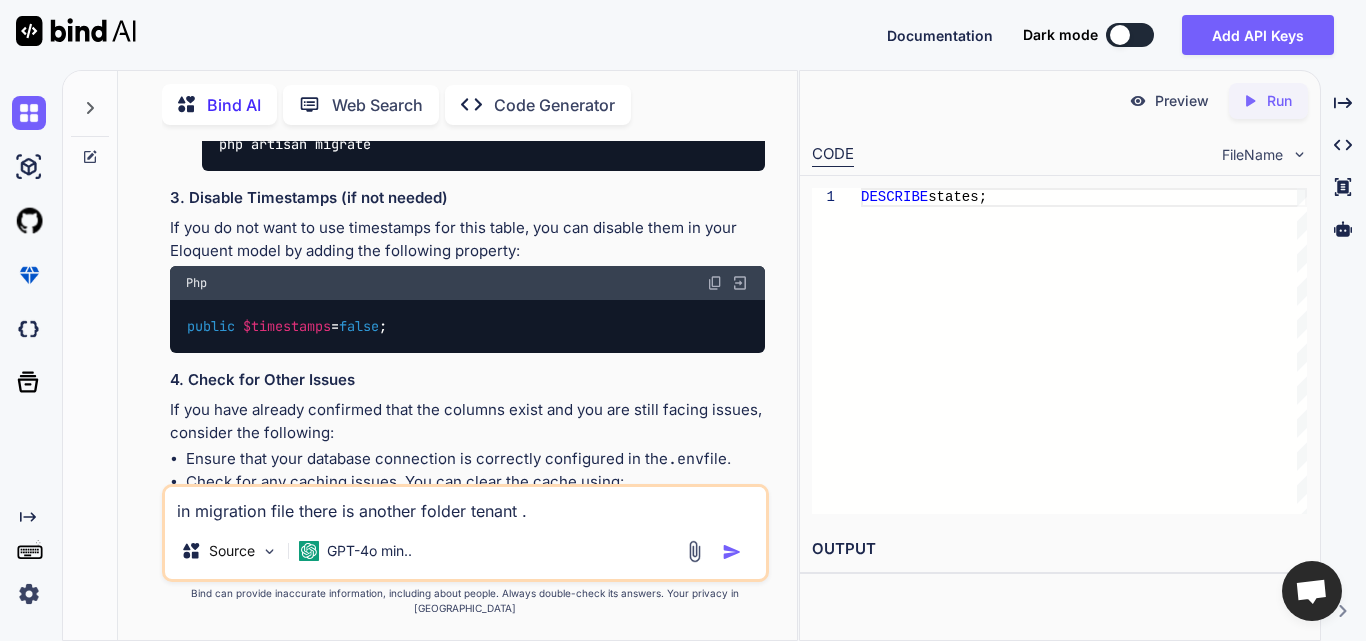 type on "x" 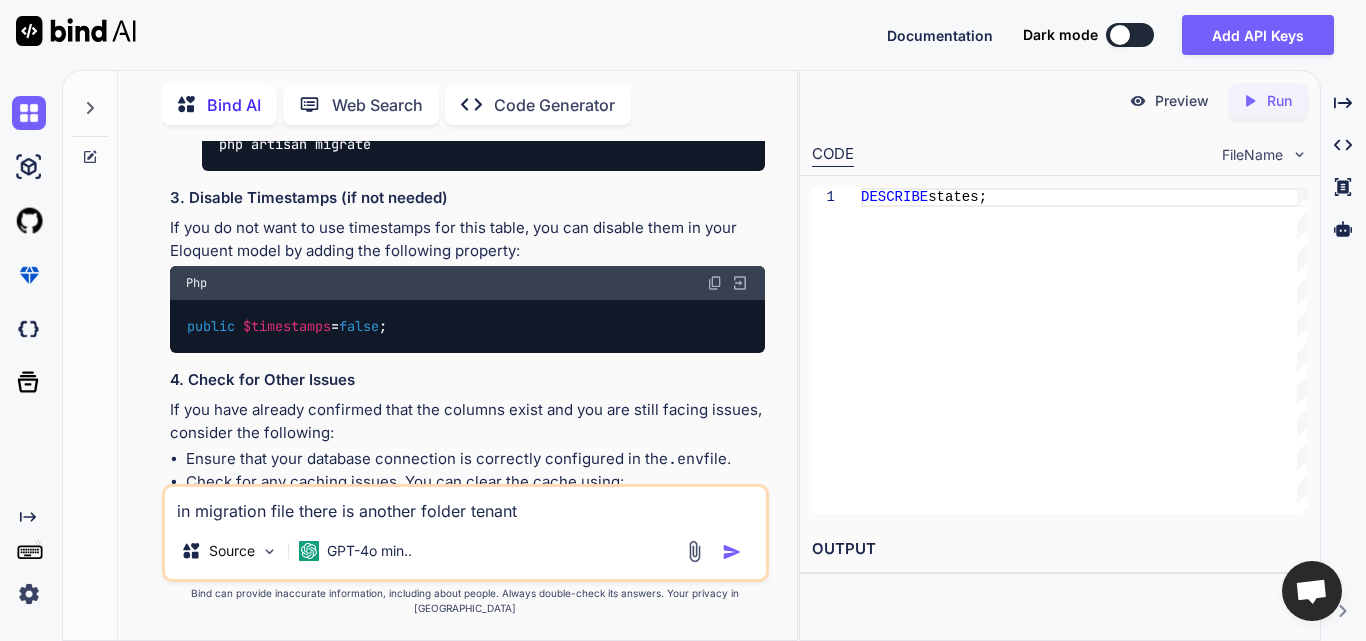 type on "x" 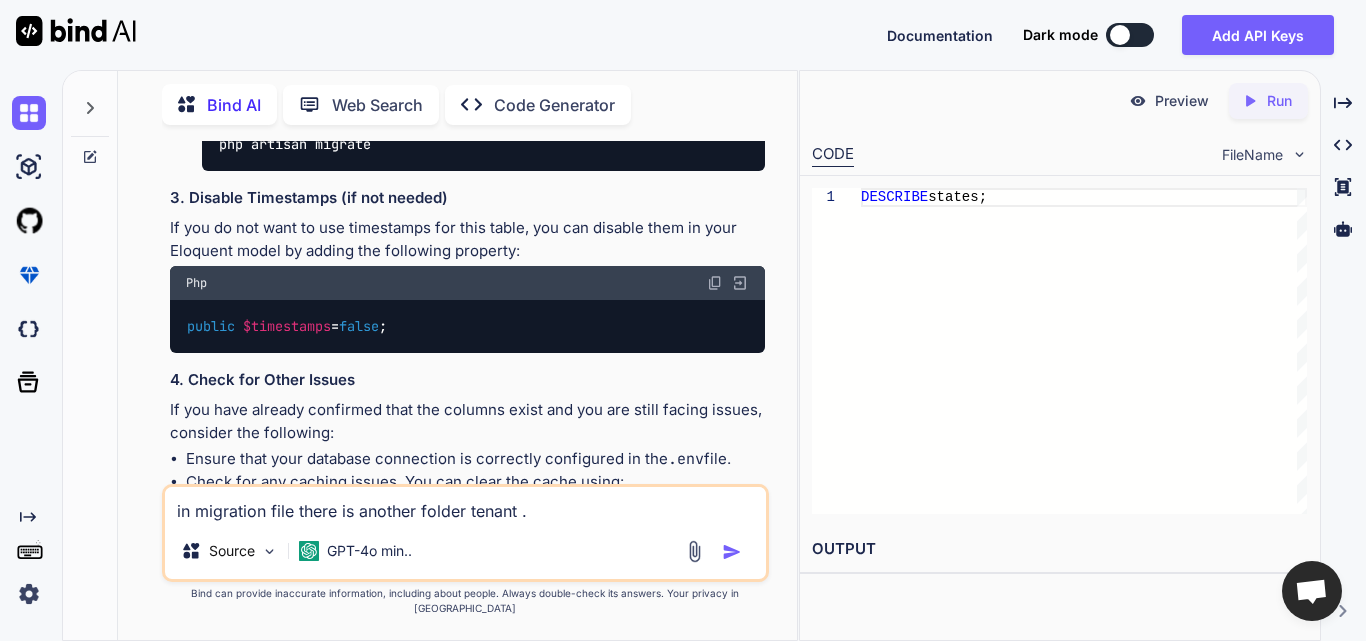 type on "x" 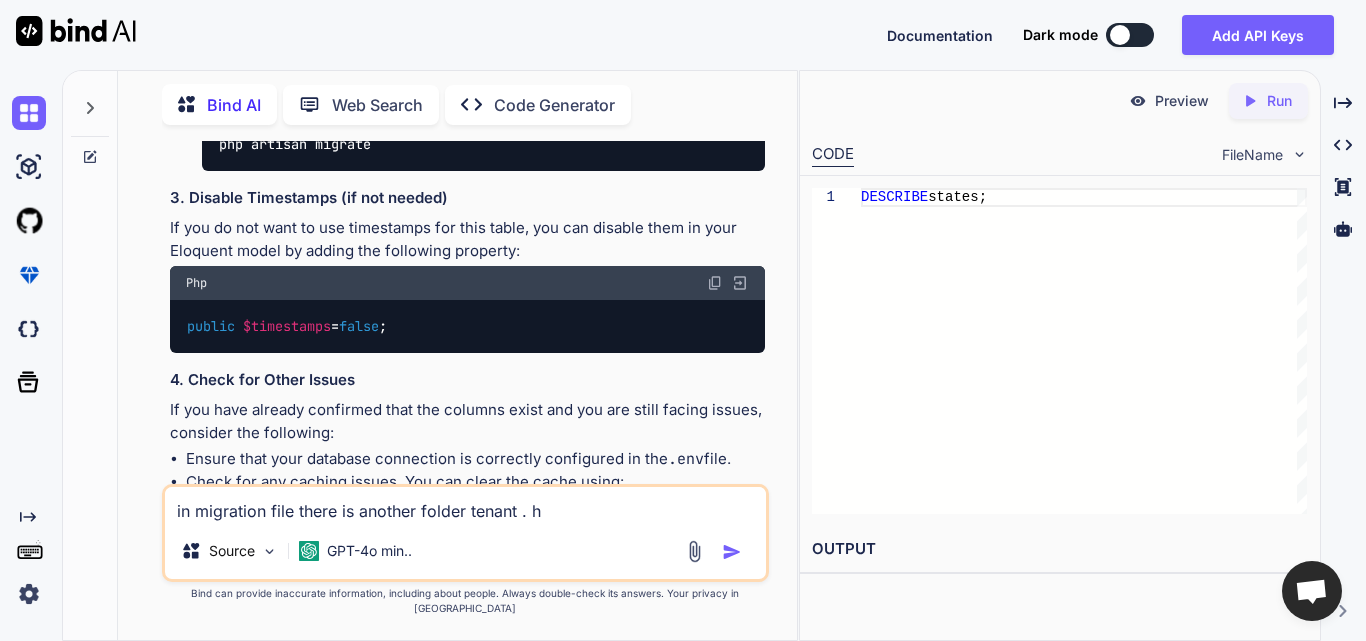 type on "x" 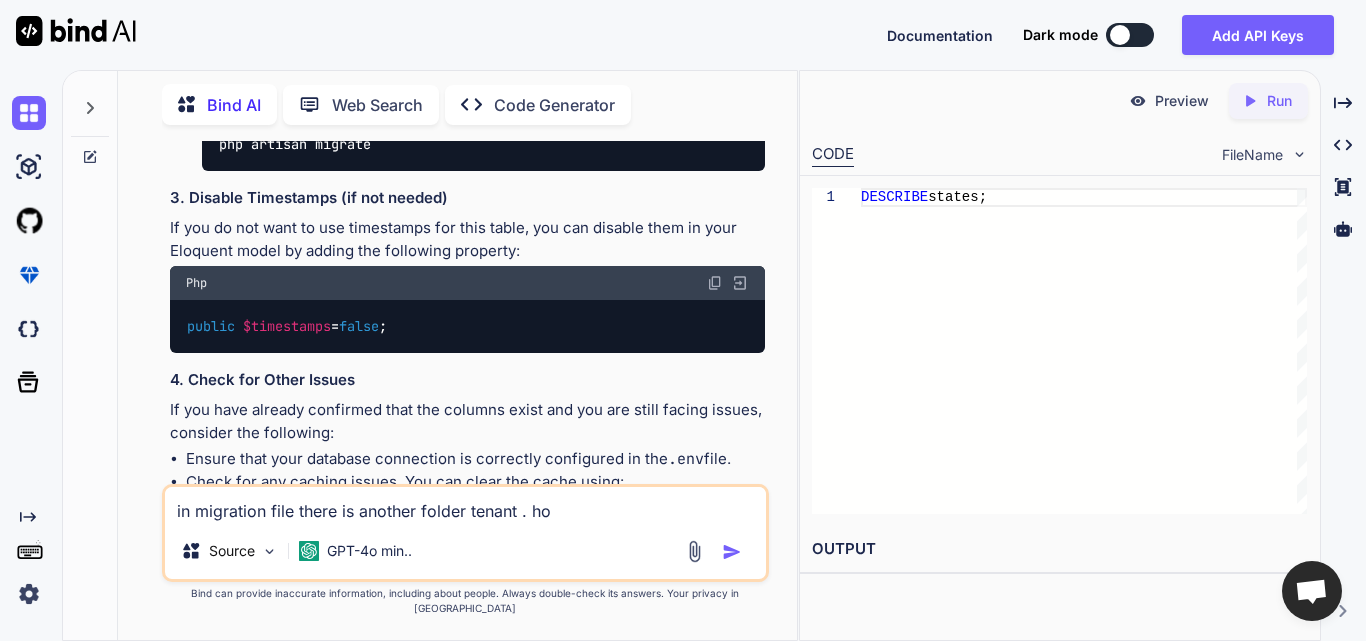 type on "x" 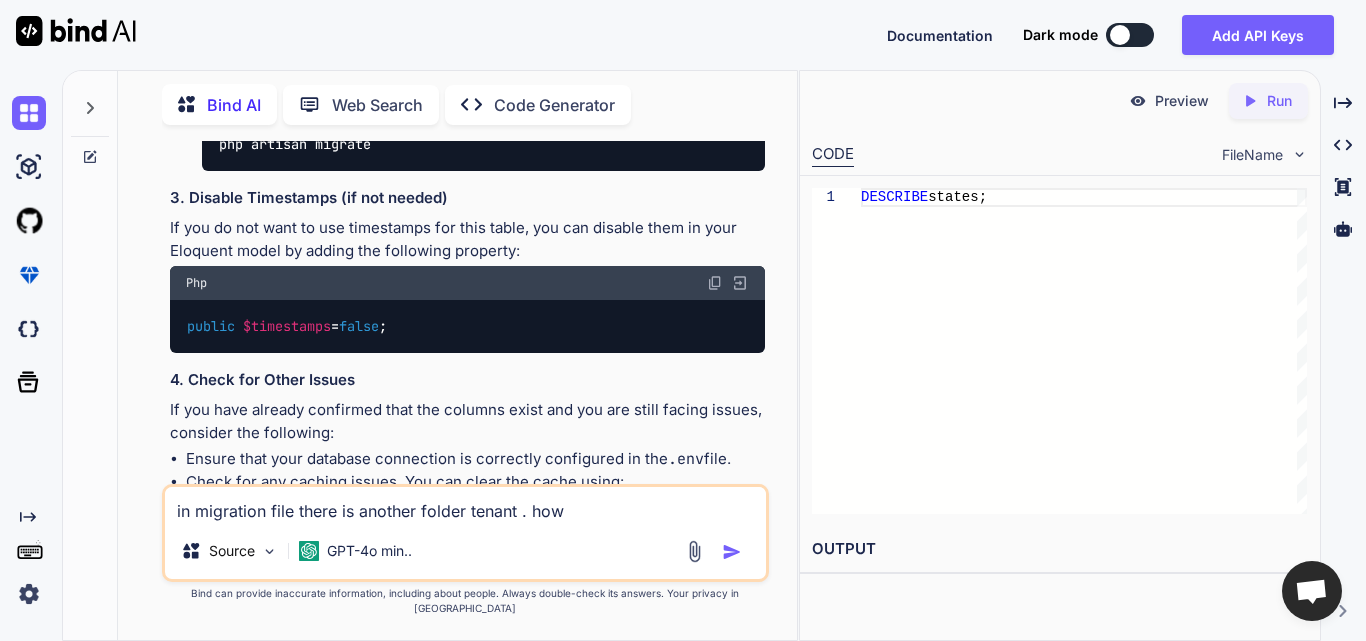type on "x" 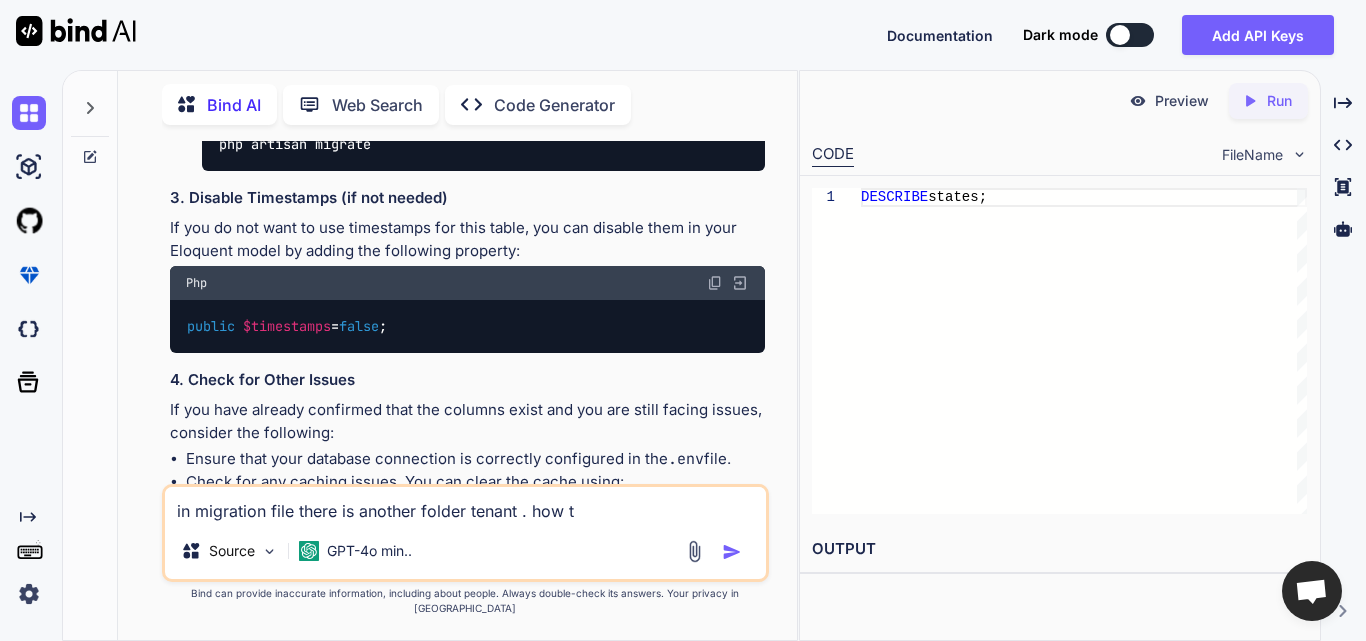 type on "x" 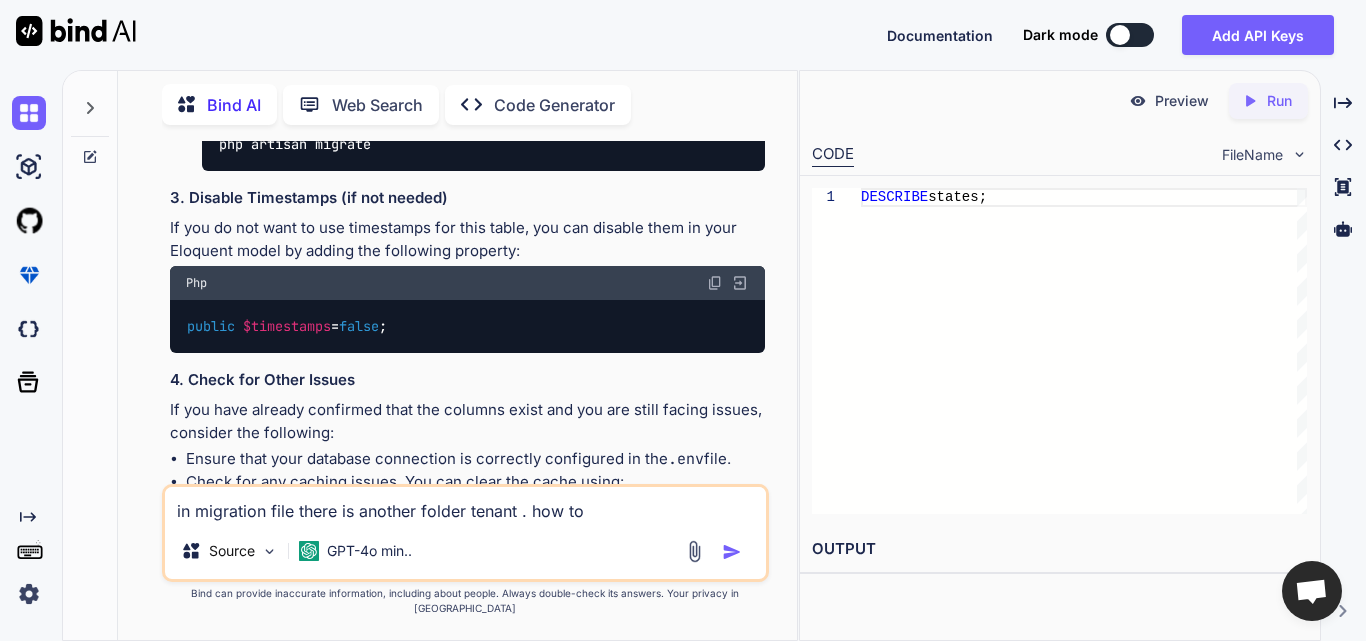 type on "x" 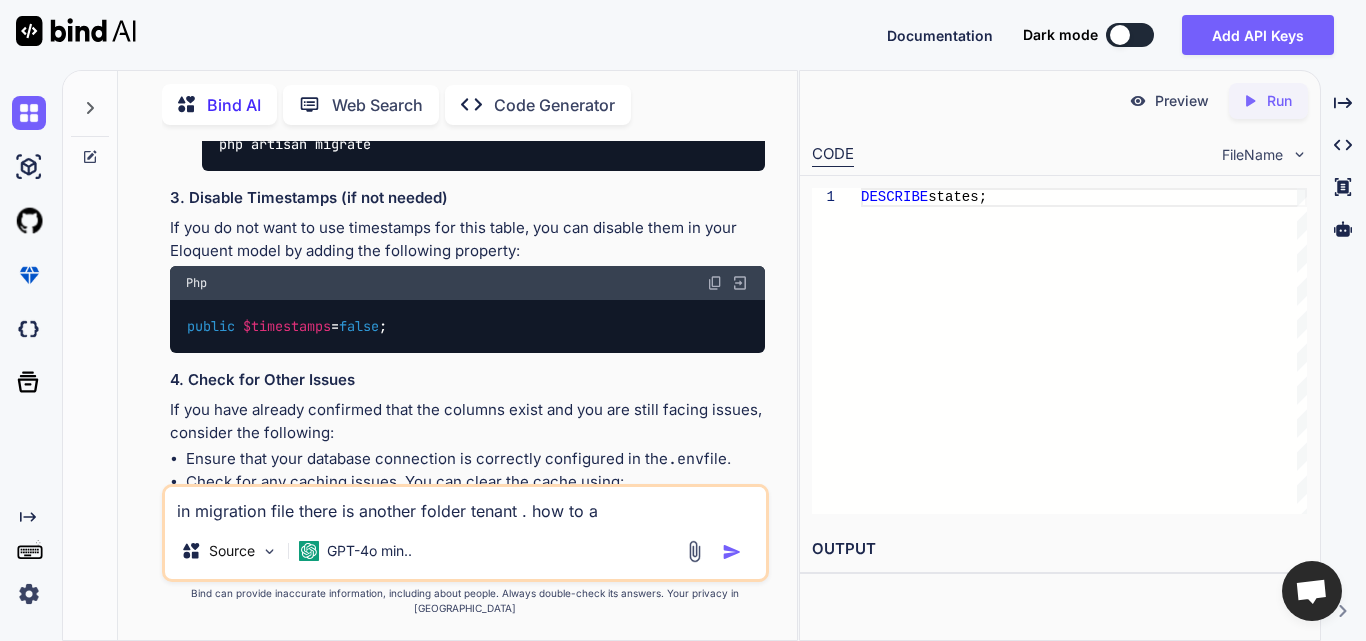 type on "x" 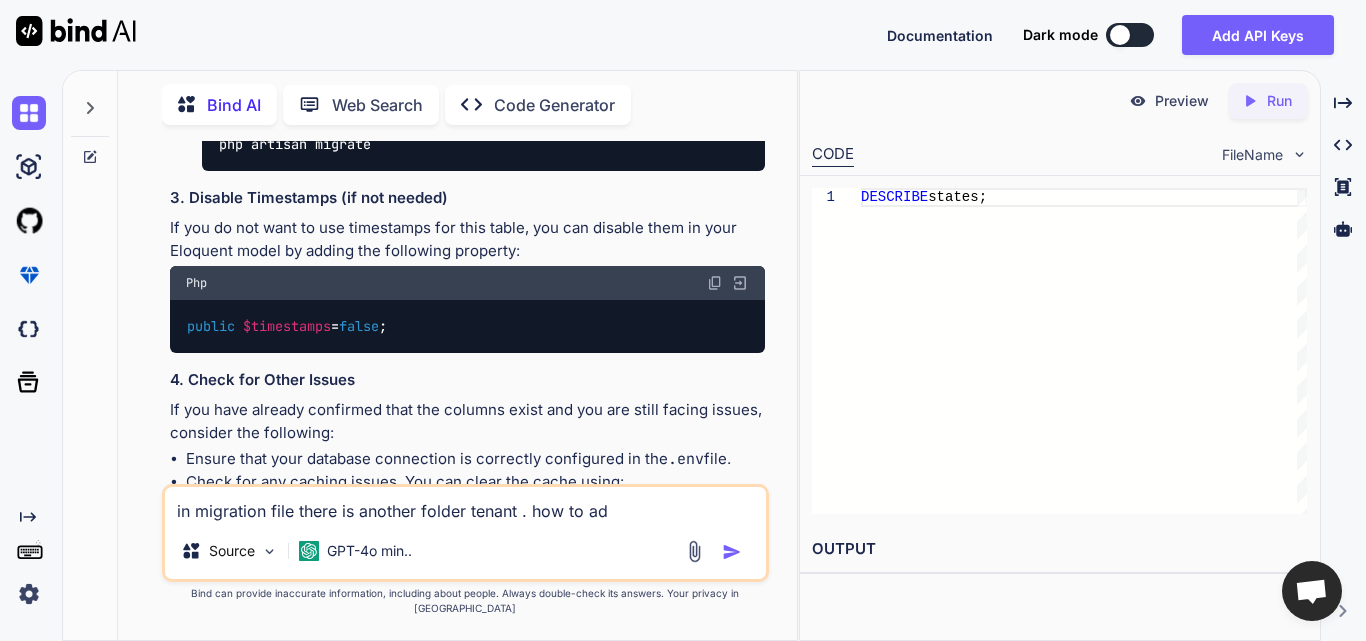 type on "x" 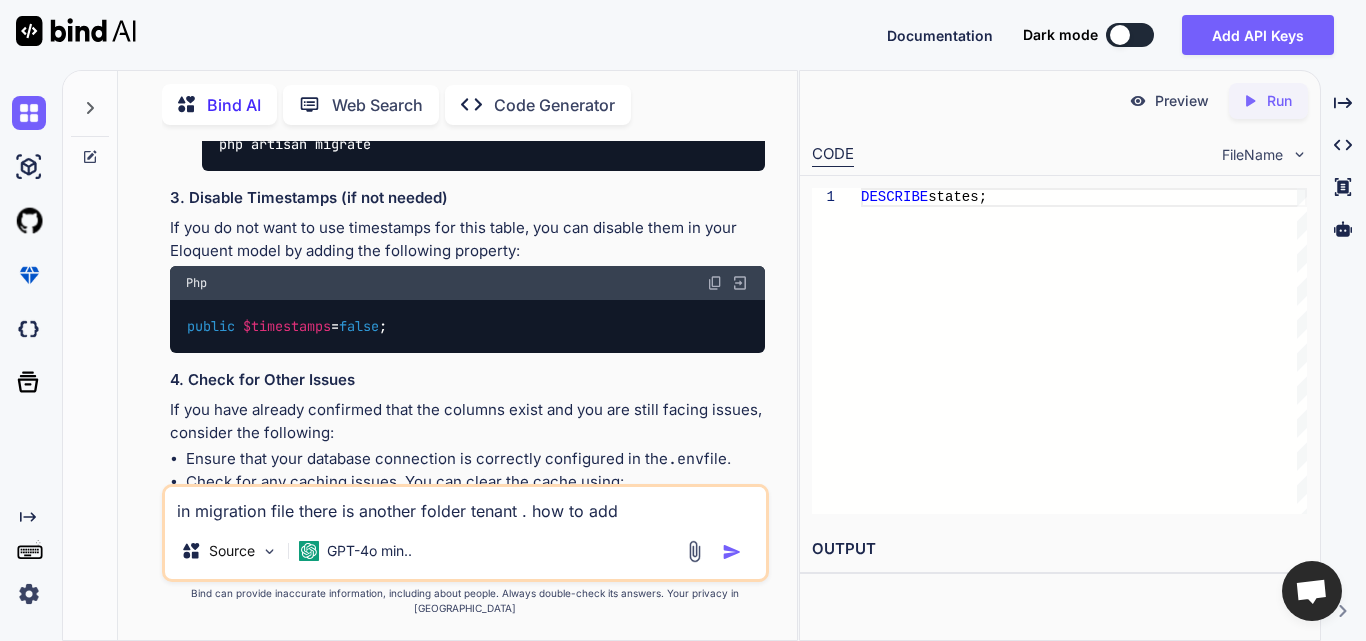 type on "x" 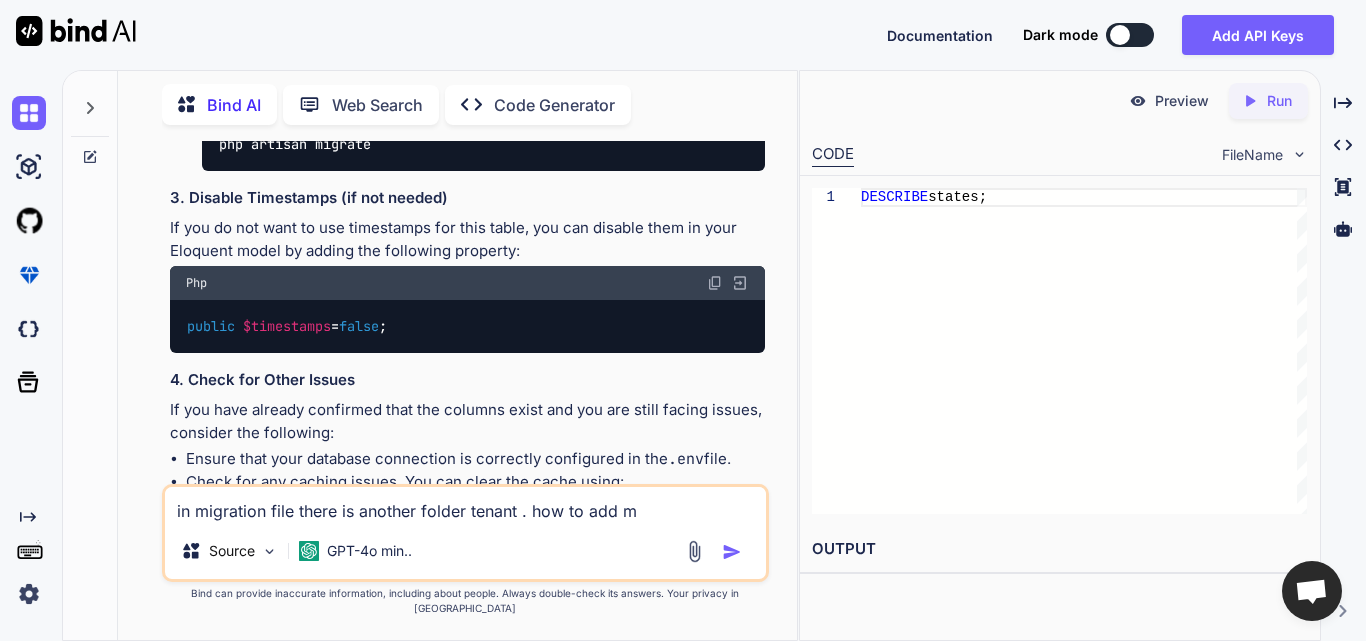 type on "x" 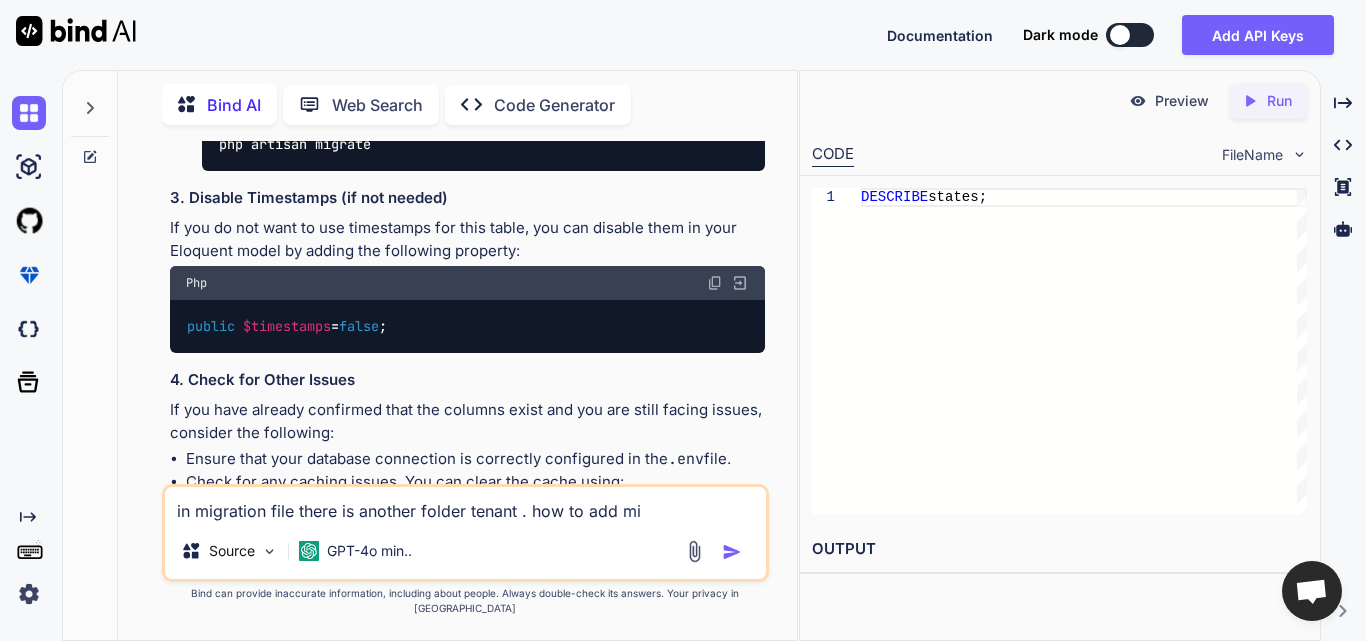 type on "x" 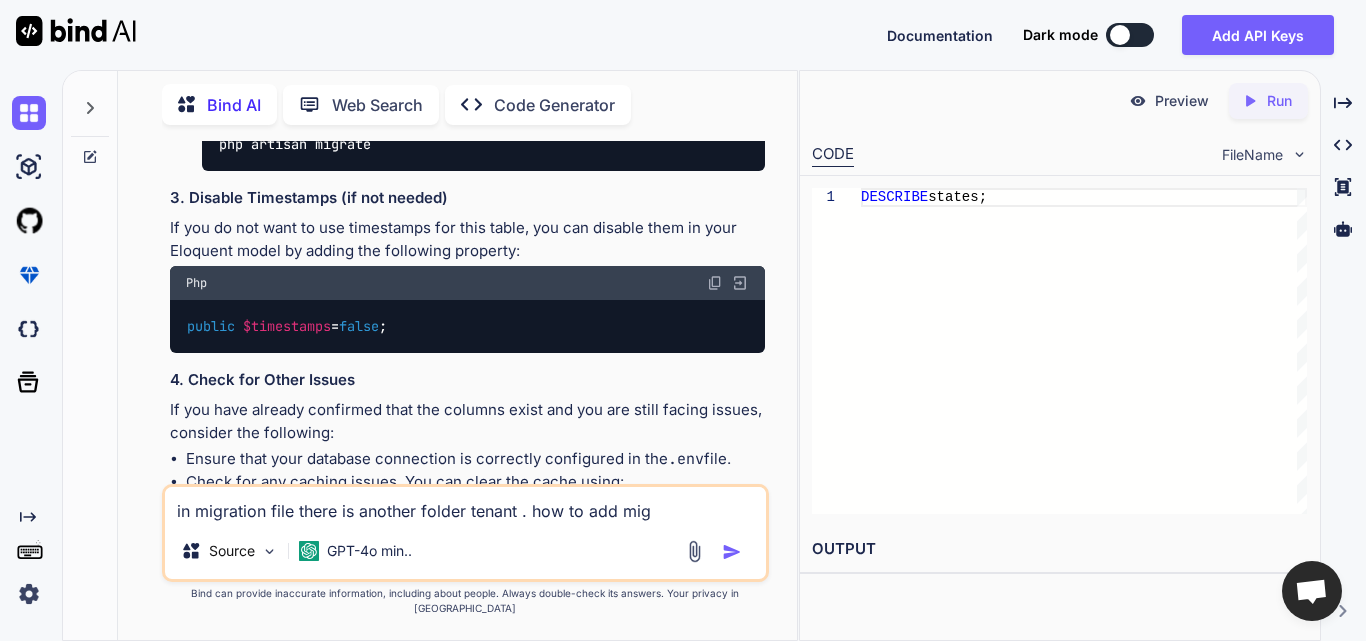 type on "x" 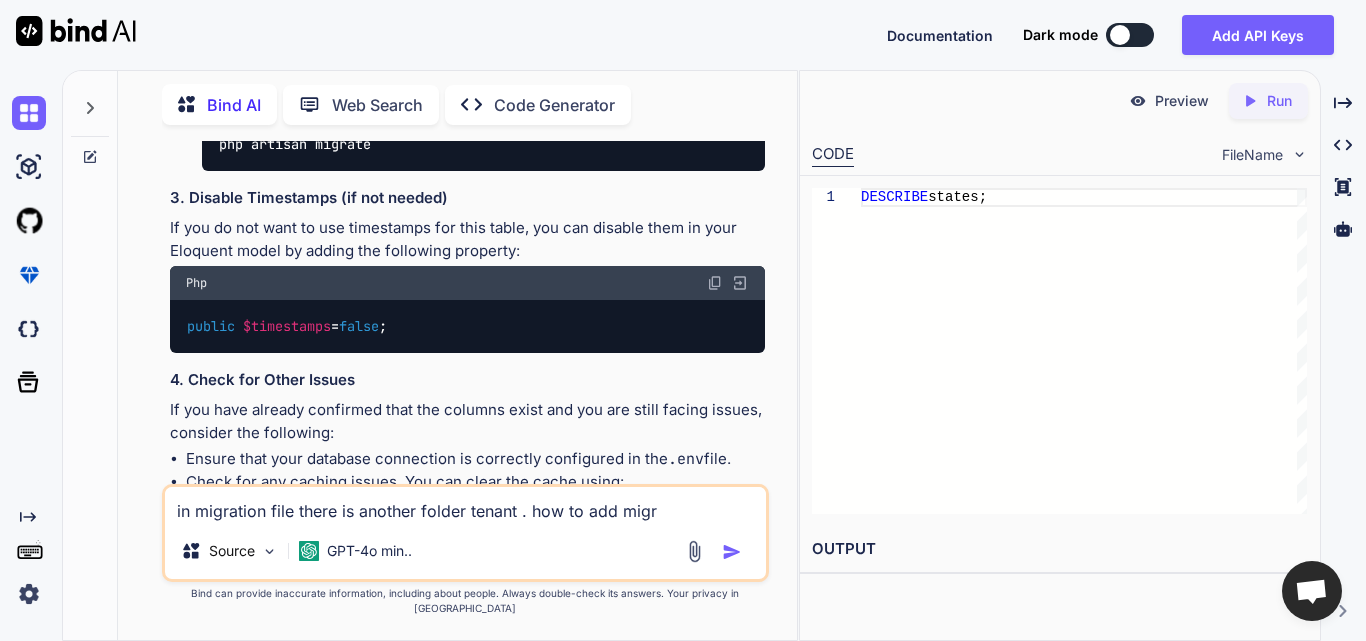 type on "x" 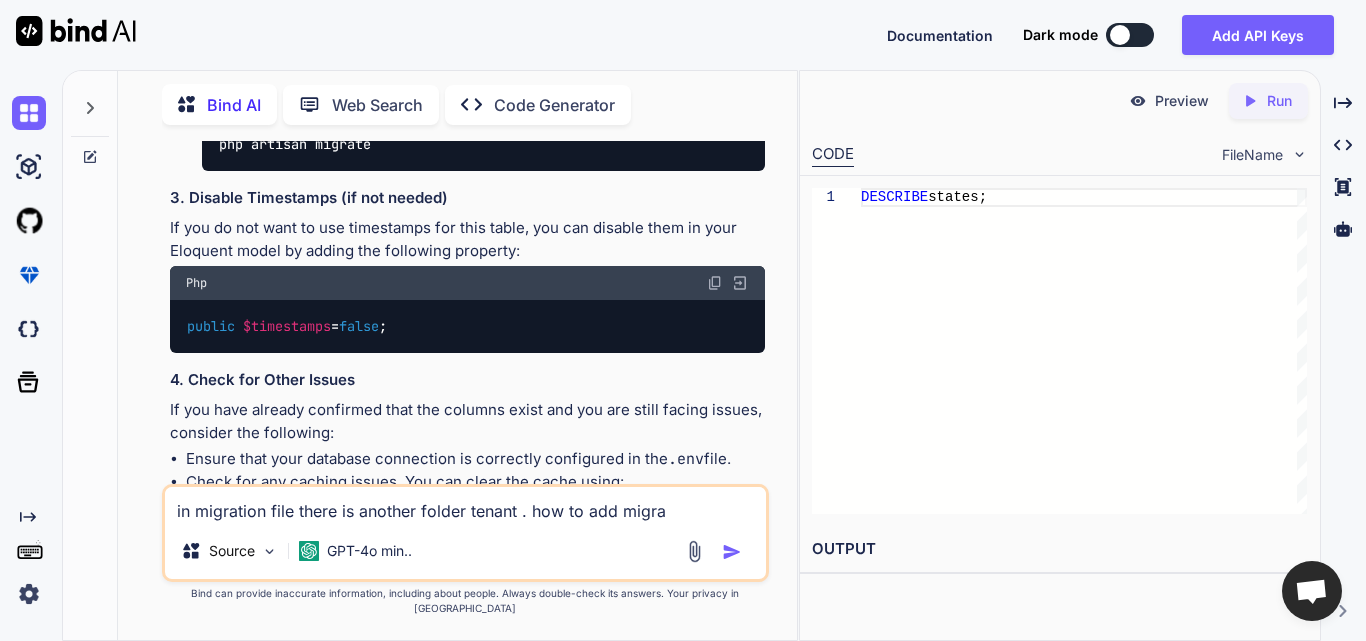 type on "x" 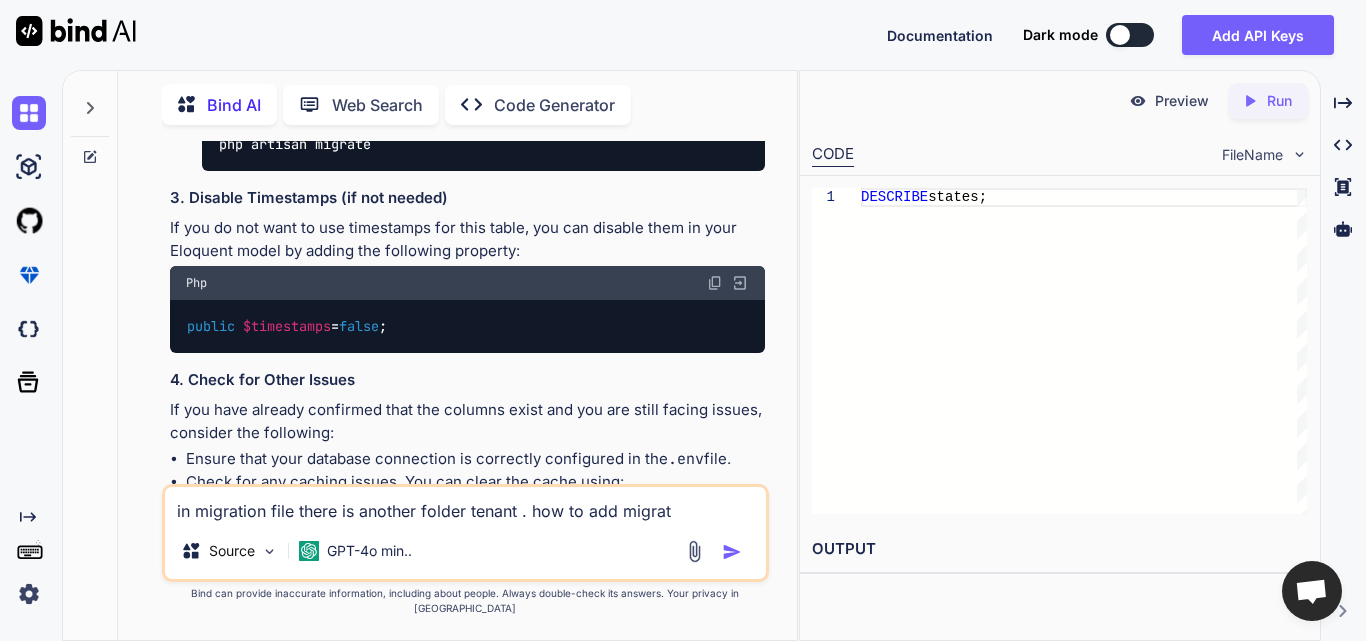 type on "x" 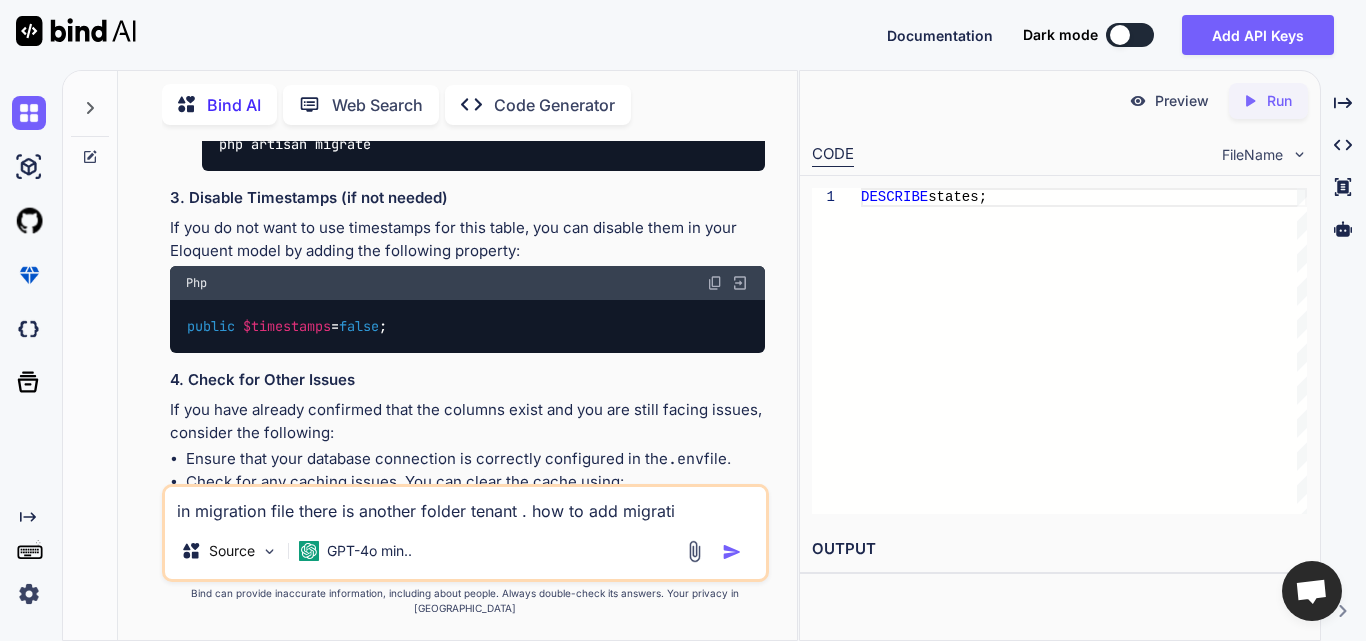 type on "x" 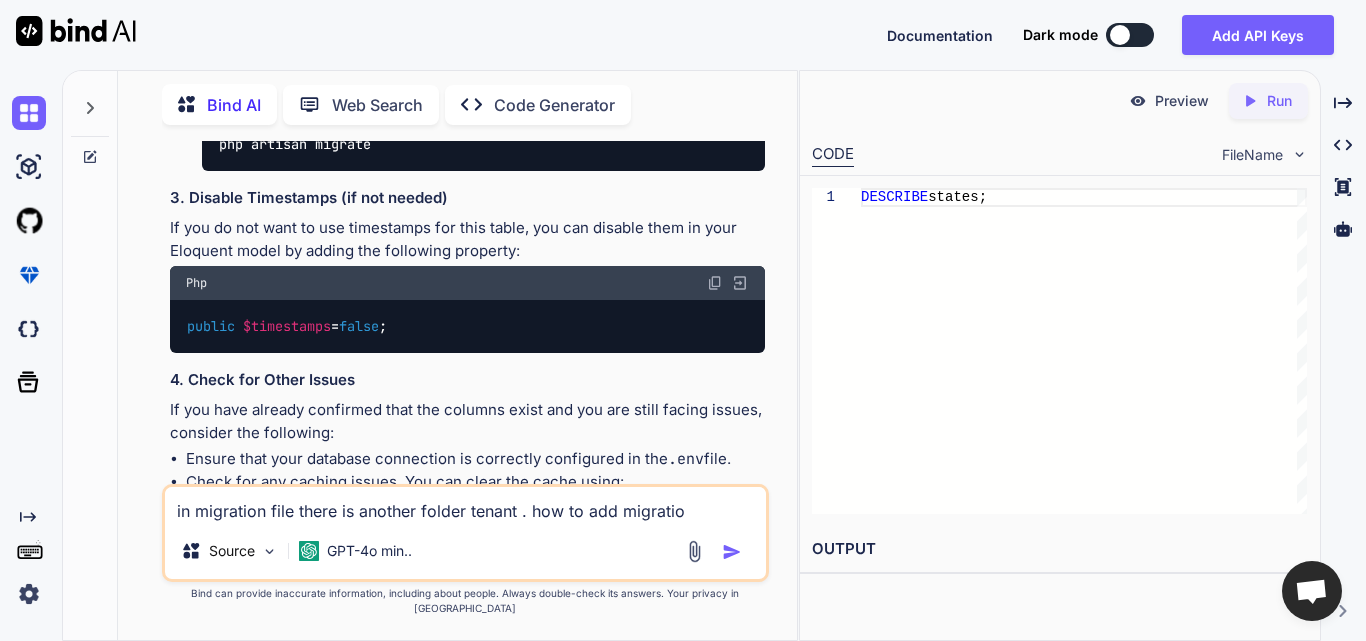 type on "x" 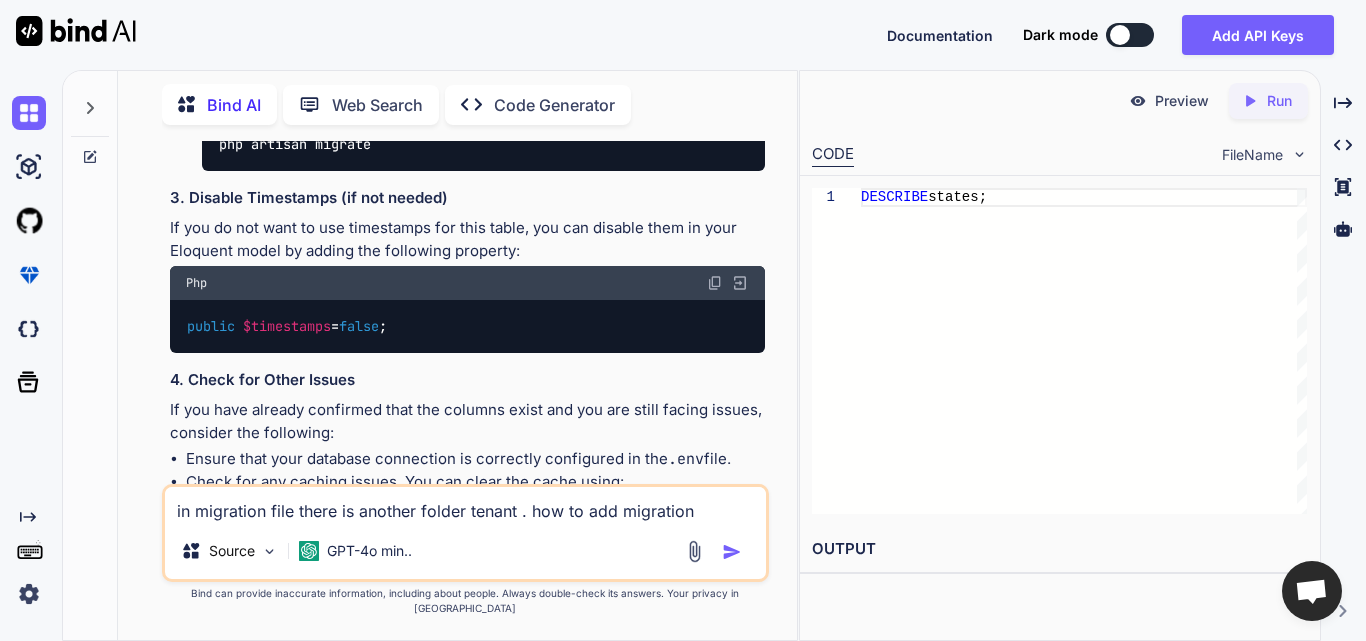 type on "x" 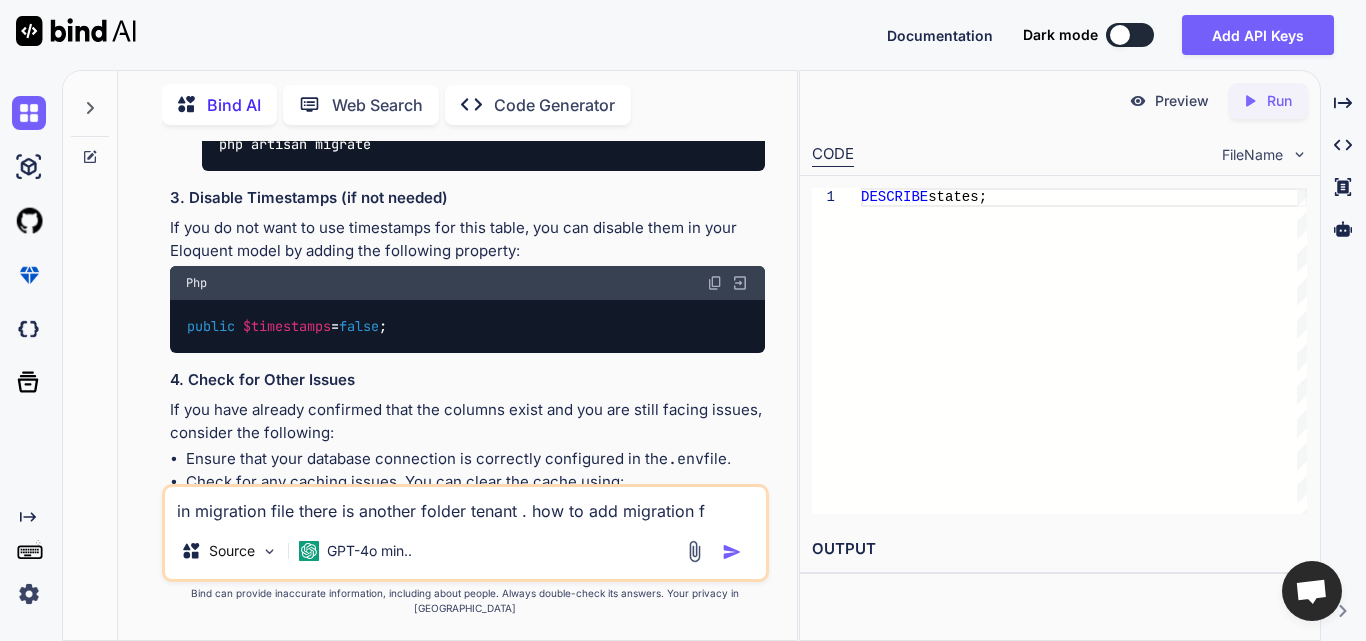 type on "x" 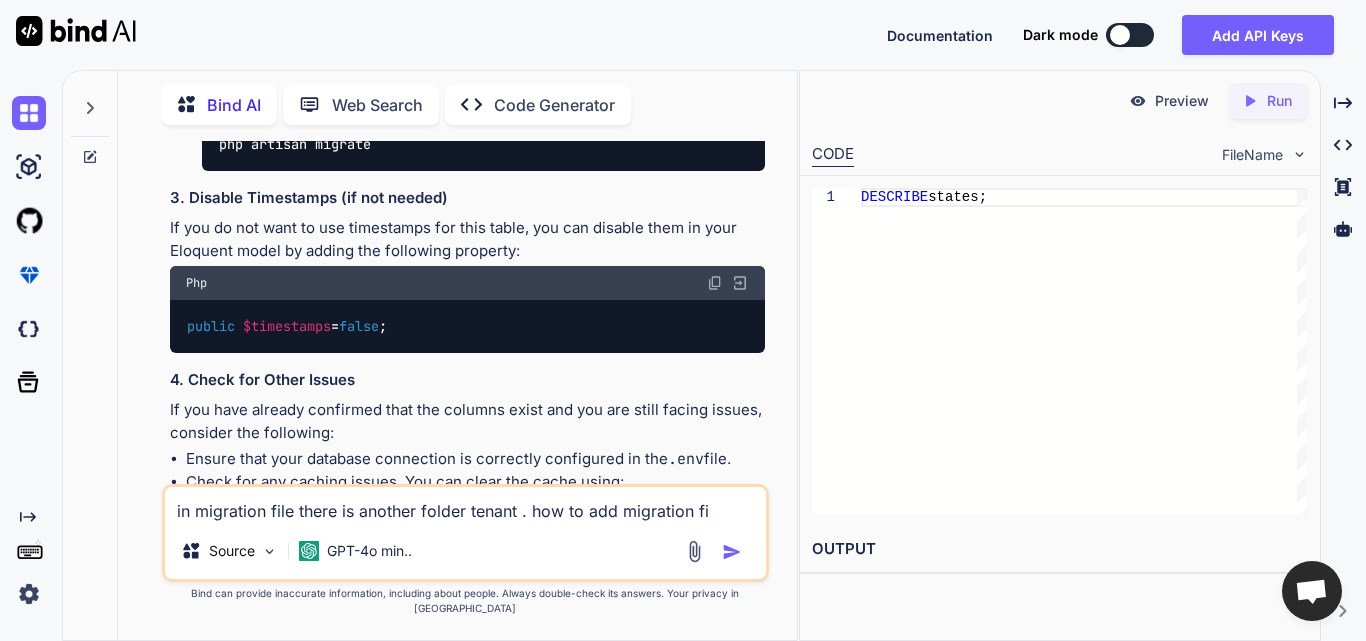 type on "x" 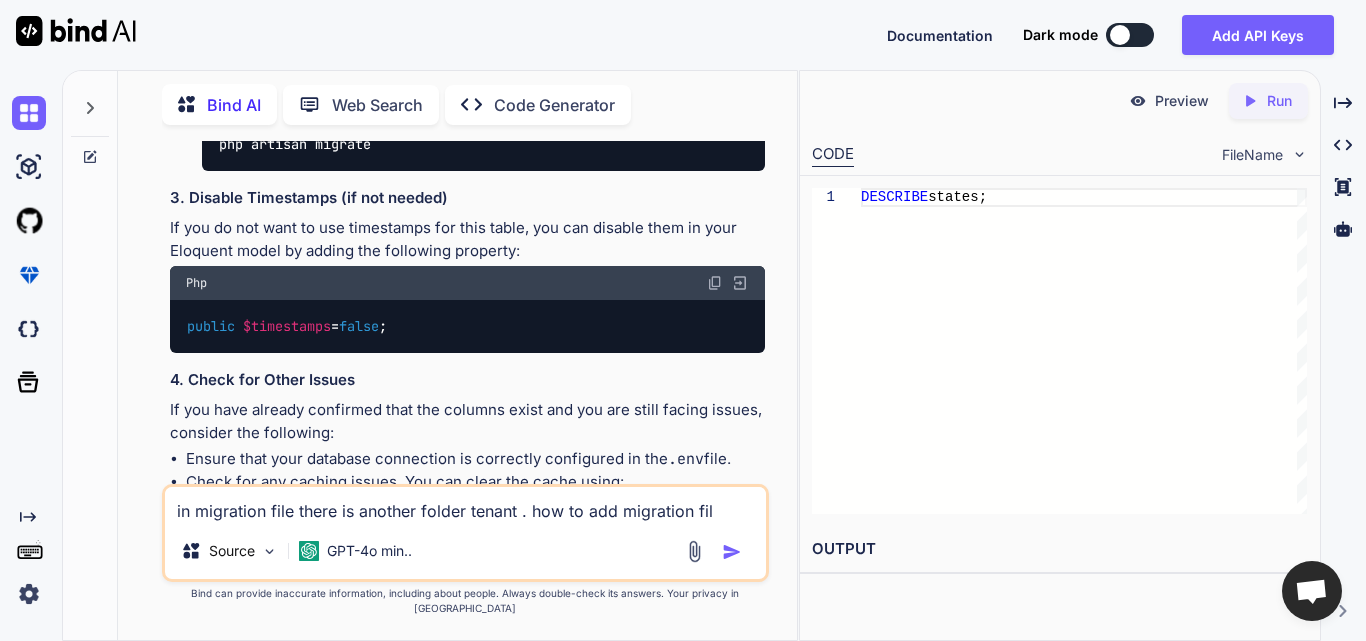 type on "x" 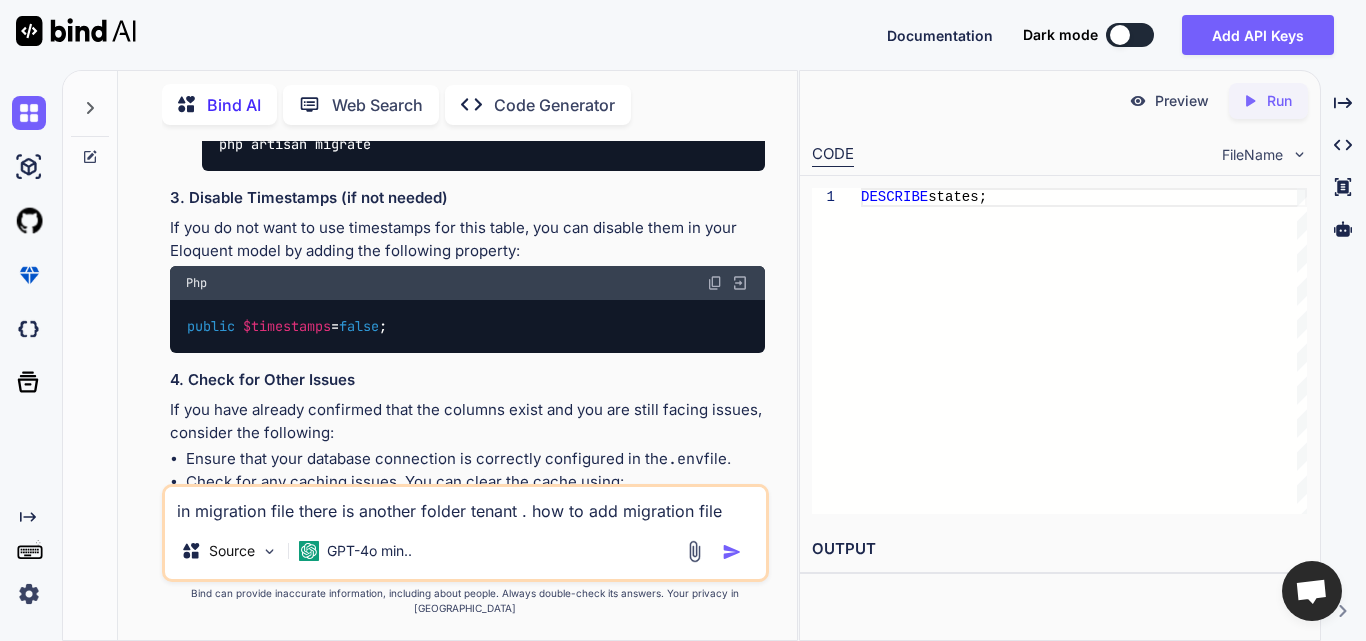 type on "x" 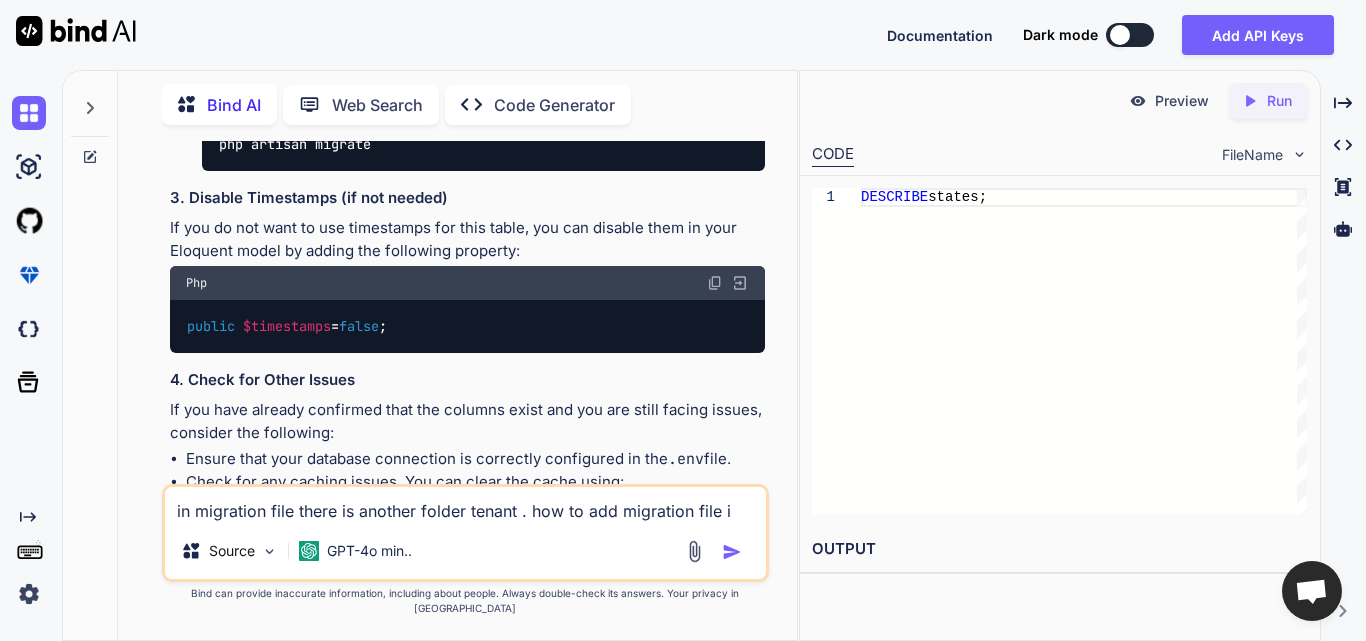 type on "x" 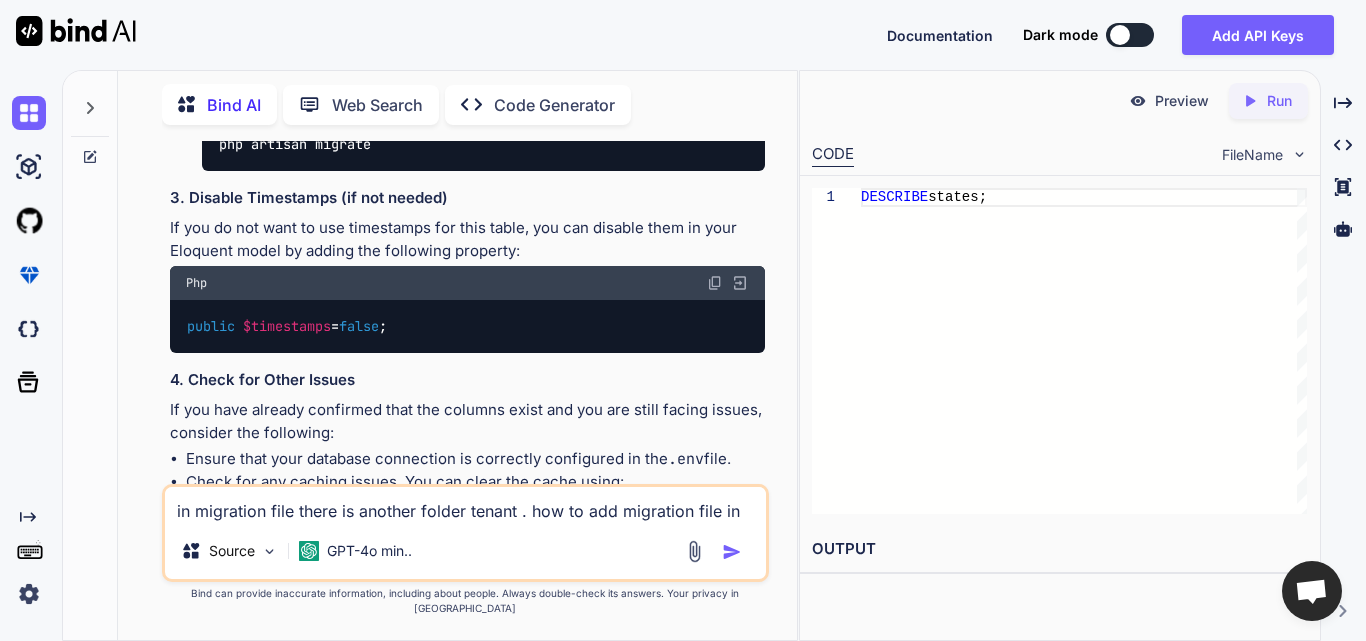 type on "x" 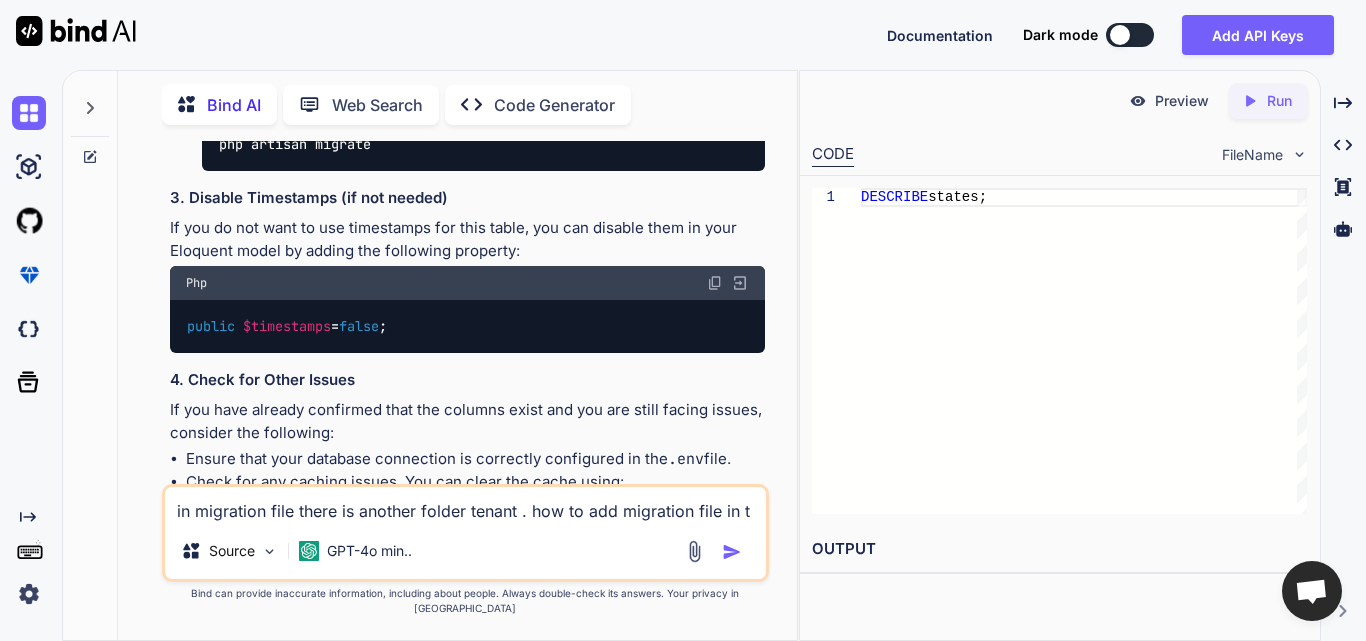 type on "x" 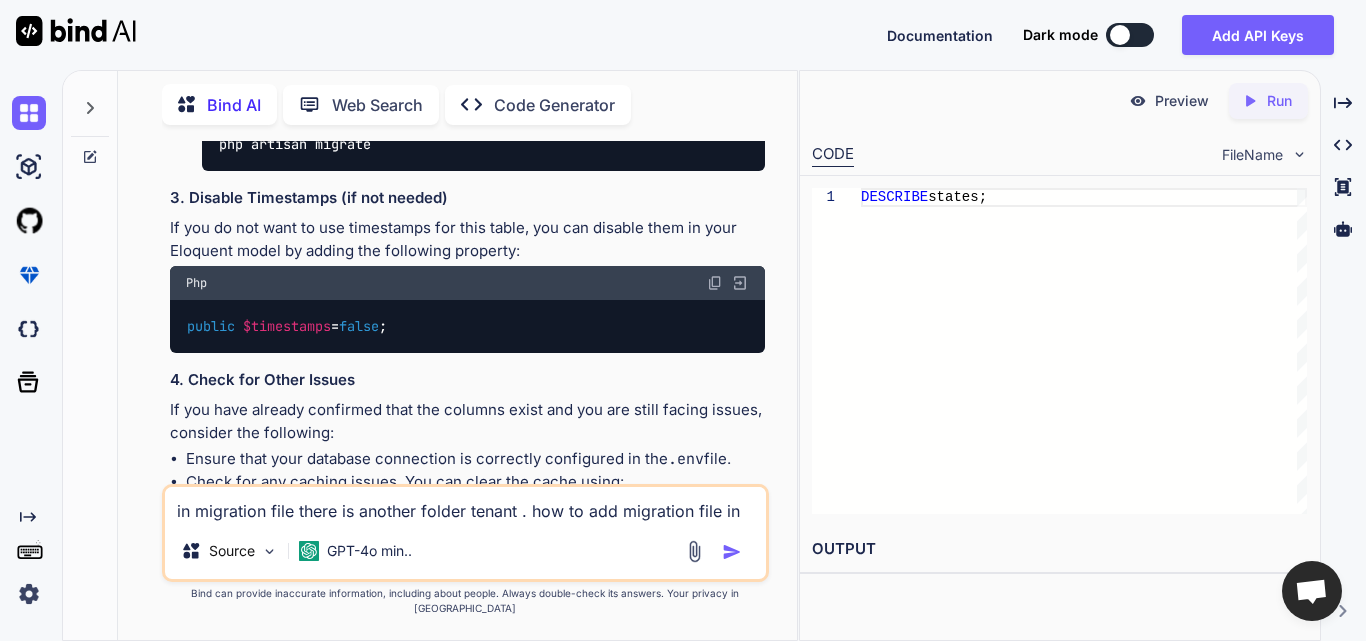 type on "in migration file there is another folder tenant . how to add migration file in ten" 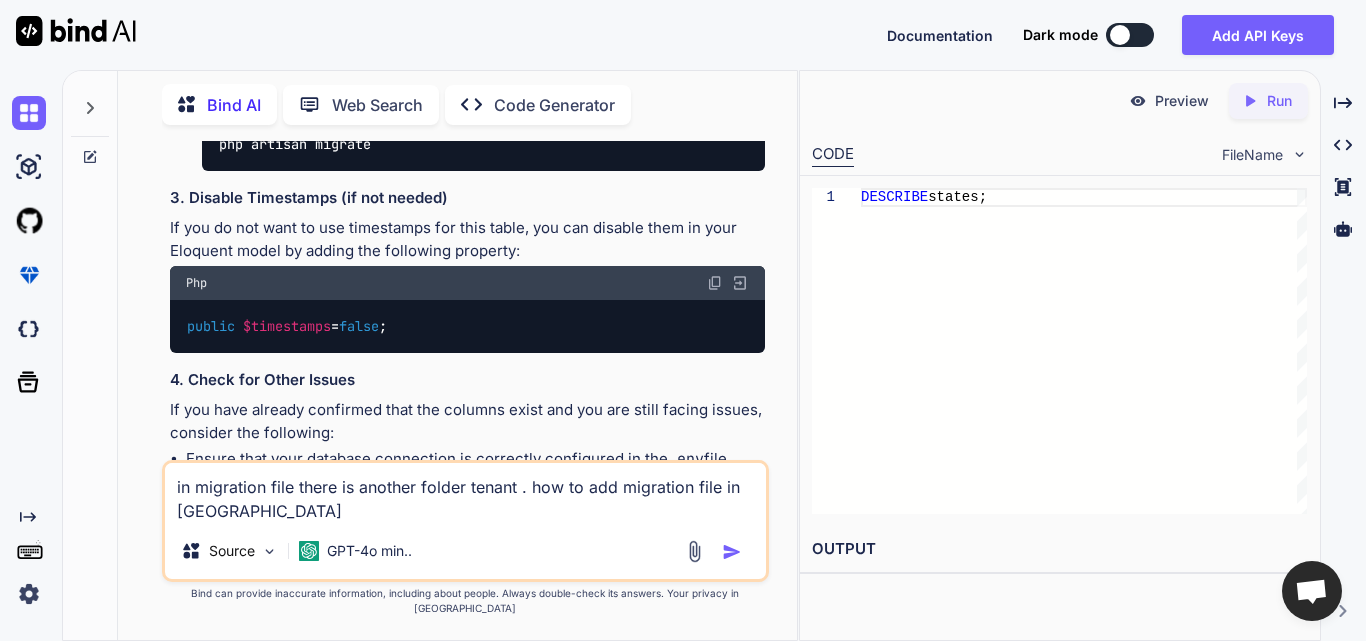 type on "x" 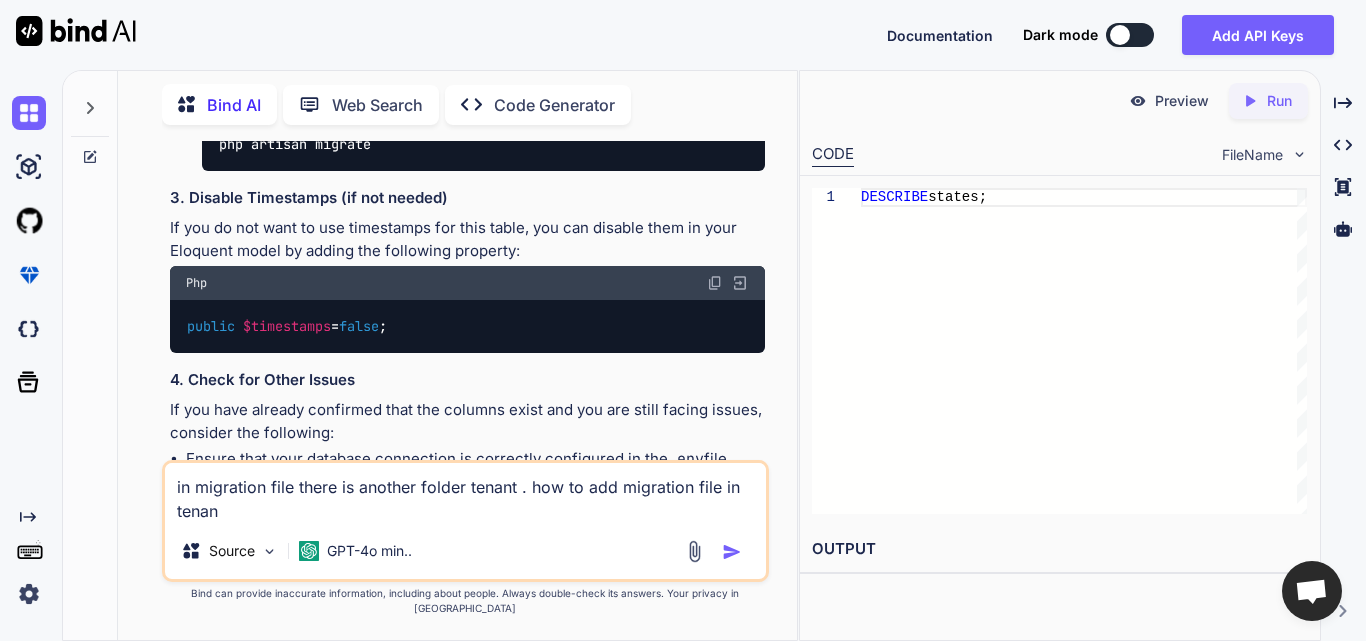 type on "x" 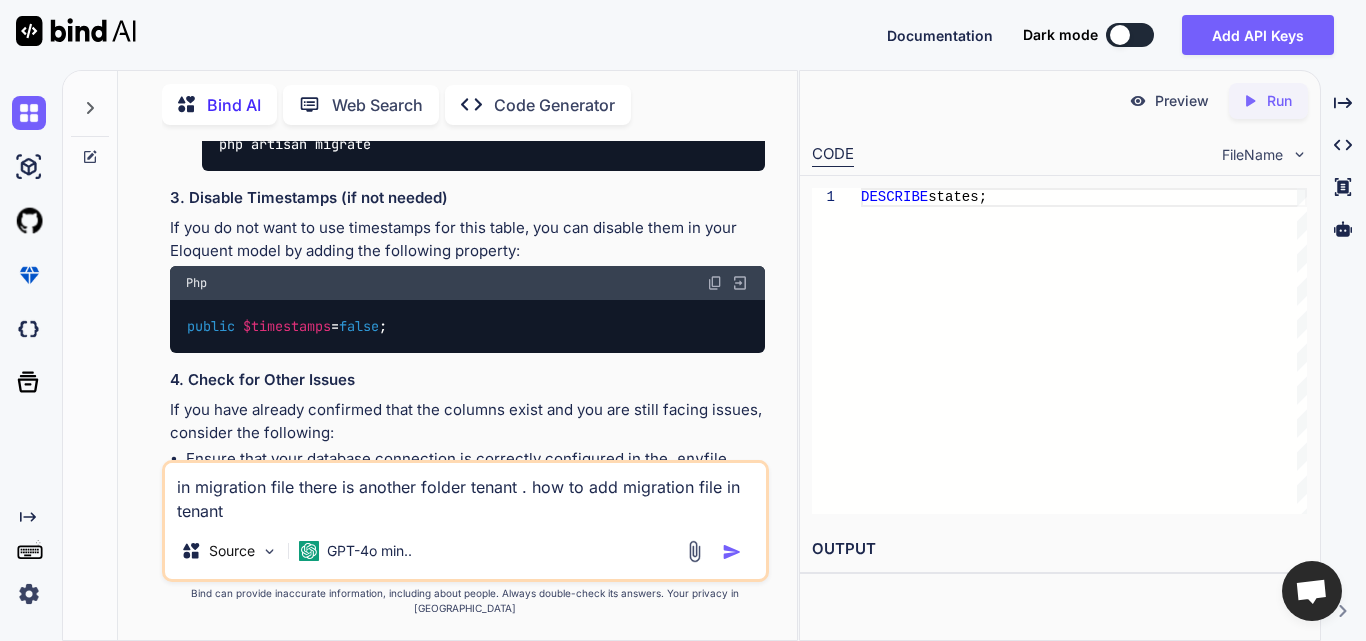 type on "x" 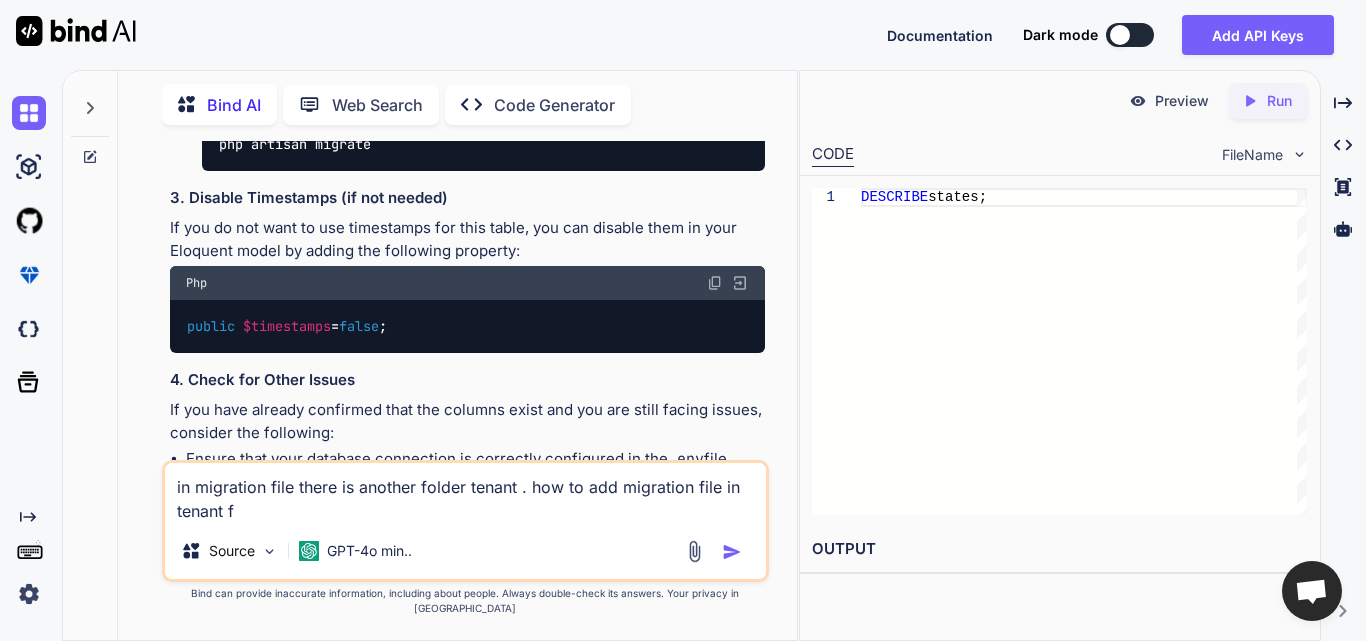 type on "x" 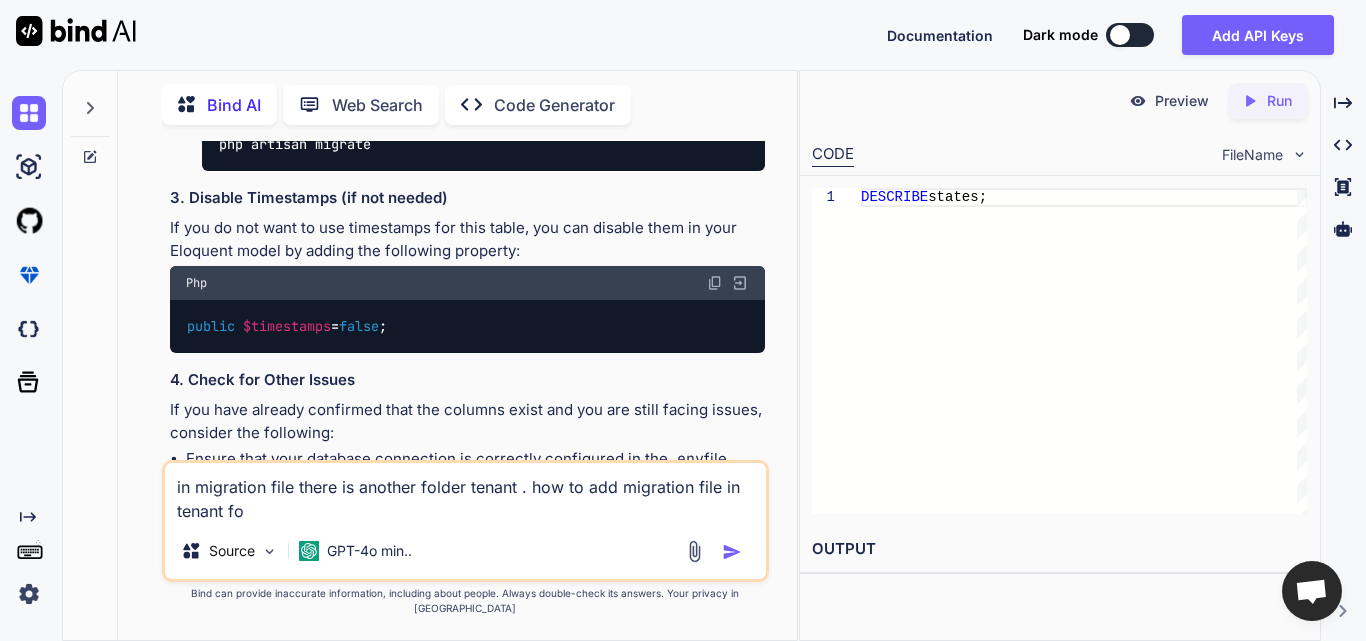 type on "x" 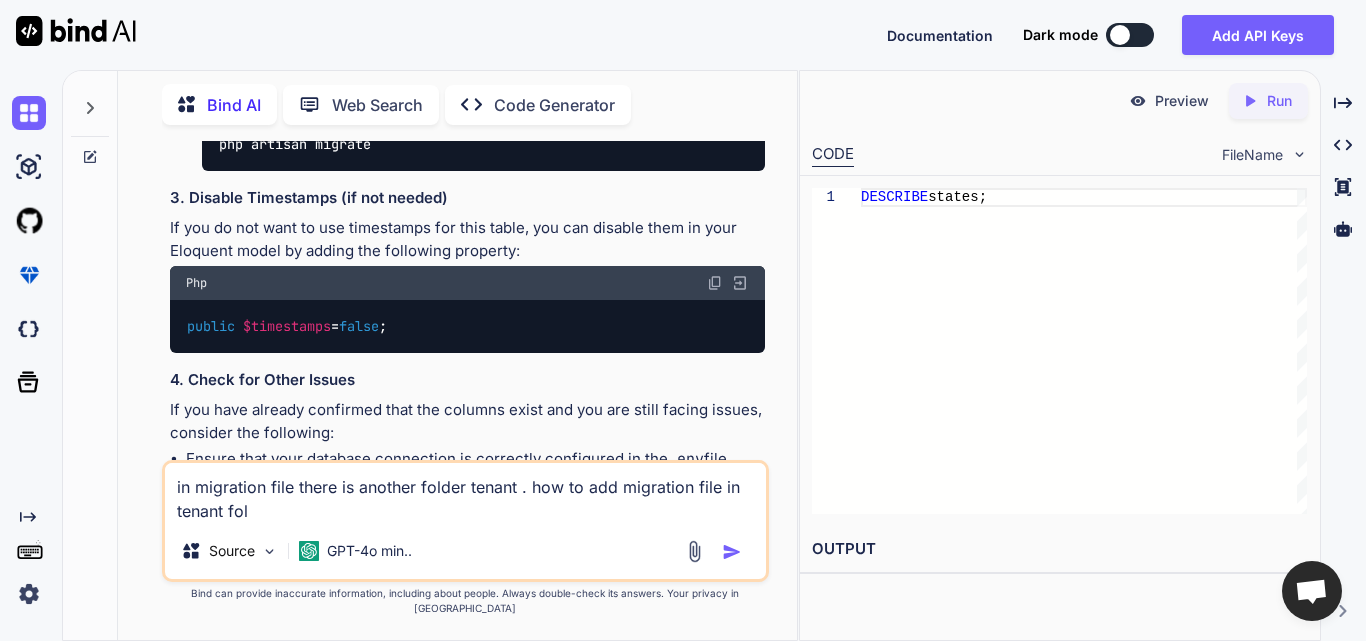 type on "x" 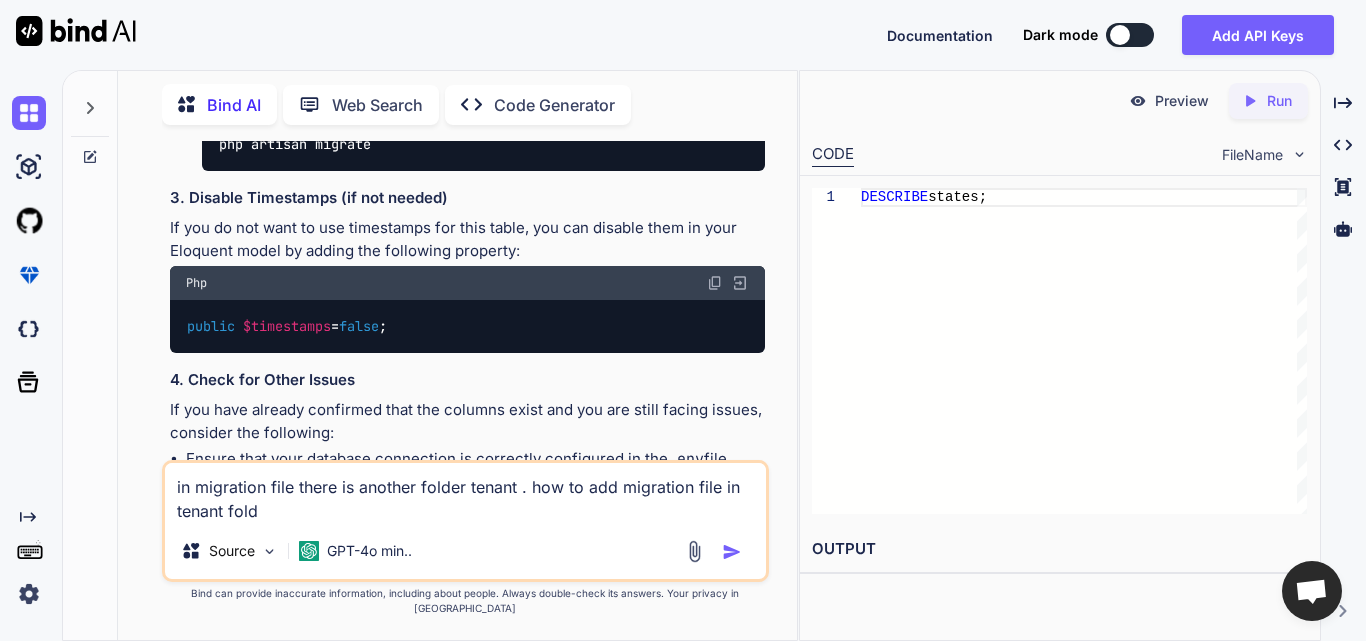 type on "x" 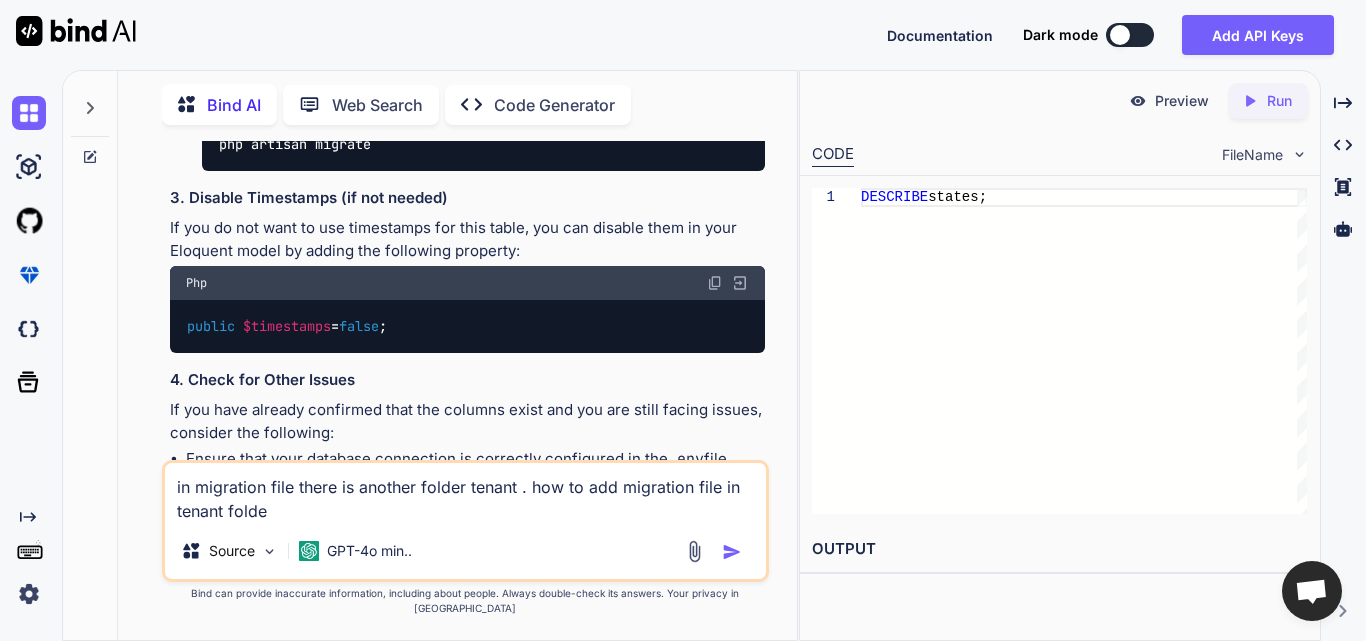 type on "x" 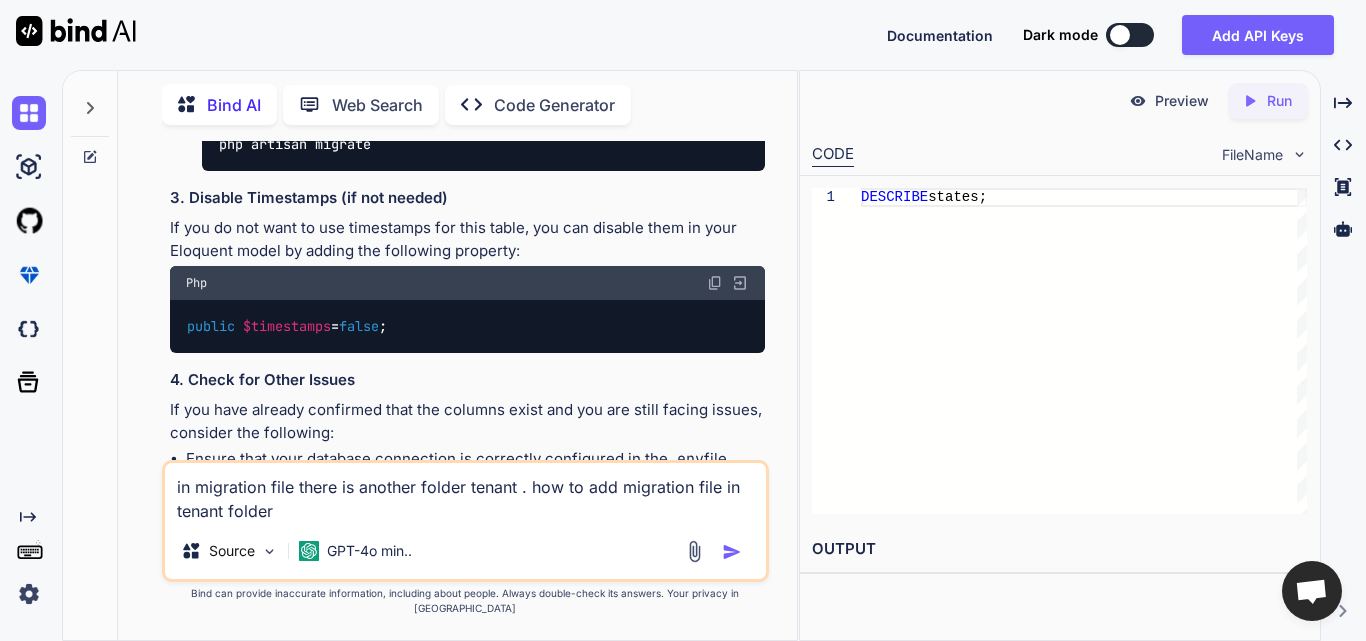 type 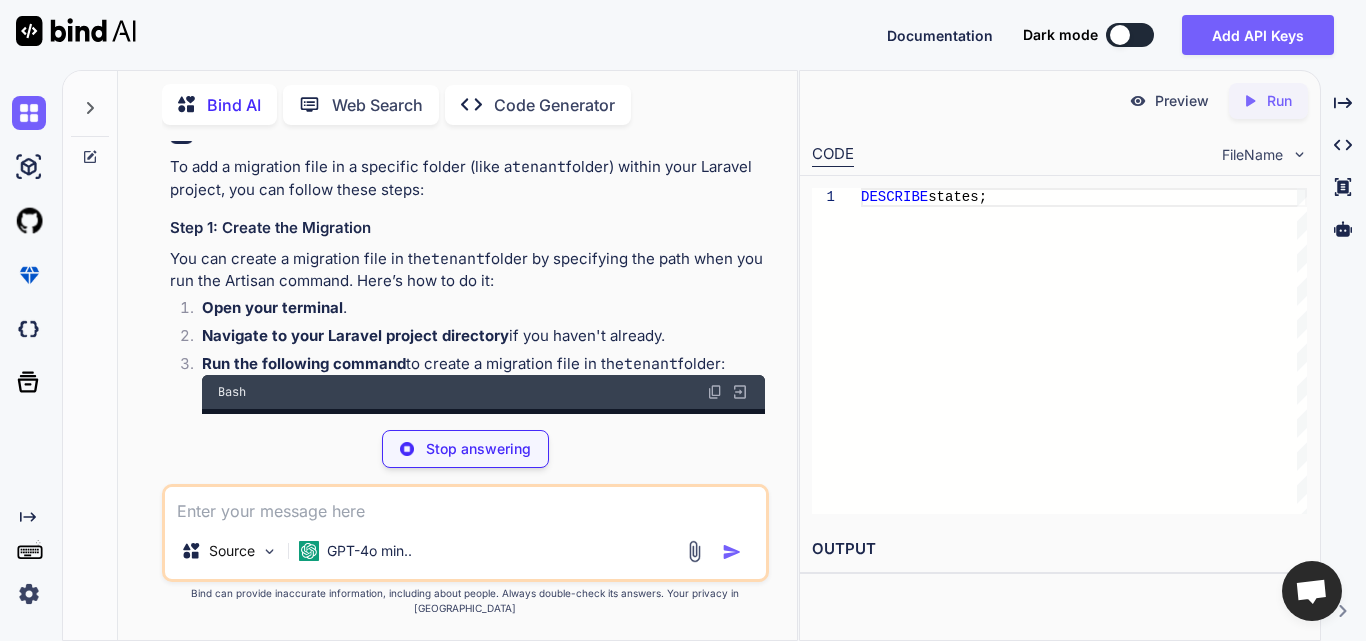 scroll, scrollTop: 15754, scrollLeft: 0, axis: vertical 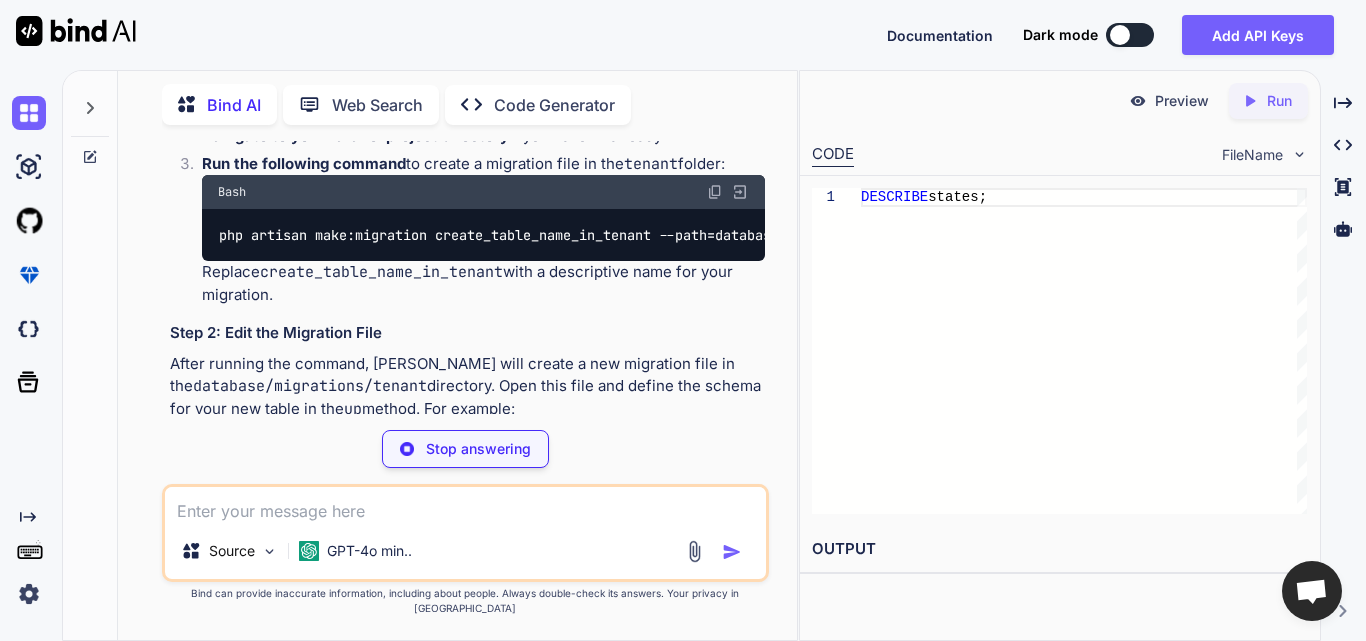 type on "x" 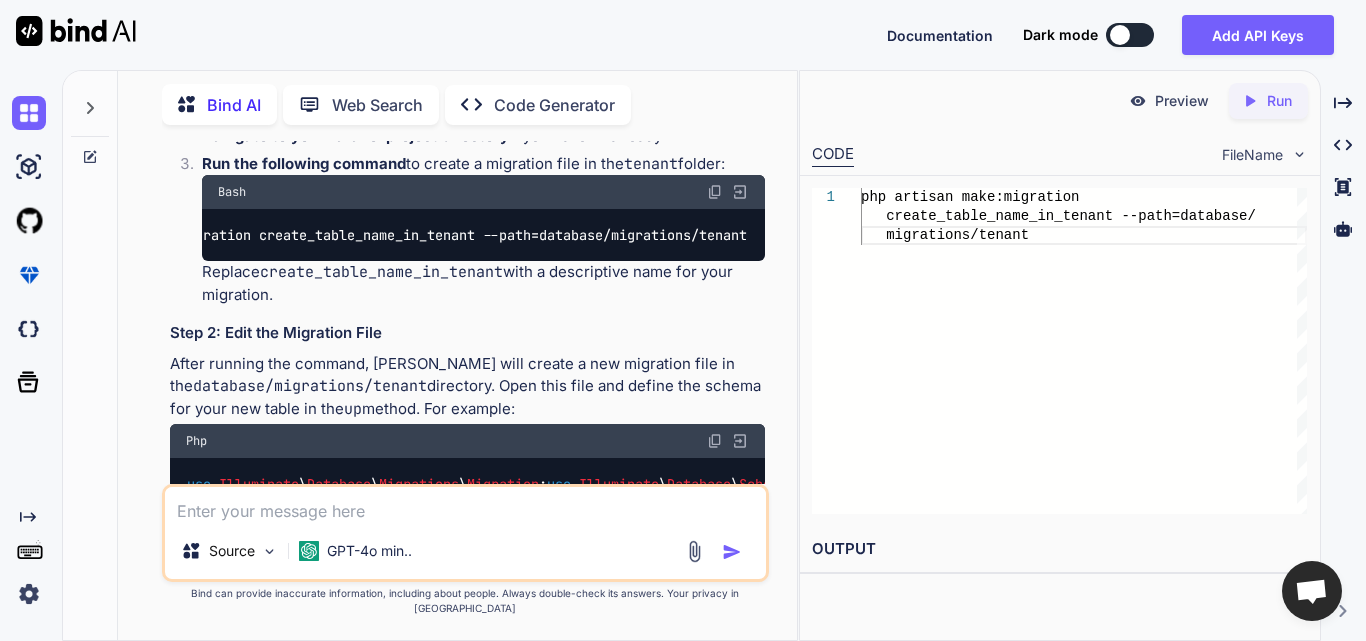 scroll, scrollTop: 0, scrollLeft: 189, axis: horizontal 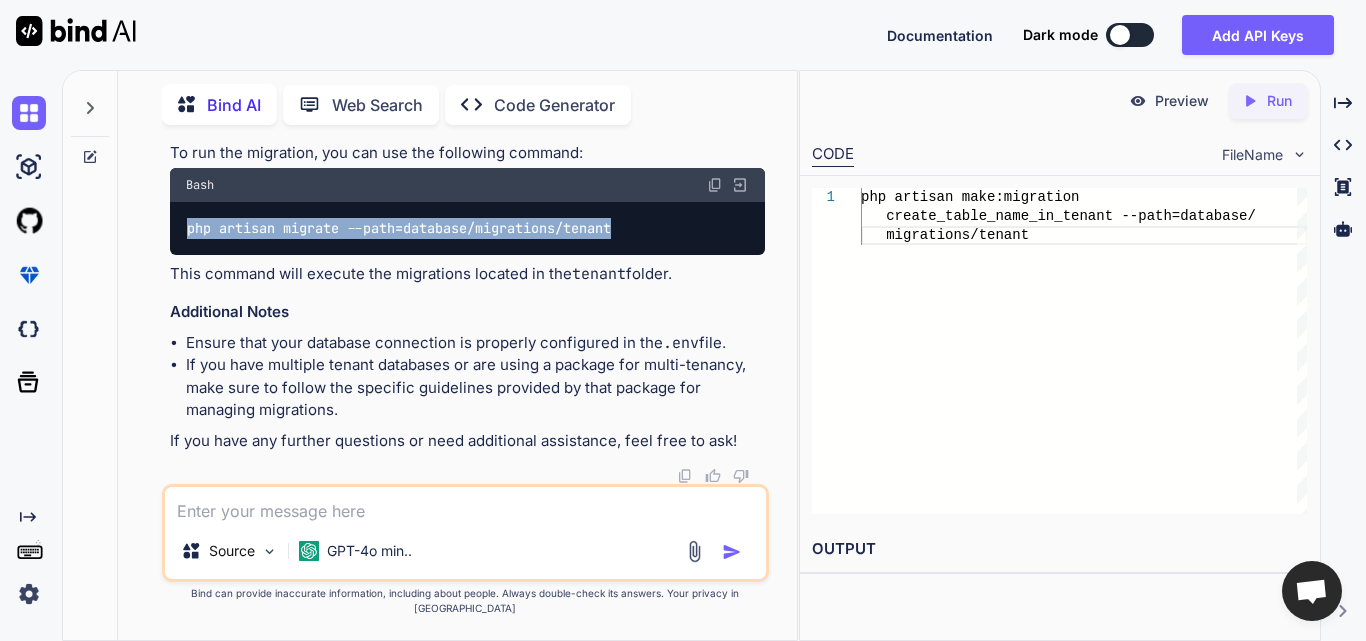 drag, startPoint x: 636, startPoint y: 345, endPoint x: 154, endPoint y: 354, distance: 482.084 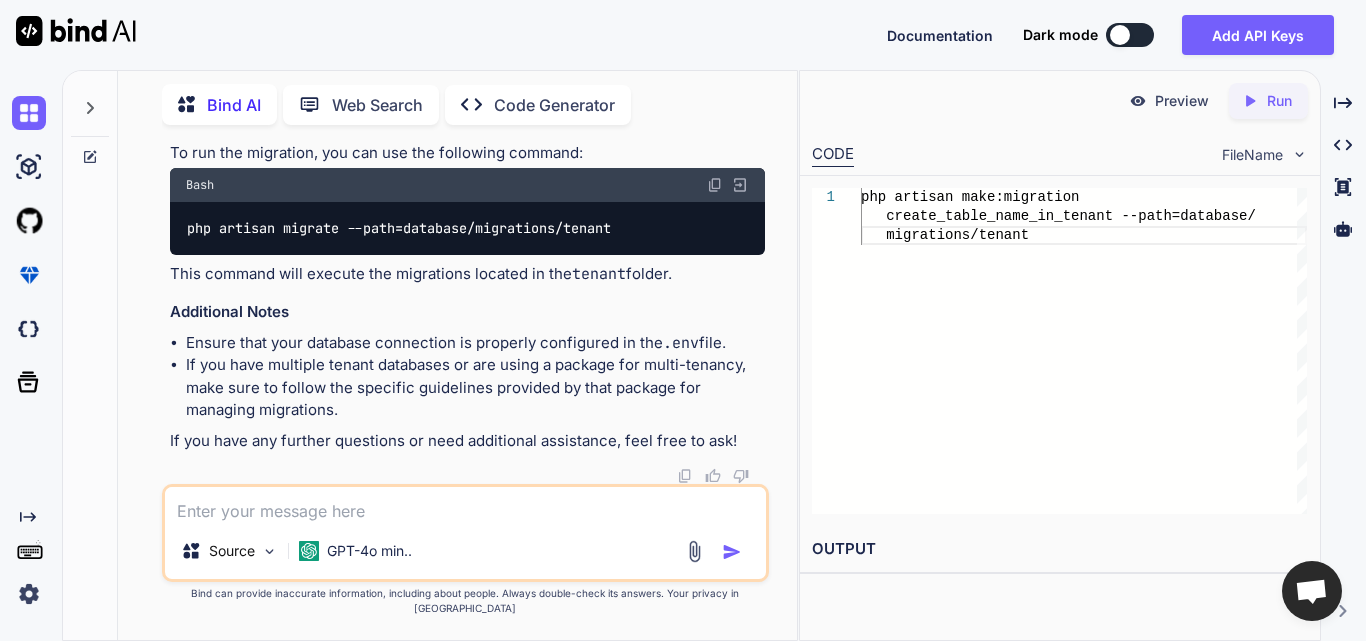 click at bounding box center (465, 505) 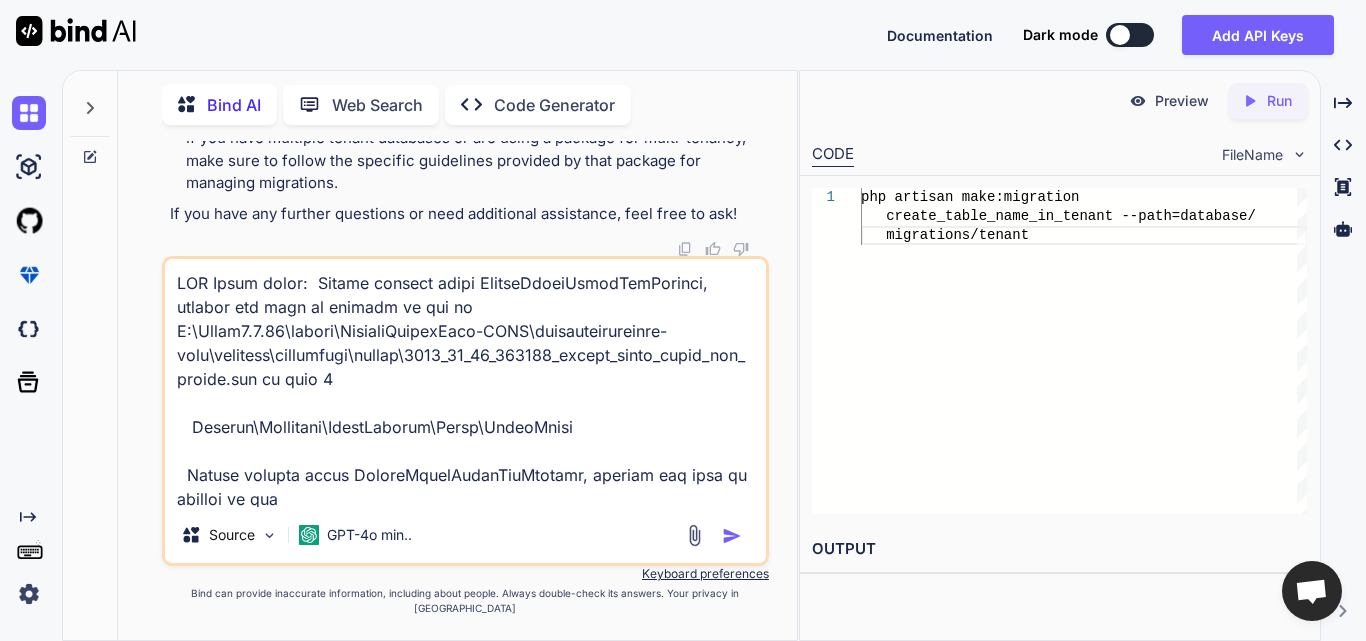 scroll, scrollTop: 1034, scrollLeft: 0, axis: vertical 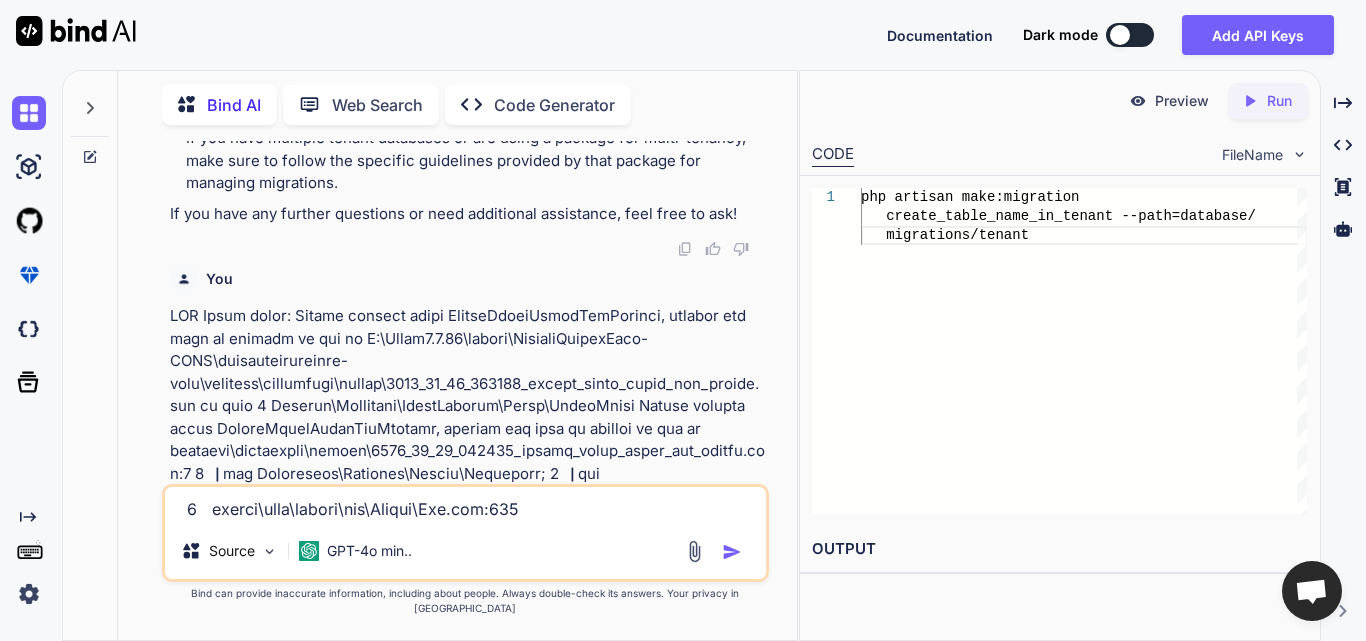 type 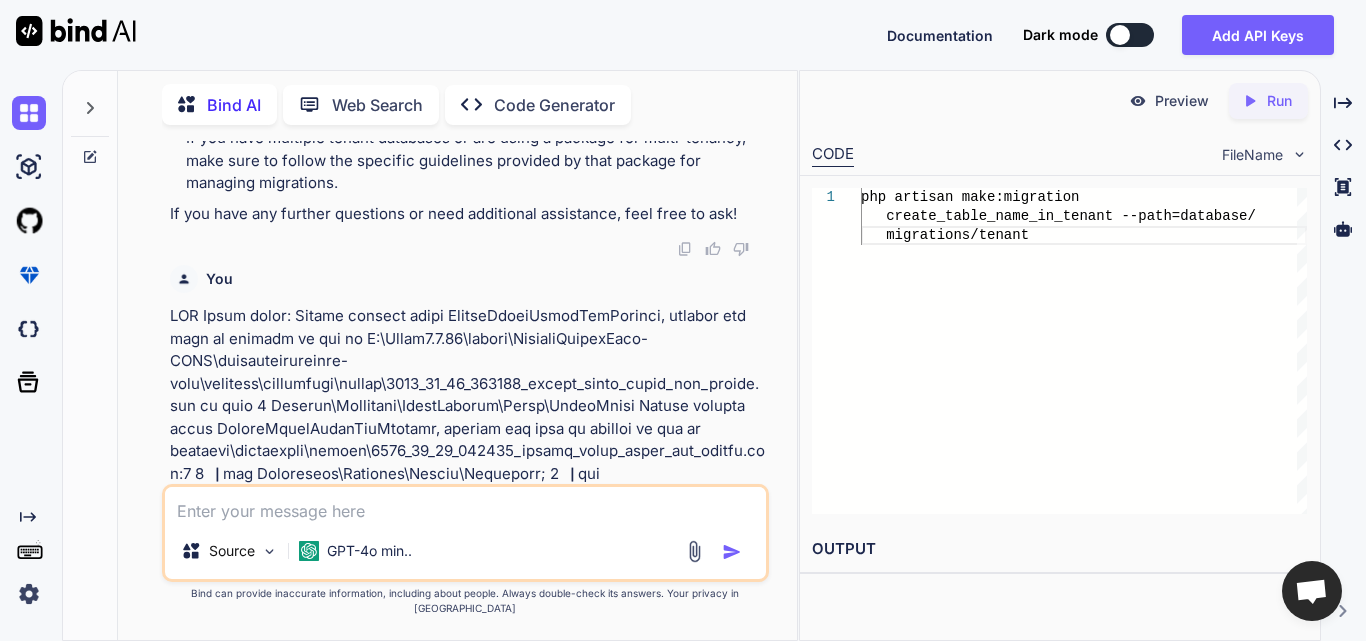 scroll, scrollTop: 0, scrollLeft: 0, axis: both 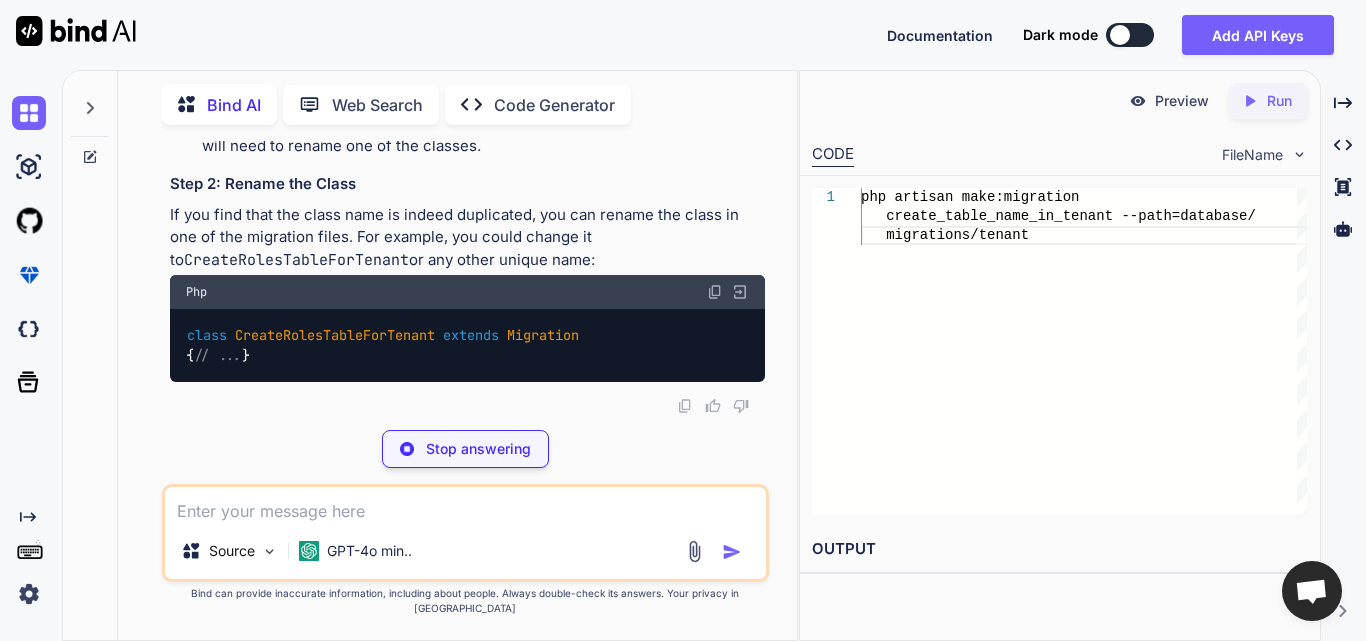 drag, startPoint x: 347, startPoint y: 368, endPoint x: 466, endPoint y: 371, distance: 119.03781 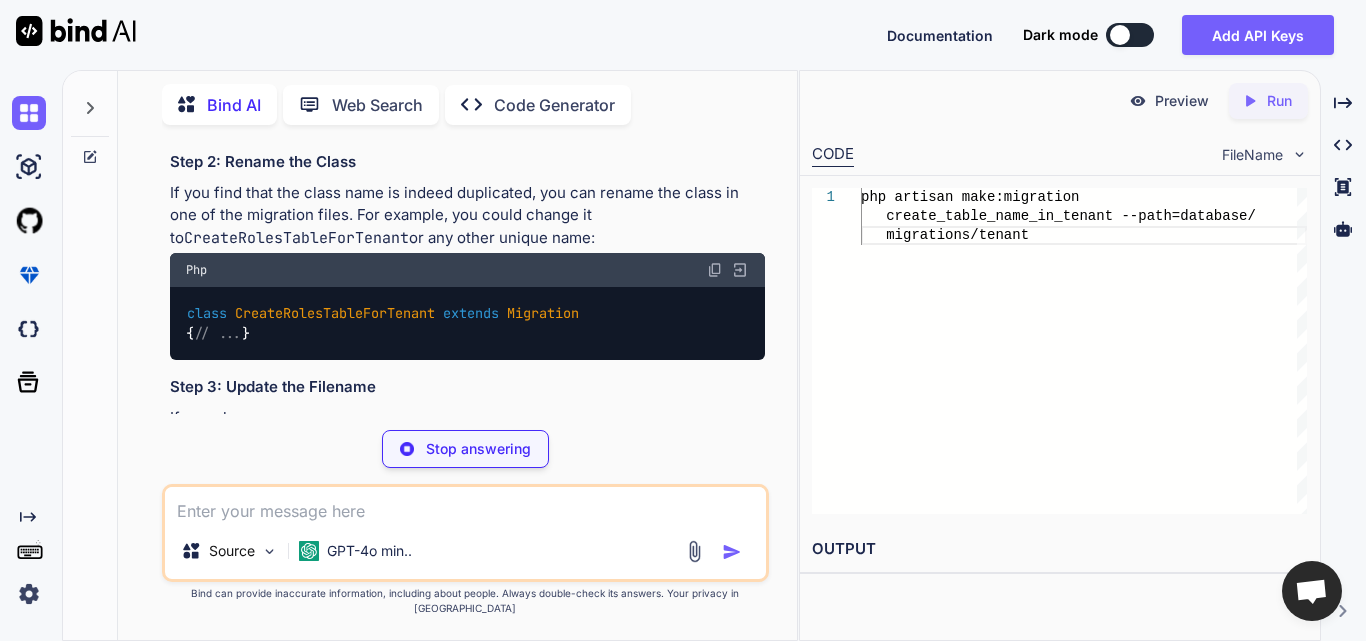 scroll, scrollTop: 0, scrollLeft: 493, axis: horizontal 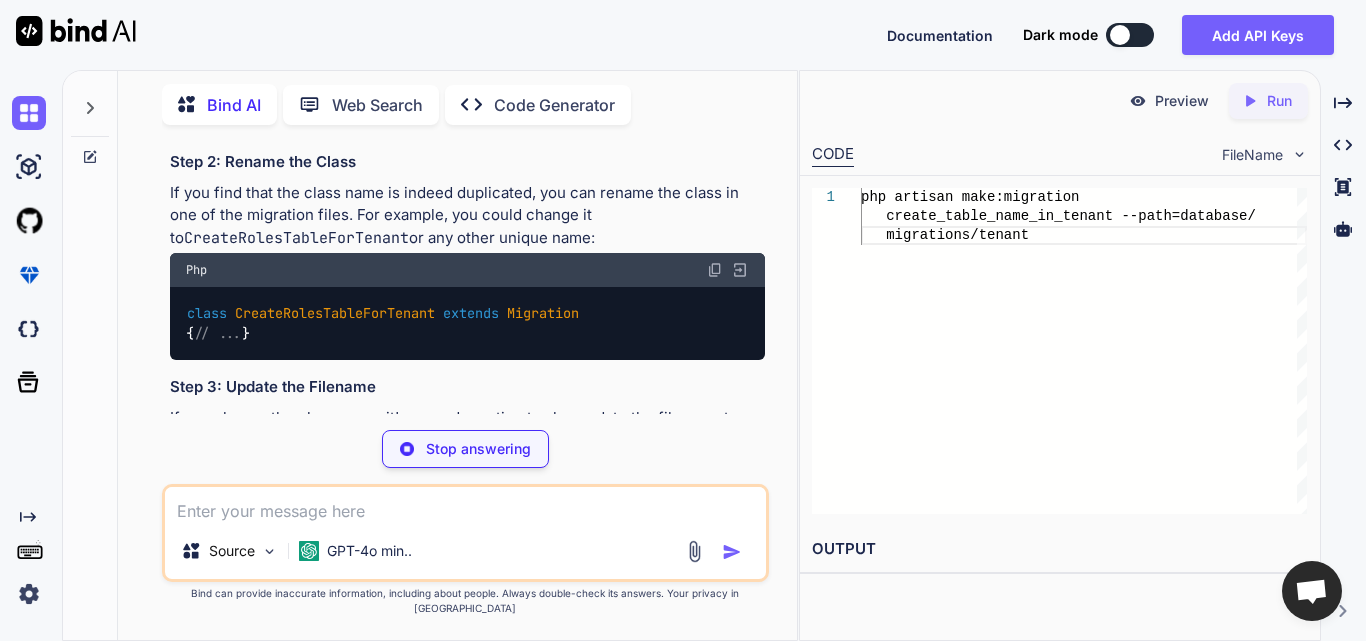 click on "Makefile" at bounding box center [483, -24] 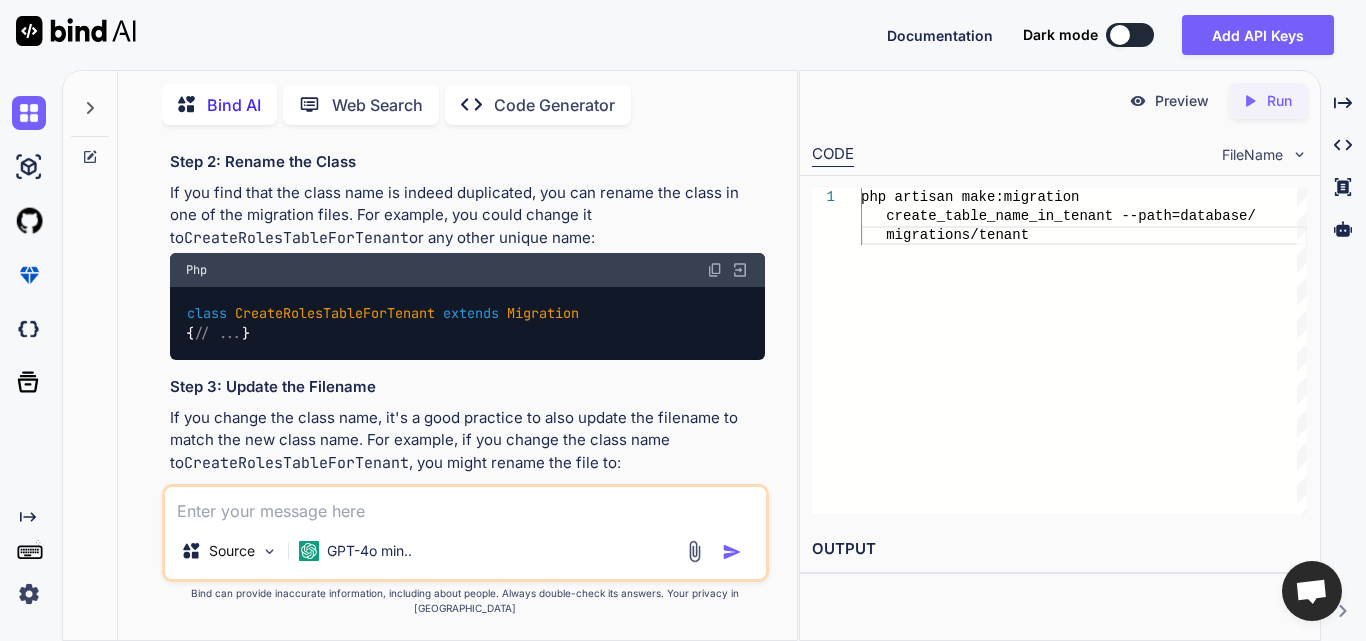 drag, startPoint x: 512, startPoint y: 368, endPoint x: 564, endPoint y: 368, distance: 52 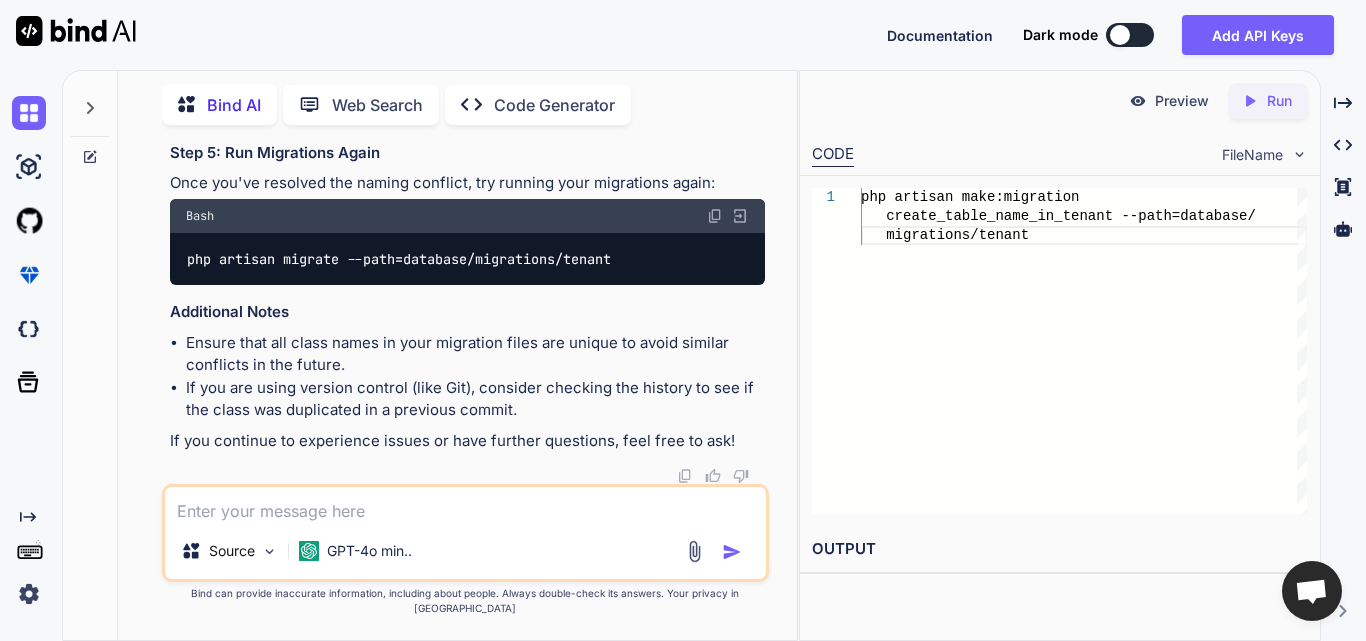 scroll, scrollTop: 18423, scrollLeft: 0, axis: vertical 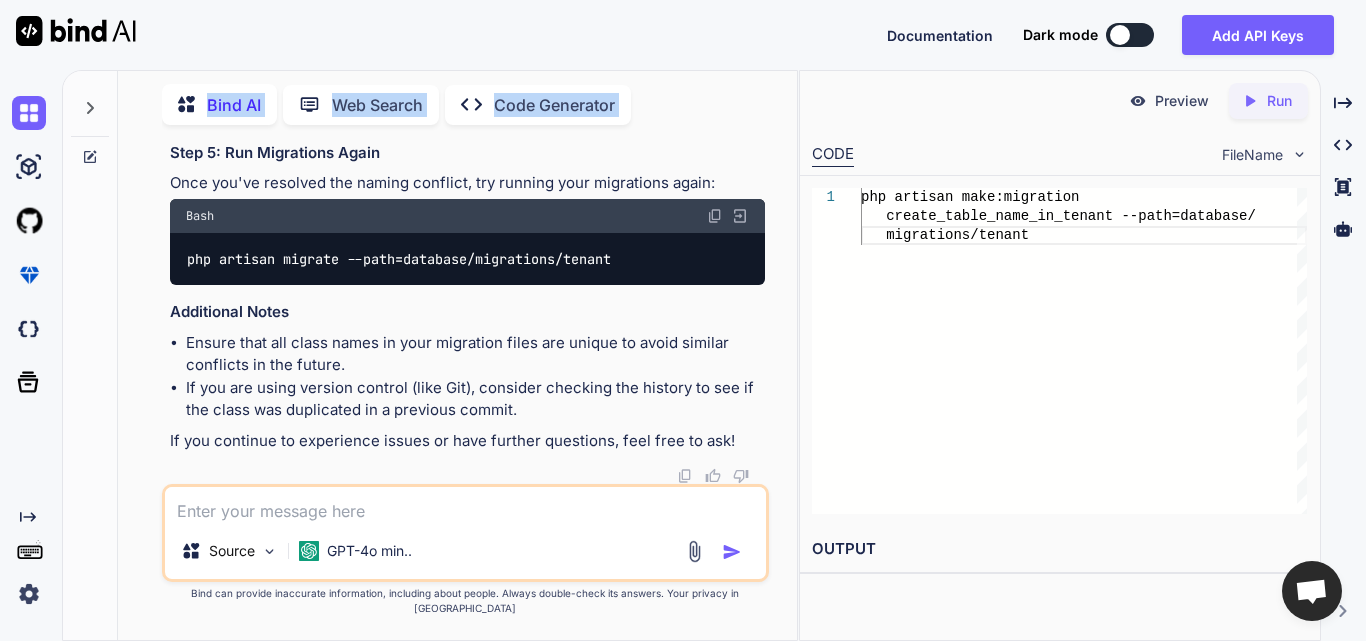 drag, startPoint x: 401, startPoint y: 248, endPoint x: 102, endPoint y: 260, distance: 299.2407 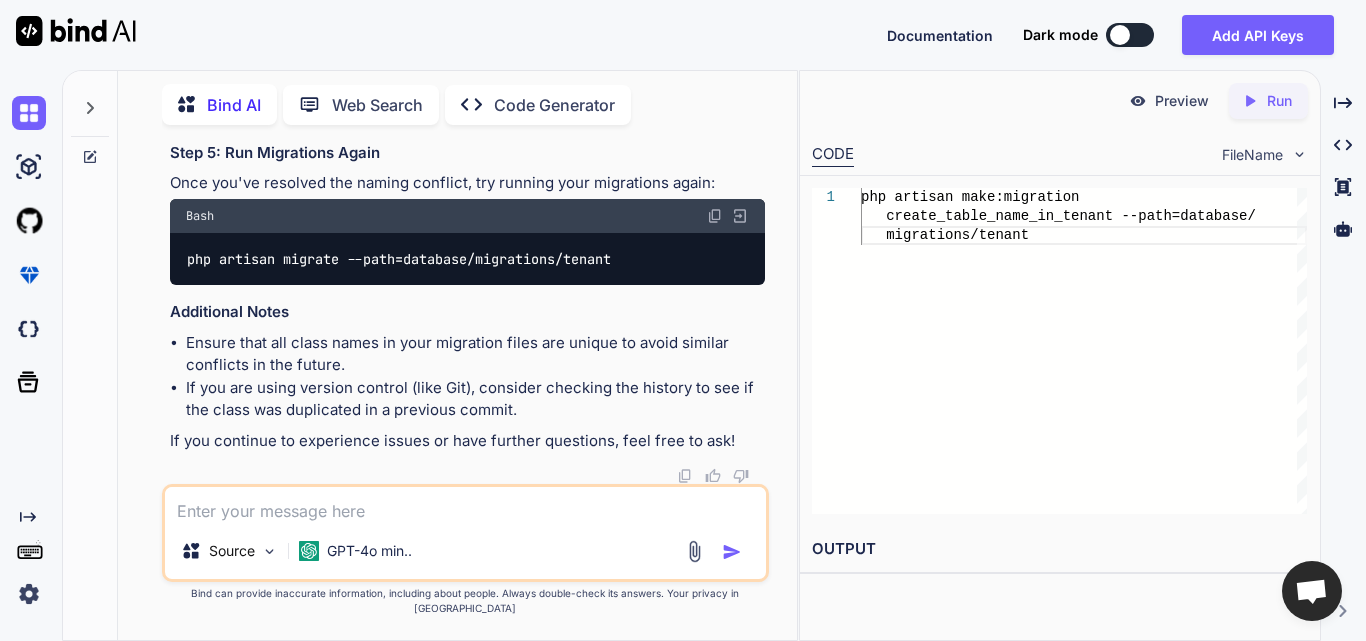drag, startPoint x: 185, startPoint y: 243, endPoint x: 395, endPoint y: 245, distance: 210.00952 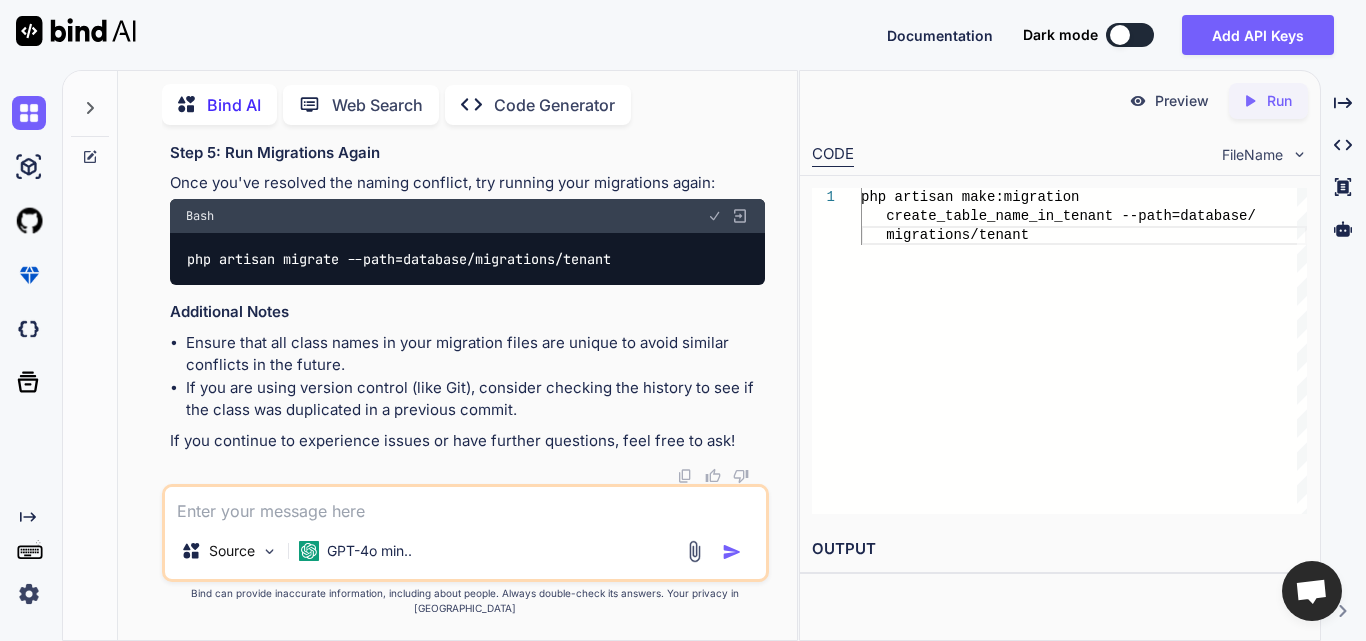 scroll, scrollTop: 18550, scrollLeft: 0, axis: vertical 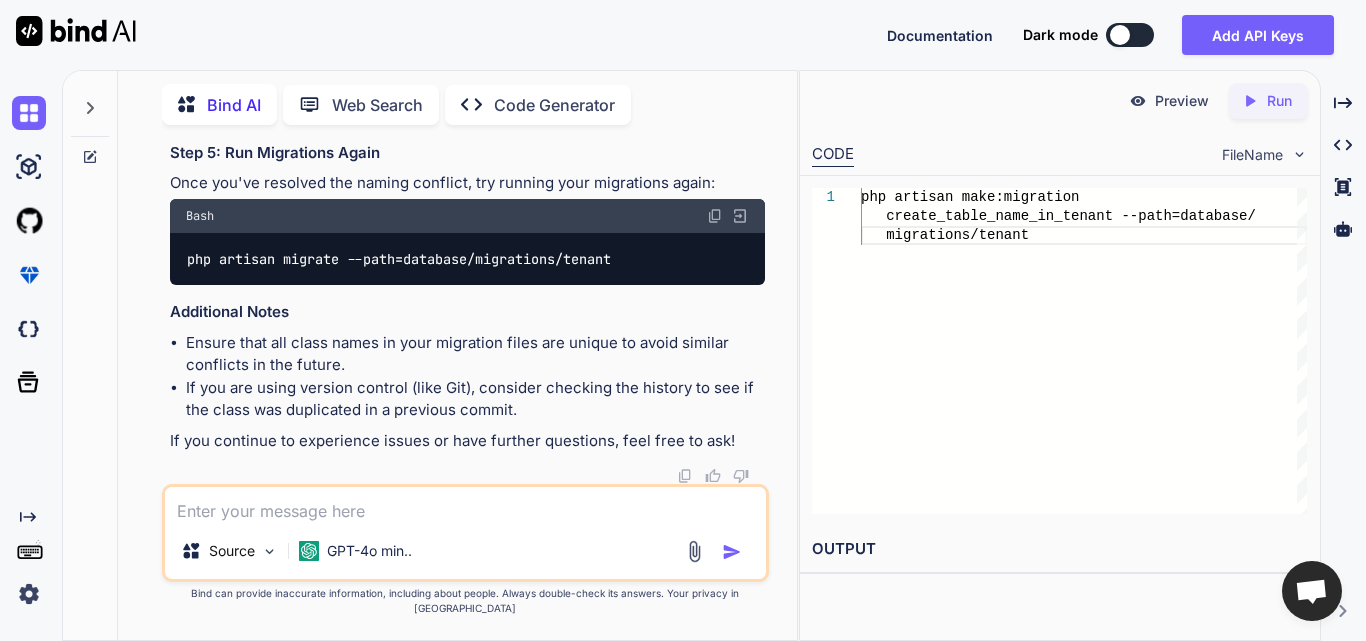 click at bounding box center [465, 505] 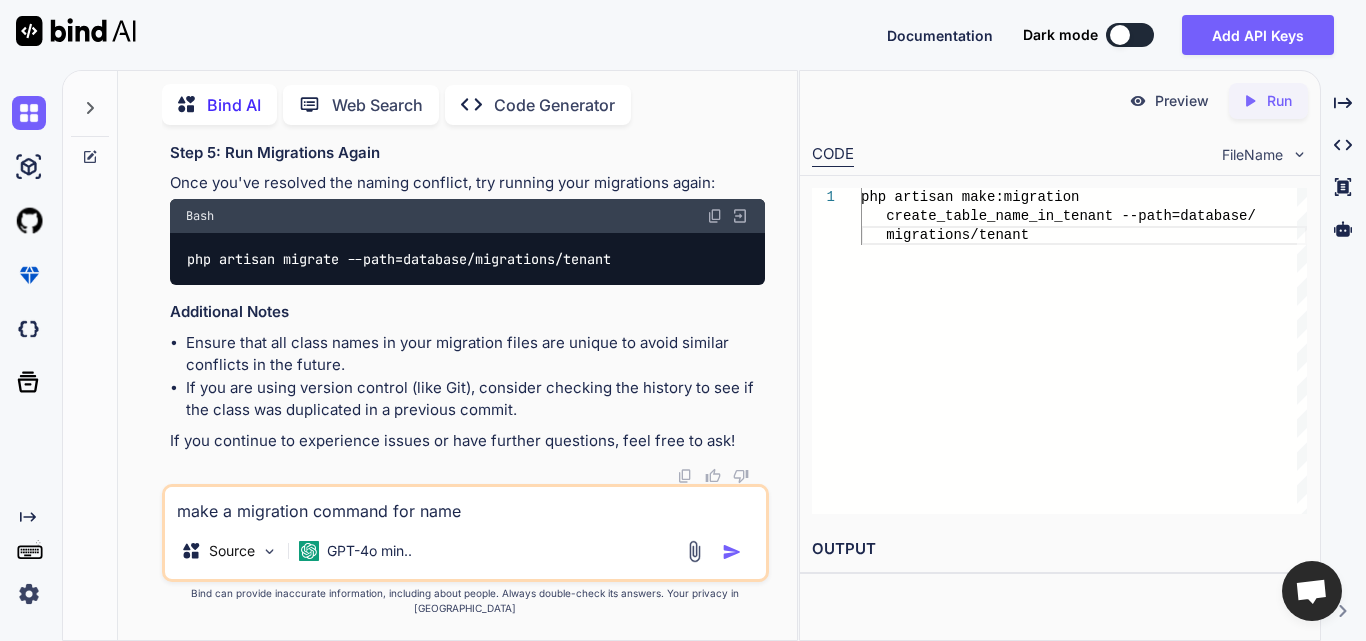 paste on "CreateRolesTableForTenants" 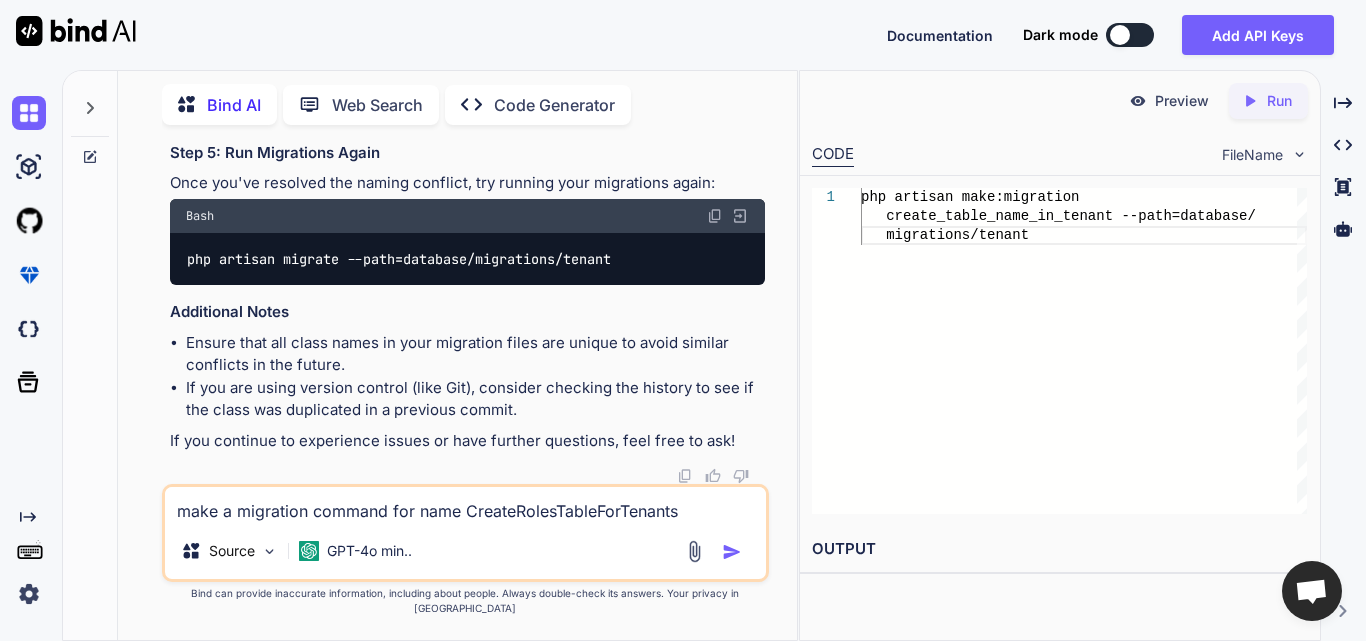 type 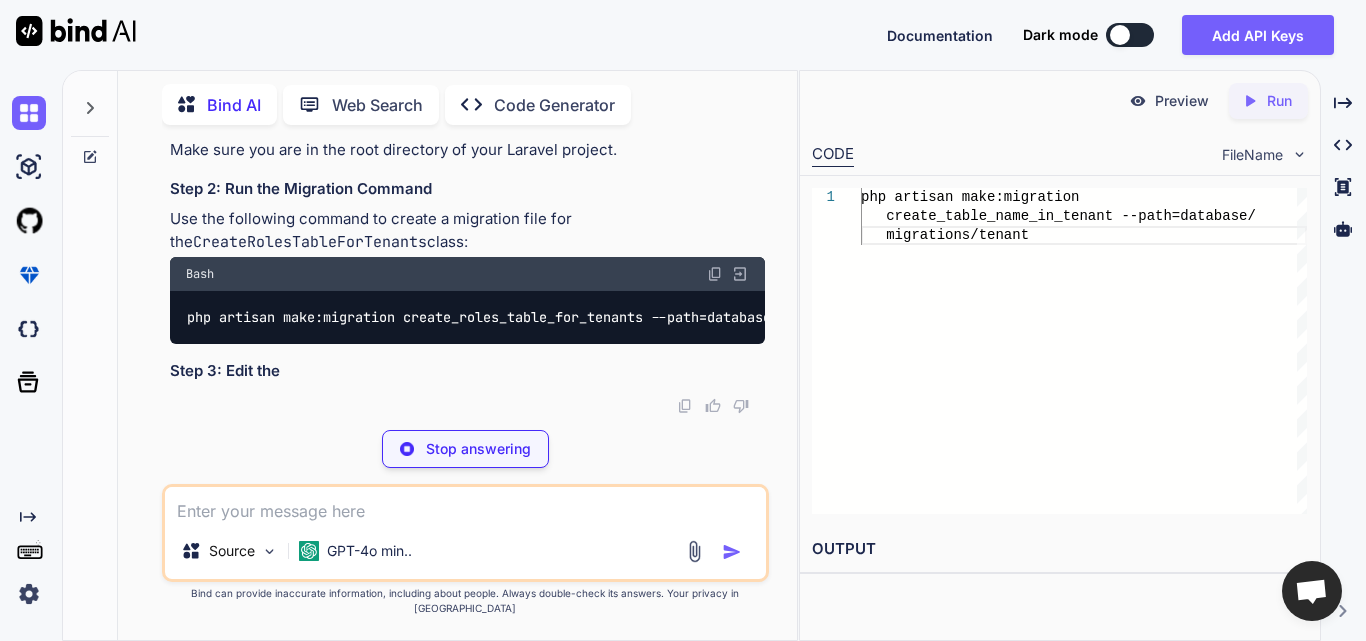 scroll, scrollTop: 19112, scrollLeft: 0, axis: vertical 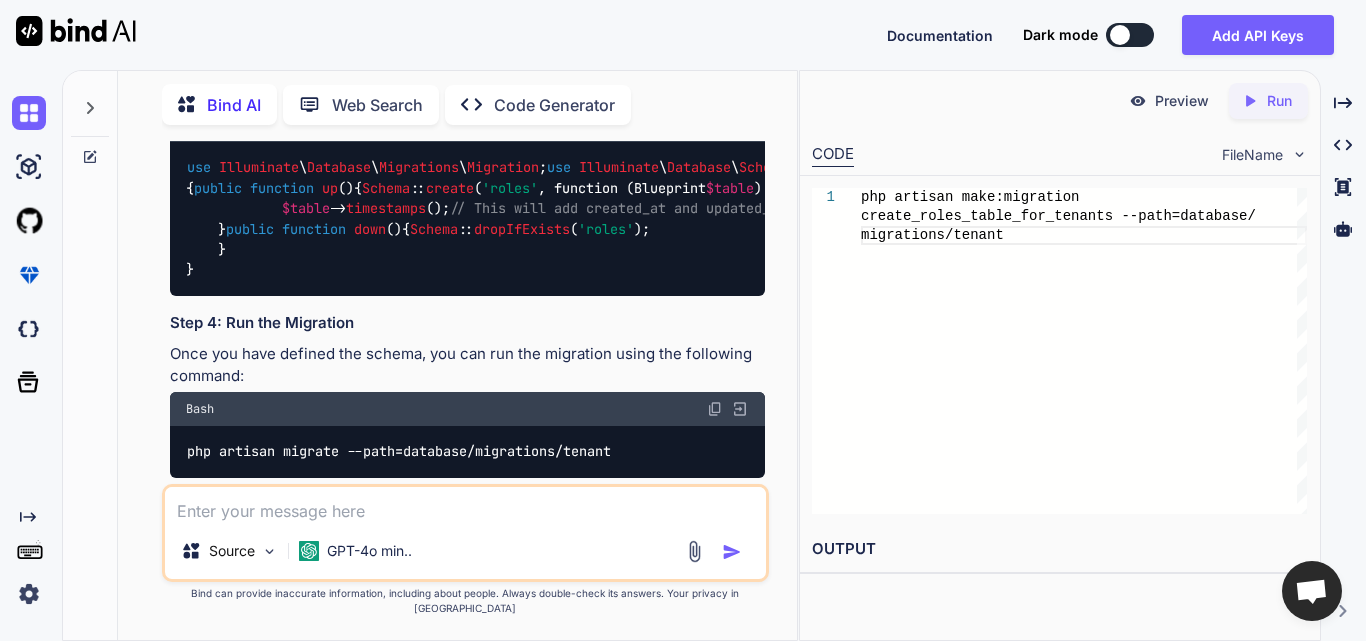 click at bounding box center [715, -80] 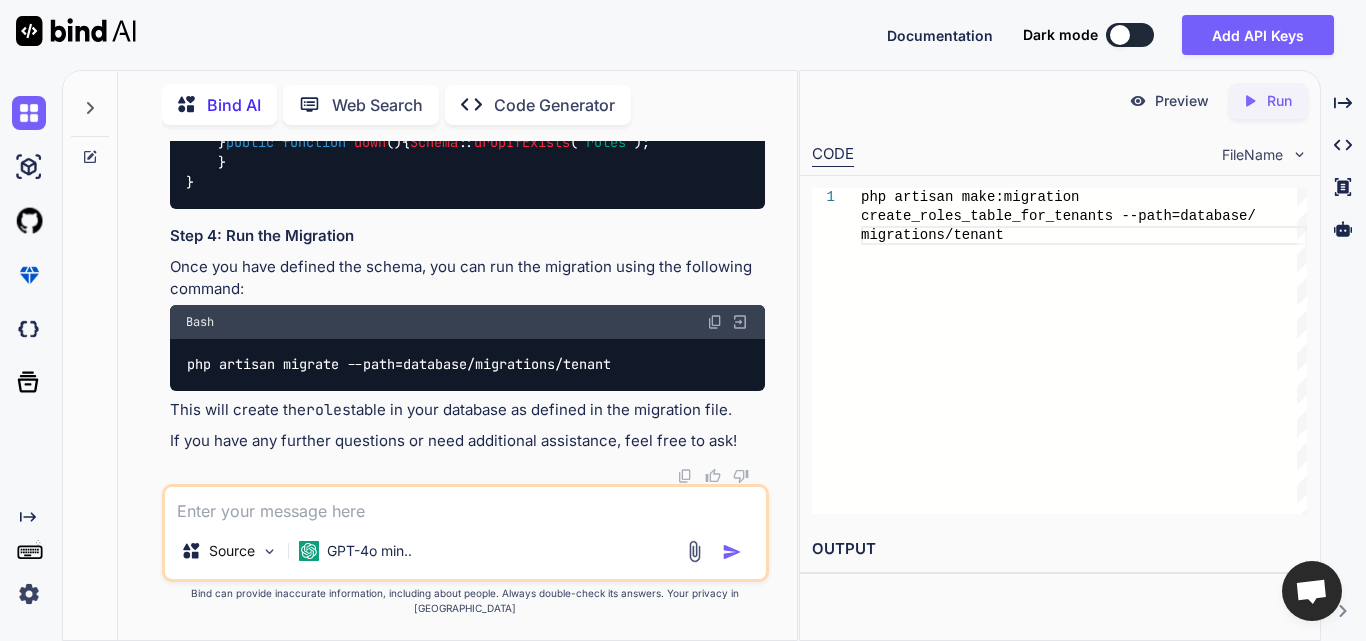 scroll, scrollTop: 19412, scrollLeft: 0, axis: vertical 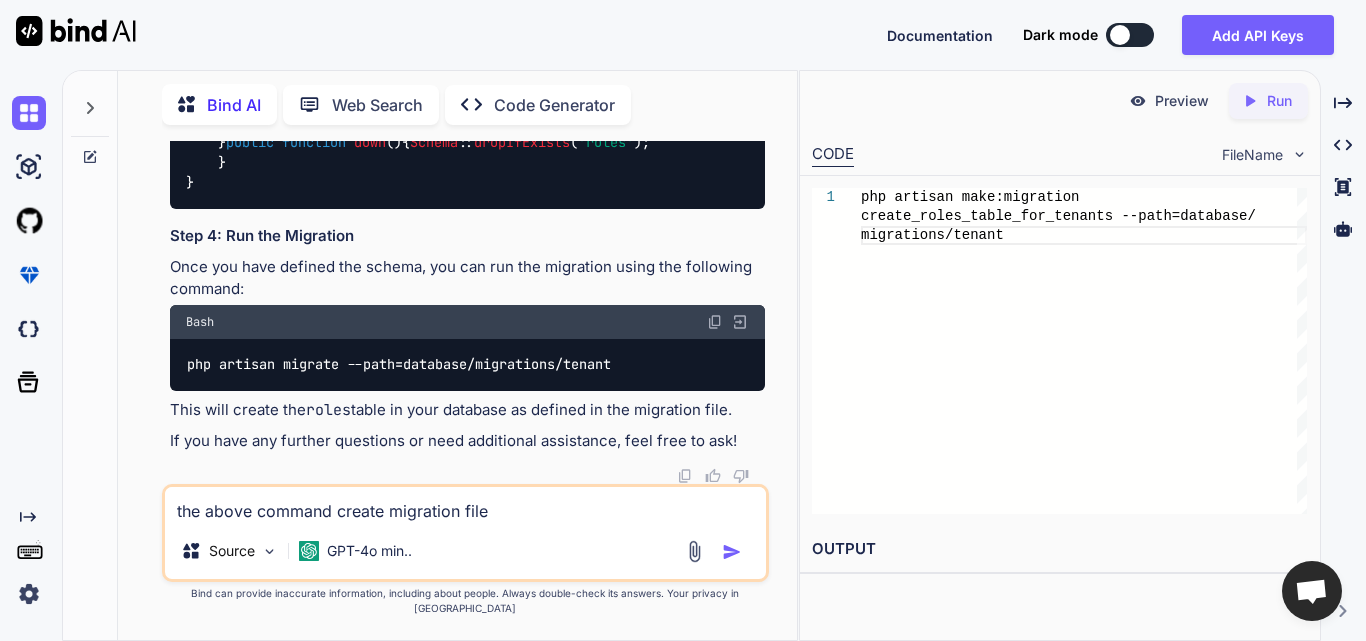 paste on "<?php
use Illuminate\Database\Migrations\Migration;
use Illuminate\Database\Schema\Blueprint;
use Illuminate\Support\Facades\Schema;
return new class extends Migration
{
/**
* Run the migrations.
*/
public function up(): void
{
Schema::create('roles_table_for_tenants', function (Blueprint $table) {
$table->id();
$table->timestamps();
});
}
/**
* Reverse the migrations.
*/
public function down(): void
{
Schema::dropIfExists('roles_table_for_tenants');
}
};" 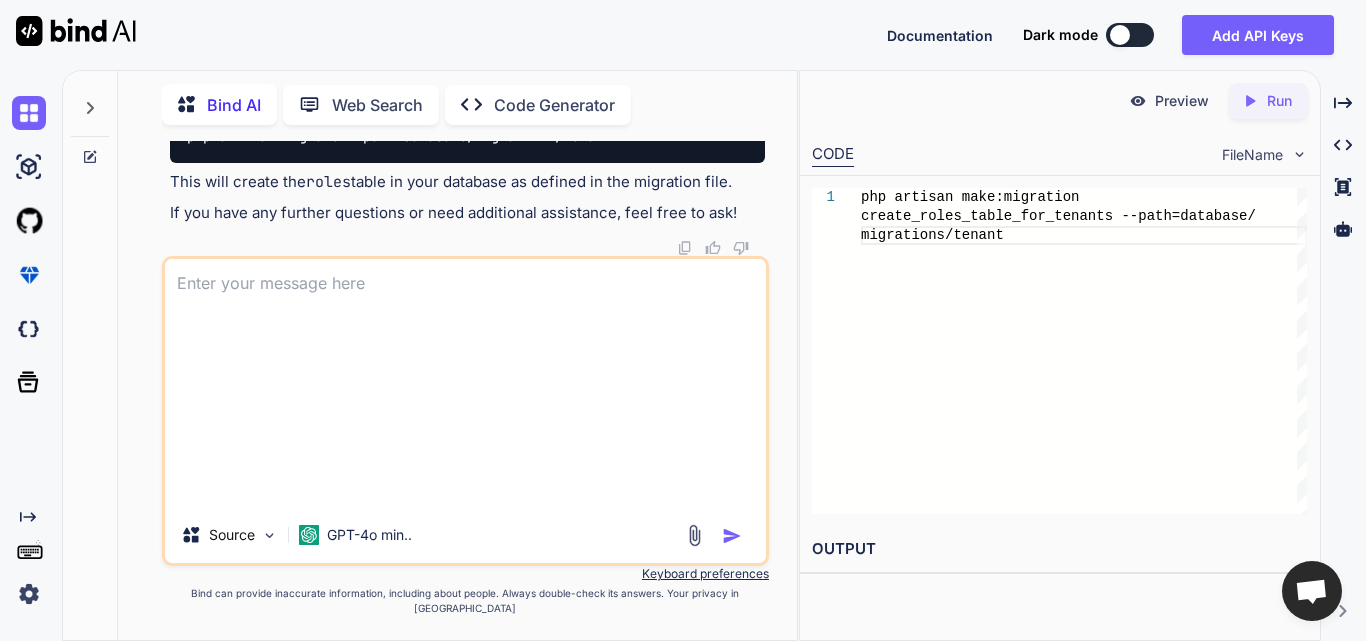 scroll, scrollTop: 0, scrollLeft: 0, axis: both 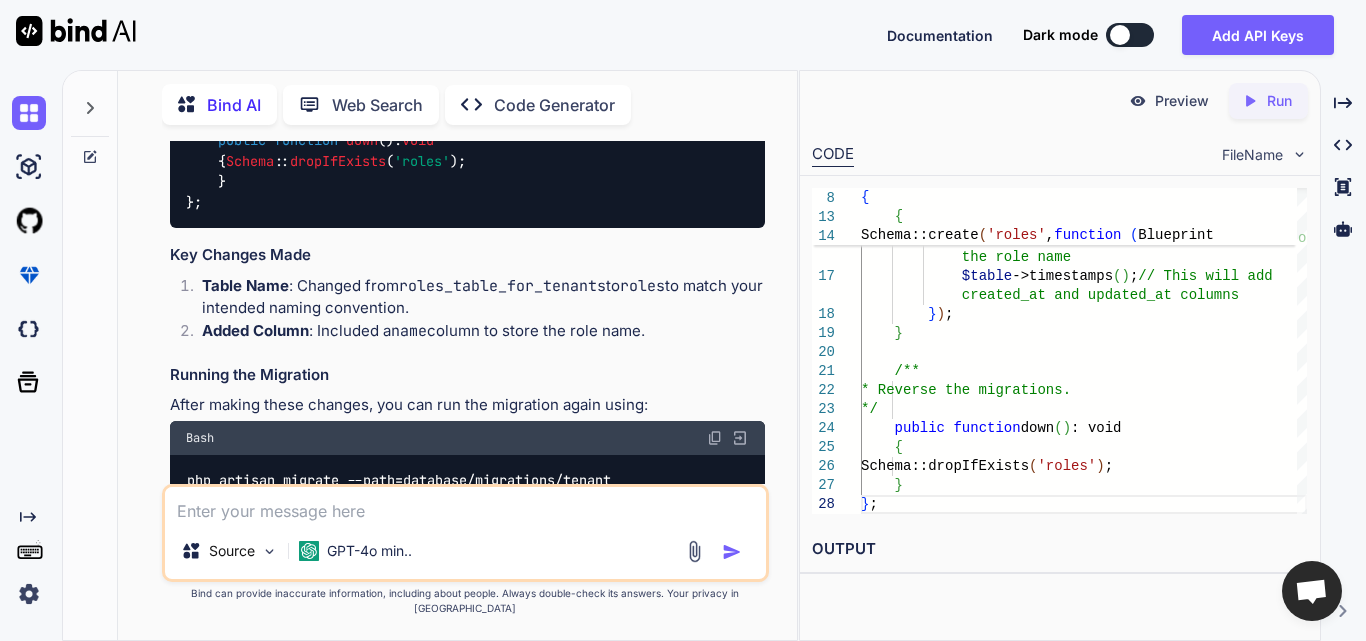 drag, startPoint x: 350, startPoint y: 386, endPoint x: 141, endPoint y: 308, distance: 223.0807 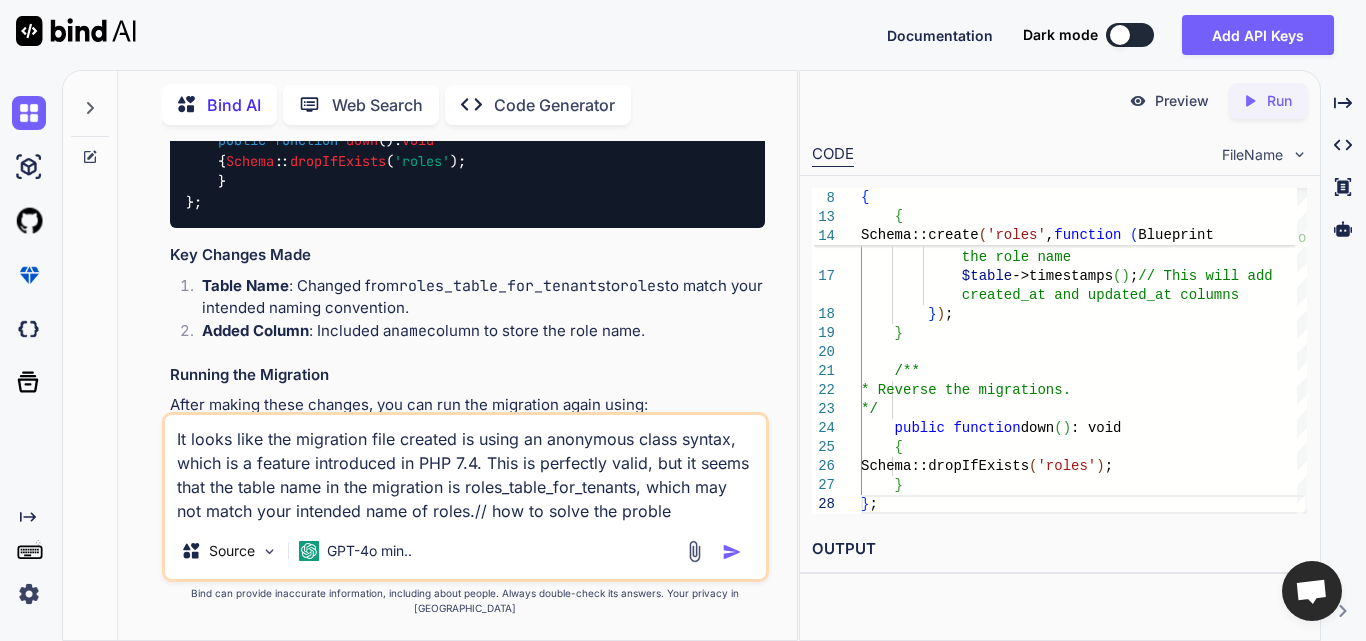 type on "It looks like the migration file created is using an anonymous class syntax, which is a feature introduced in PHP 7.4. This is perfectly valid, but it seems that the table name in the migration is roles_table_for_tenants, which may not match your intended name of roles.// how to solve the problem" 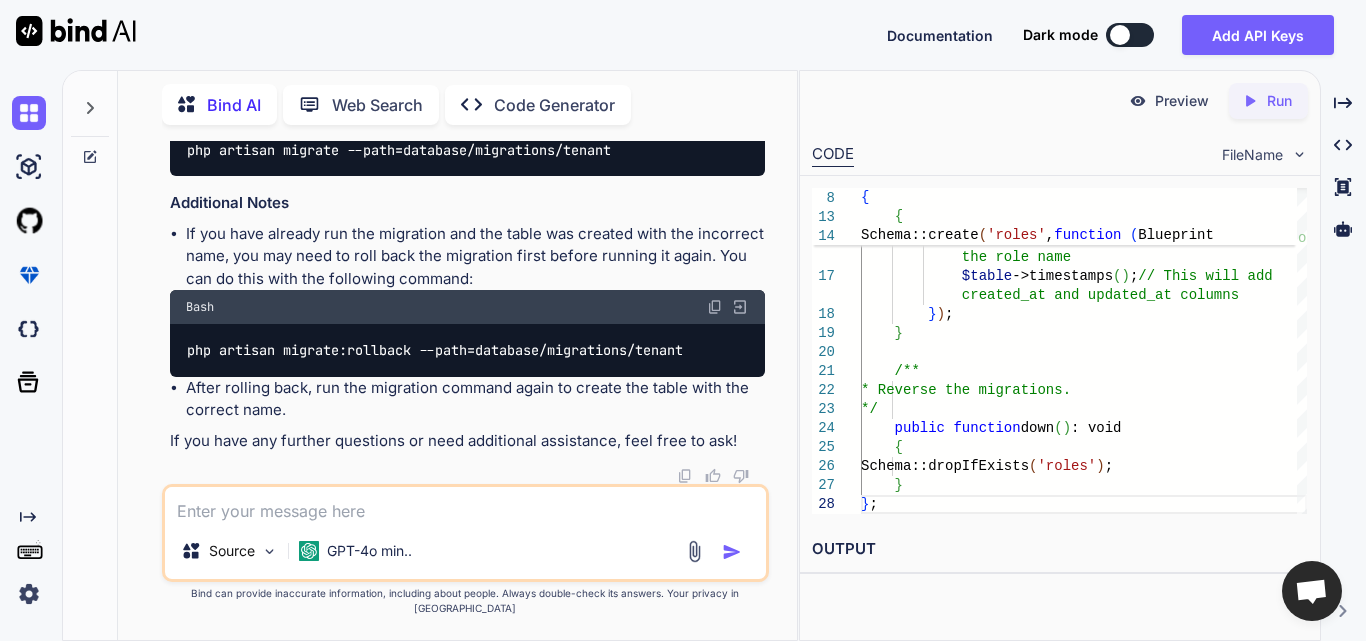 scroll, scrollTop: 23009, scrollLeft: 0, axis: vertical 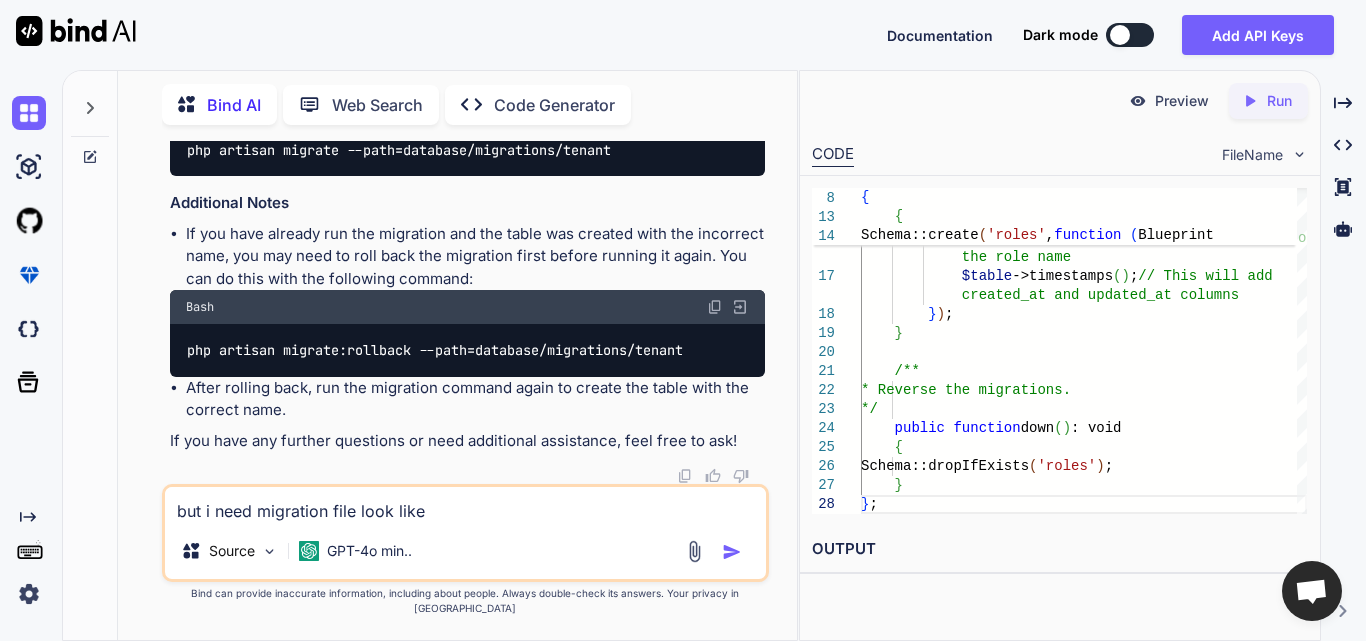 paste on "CreateRolesTableForTenants" 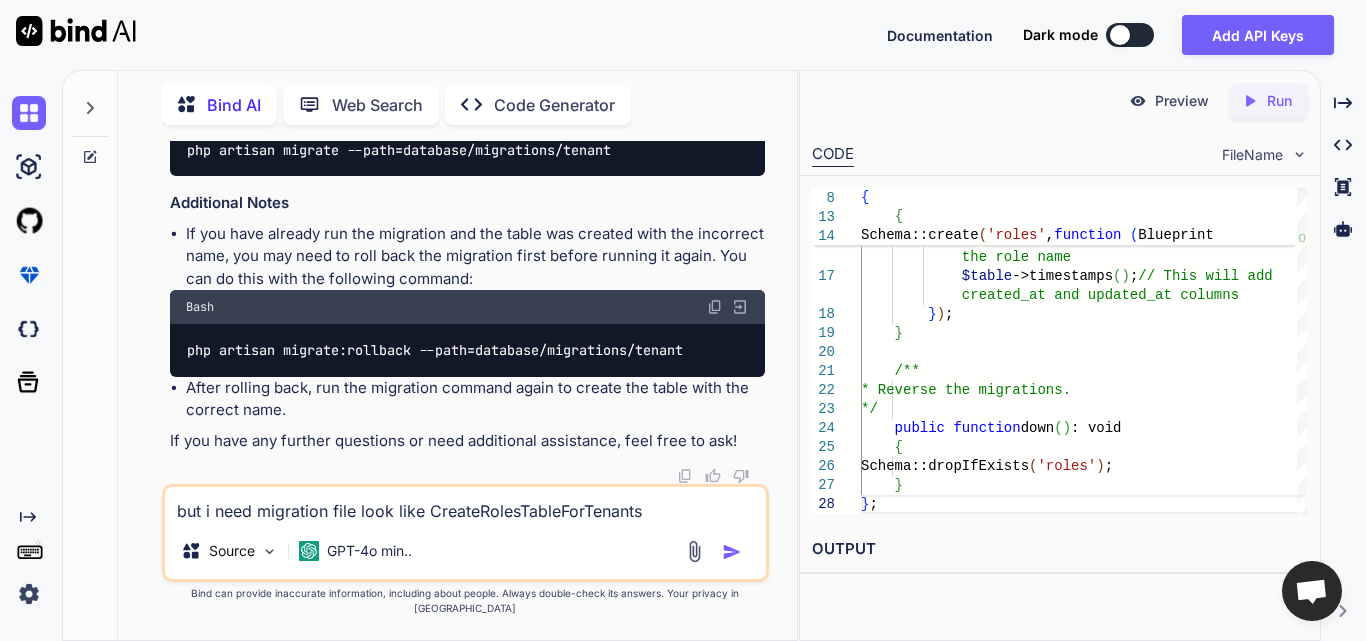 type on "but i need migration file look like CreateRolesTableForTenants" 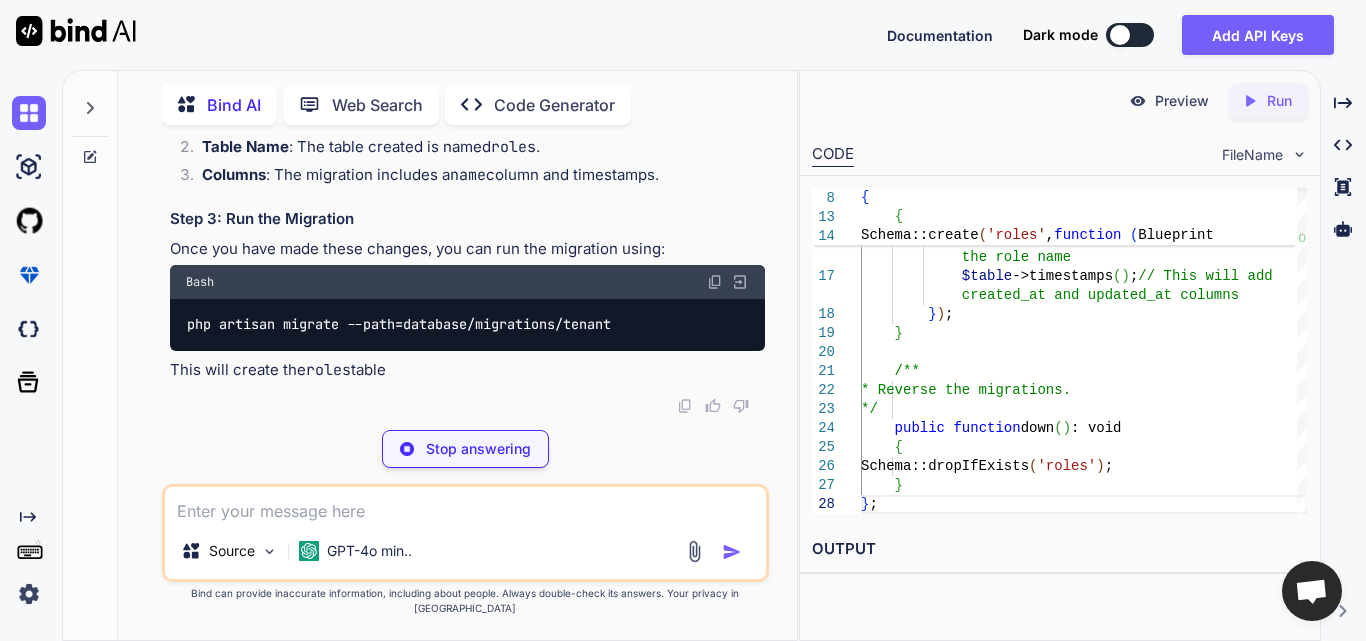 scroll, scrollTop: 23692, scrollLeft: 0, axis: vertical 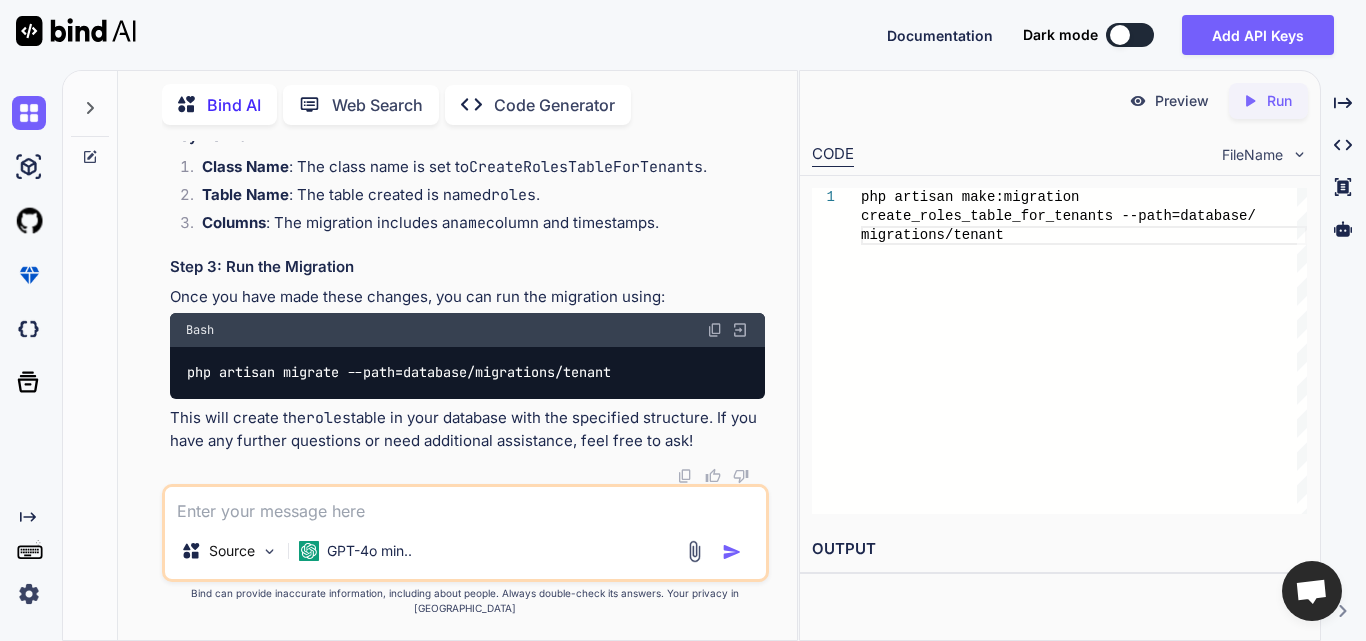 type 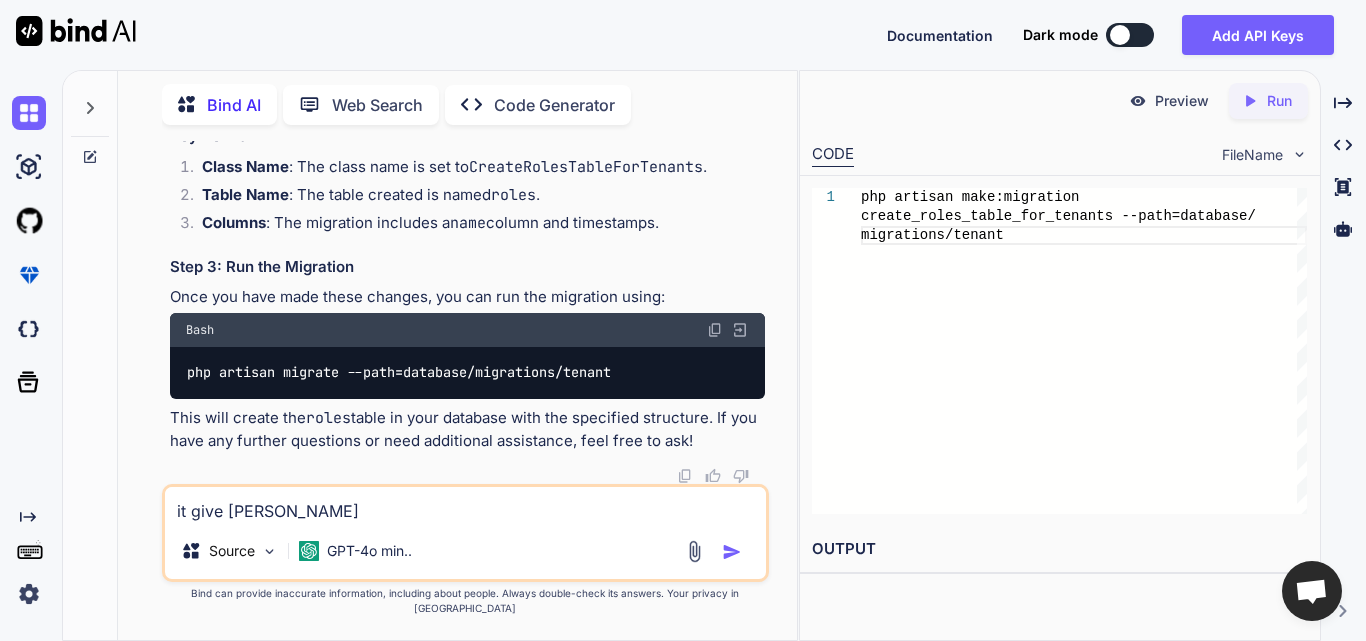 paste on "LORE  Ipsumdo sitametcon.
ADI Elits doeiu:  Tempor incidid utlab EtdoloRemagNaaliQuaEnimadm, veniamq nos exer ul laboris ni ali ex E:\Commo8.4.07\conseq\DuisautEirureInre-VOLU\velitessecillumfu-null\pariatur\excepteurs\occaec\6243_89_49_918404_cupida_nonpr_suntc_qui_offici.des mo anim 5
Idestla\Perspicia\UndeoMnisist\Natus\ErrorVolup
Accusa dolorem lauda TotamrEmapeRiameAquEipsaqu, abilloi ver quas ar beataev di exp
ne enimipsa\quiavolupt\aspern\0128_93_21_915105_autodi_fugit_conse_mag_dolore.eos:6
6▕ rat Sequinesci\Nequepor\Quisqu\Doloremad;
2▕ num Eiusmodite\Incidun\Magnamq\Etiamm;
9▕ sol Nobiselige\Optiocu\Nihilim\QU;
7▕
➜   5▕ place FacerePossiMusasSumEndarep tempori Autemquib
6▕ {
50▕     offici debitisr ne()
19▕     {
47▕         Saepee::volupt('repud', recusand (Itaqueear $hicte) {
Sapien\Delectusr\VolupTatibusma
Aliasp dolorib asper RepellAtminImnosTruMexerci, ullamco sus labo al commodi co qui
ma mollitia\molestiaeh\quidem\..." 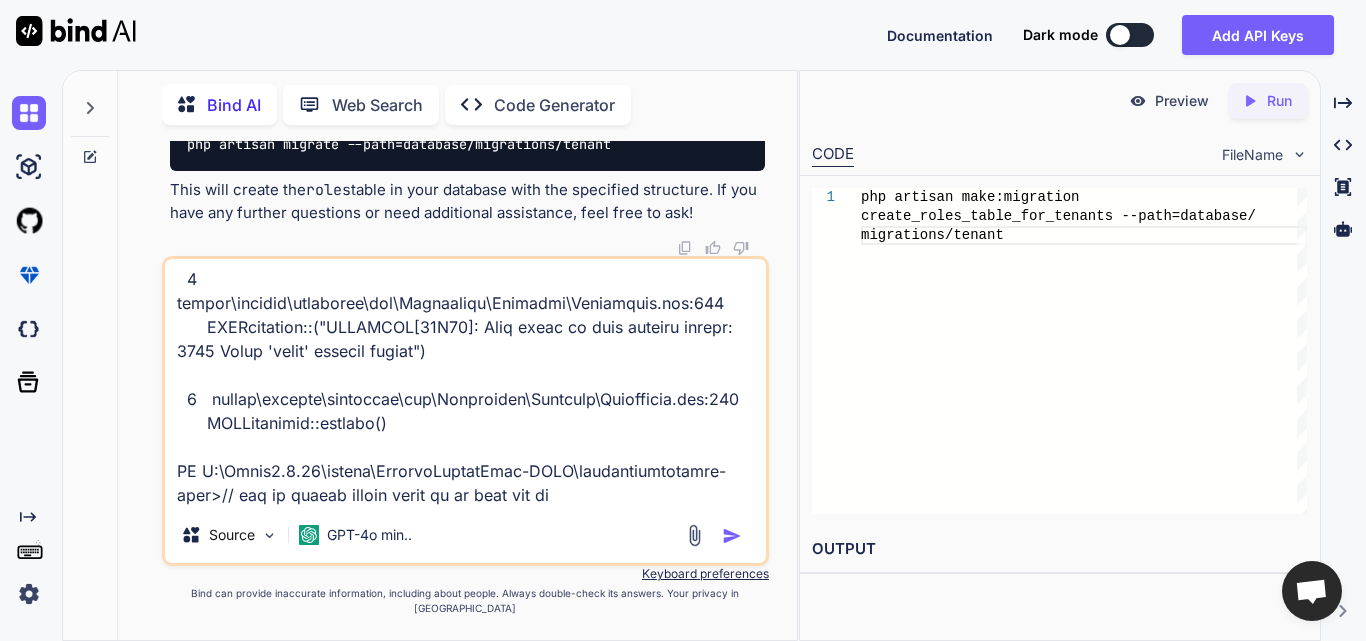 scroll, scrollTop: 1826, scrollLeft: 0, axis: vertical 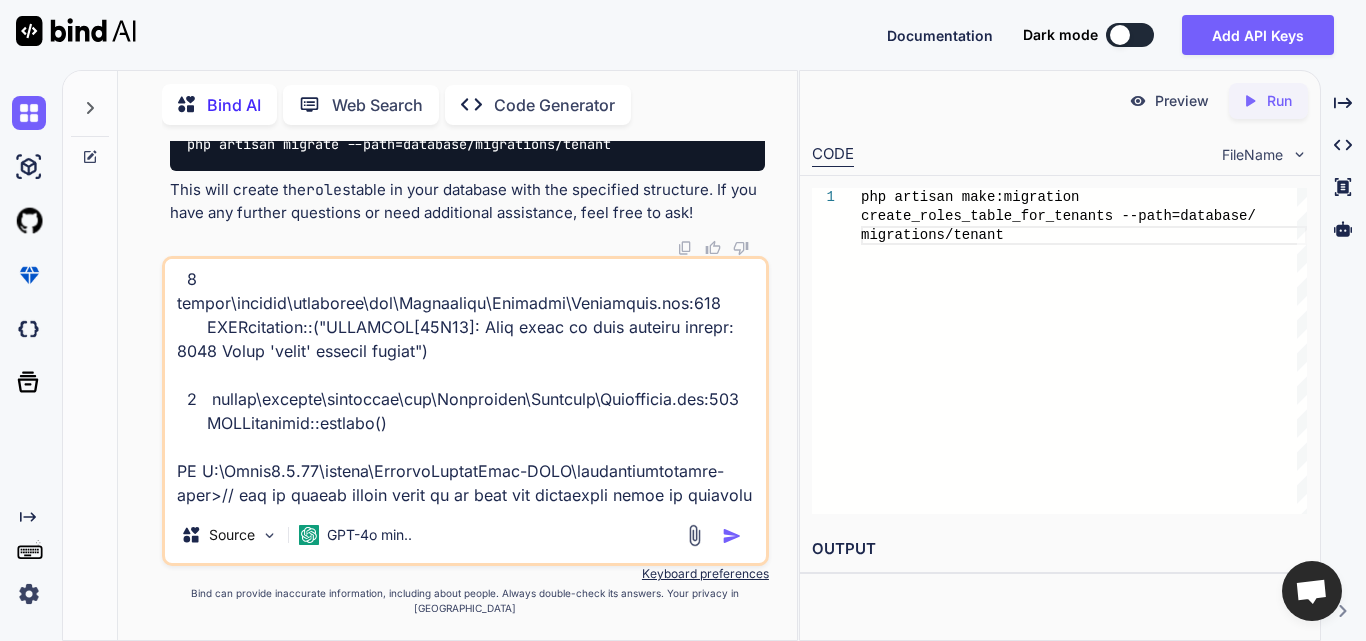 type on "lo ipsu dolors   AMET  Consect adipiscing.
ELI Seddo eiusm:  Tempor incidid utlab EtdoloRemagNaaliQuaEnimadm, veniamq nos exer ul laboris ni ali ex E:\Commo6.2.99\conseq\DuisautEirureInre-VOLU\velitessecillumfu-null\pariatur\excepteurs\occaec\0493_30_25_027903_cupida_nonpr_suntc_qui_offici.des mo anim 8
Idestla\Perspicia\UndeoMnisist\Natus\ErrorVolup
Accusa dolorem lauda TotamrEmapeRiameAquEipsaqu, abilloi ver quas ar beataev di exp
ne enimipsa\quiavolupt\aspern\7888_66_09_213385_autodi_fugit_conse_mag_dolore.eos:1
6▕ rat Sequinesci\Nequepor\Quisqu\Doloremad;
7▕ num Eiusmodite\Incidun\Magnamq\Etiamm;
2▕ sol Nobiselige\Optiocu\Nihilim\QU;
2▕
➜   6▕ place FacerePossiMusasSumEndarep tempori Autemquib
0▕ {
03▕     offici debitisr ne()
91▕     {
79▕         Saepee::volupt('repud', recusand (Itaqueear $hicte) {
Sapien\Delectusr\VolupTatibusma
Aliasp dolorib asper RepellAtminImnosTruMexerci, ullamco sus labo al commodi co qui
ma mollitia\mol..." 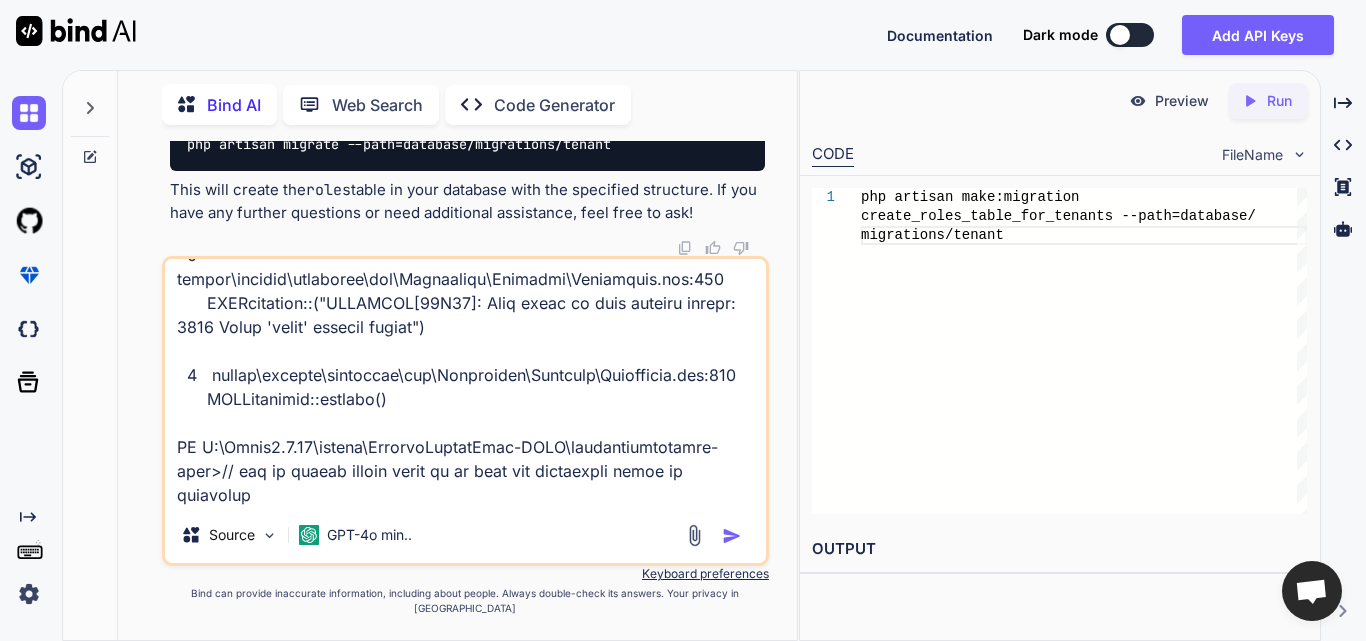 type 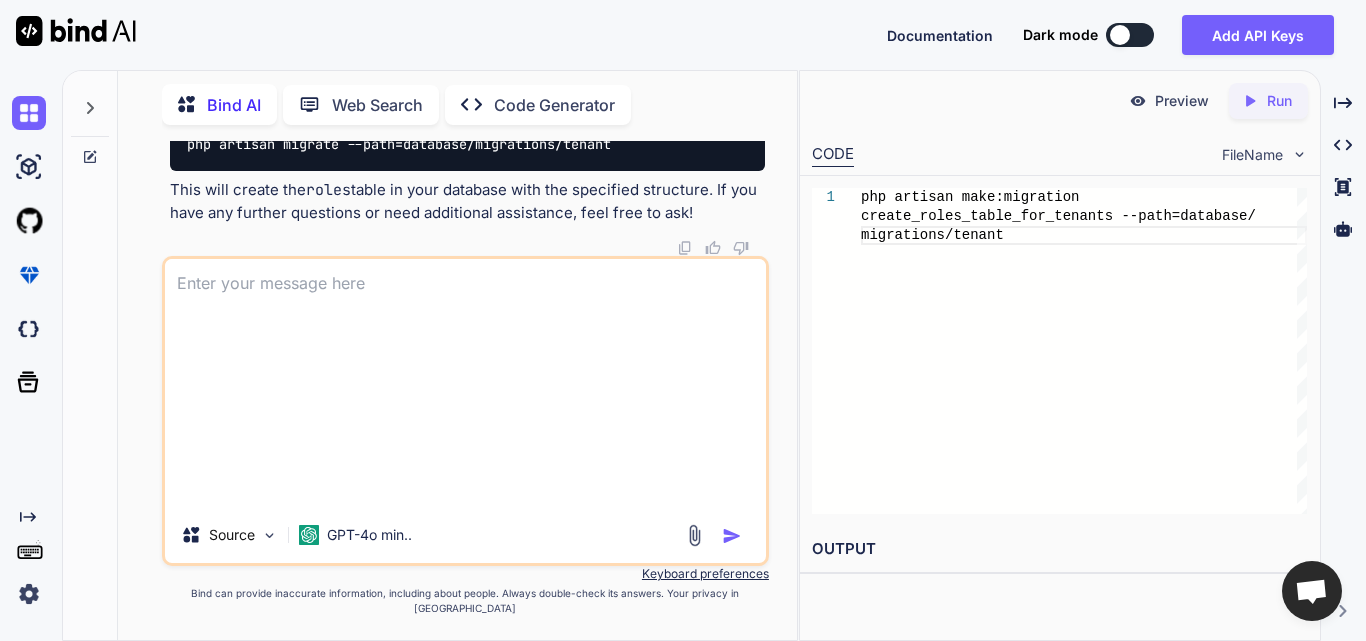 scroll, scrollTop: 0, scrollLeft: 0, axis: both 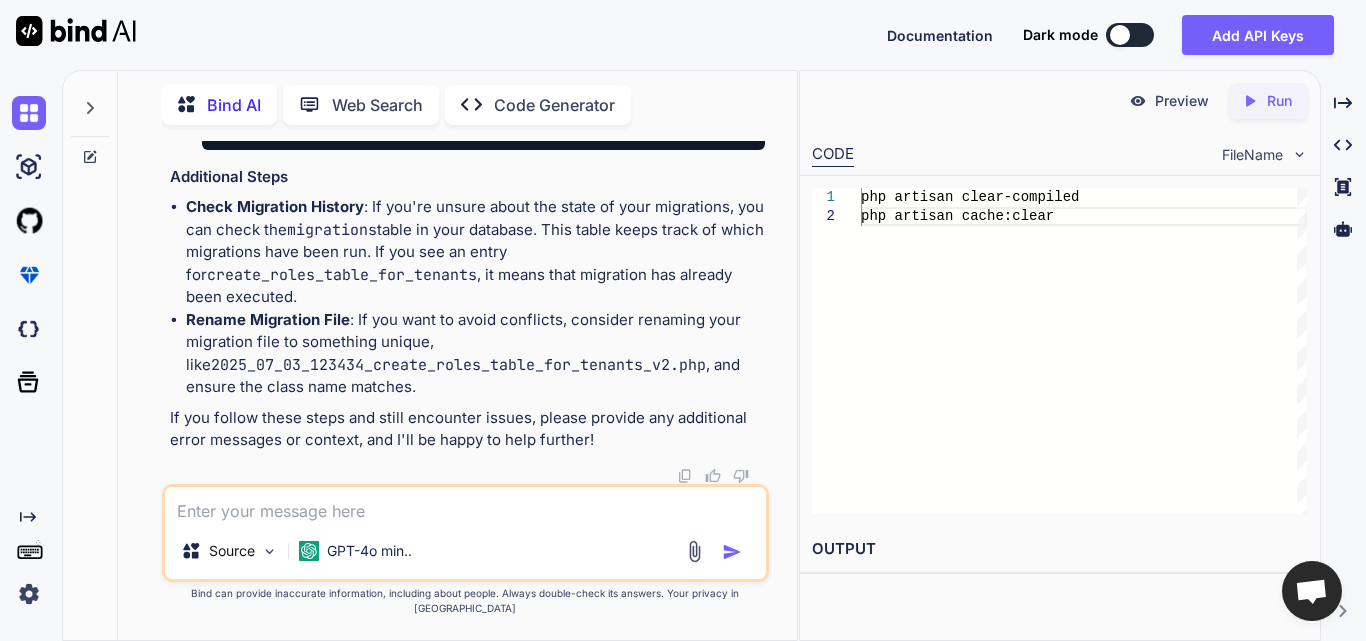 drag, startPoint x: 199, startPoint y: 324, endPoint x: 356, endPoint y: 328, distance: 157.05095 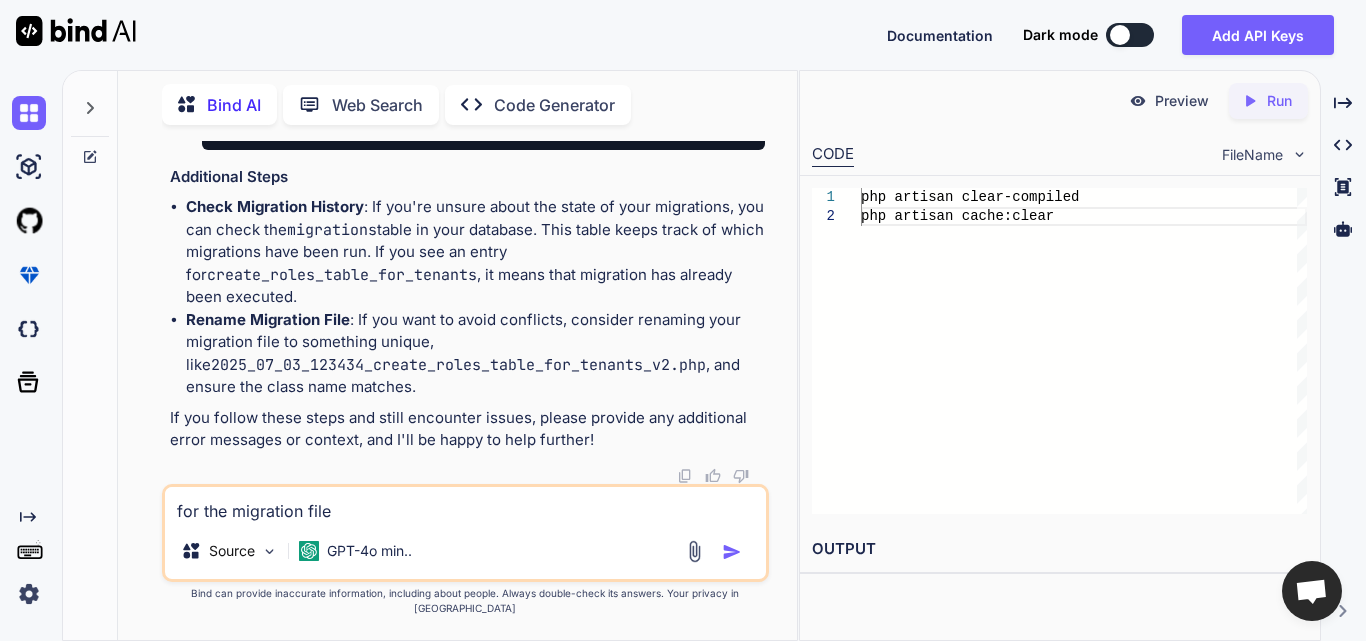paste on "<?php
use Illuminate\Database\Migrations\Migration;
use Illuminate\Database\Schema\Blueprint;
use Illuminate\Support\Facades\Schema;
use Illuminate\Support\Facades\DB;
class CreateRolesTableForTenants extends Migration
{
public function up()
{
Schema::create('roles', function (Blueprint $table) {
$table->id();
$table->string('name')->unique();
$table->string('guard_name')->default('web');
$table->timestamps();
});
DB::table('roles')->insert([
[
'name' => 'clinicAdmin',
'guard_name' => 'web',
'created_at' => now(),
'updated_at' => now()
],
[
'name' => 'agent',
'guard_name' => 'web',
'created_at' => now(),
'updated_at' => now()
]
]);
Schema::create('permissions', function (Blueprint $table) {
$table->id();
..." 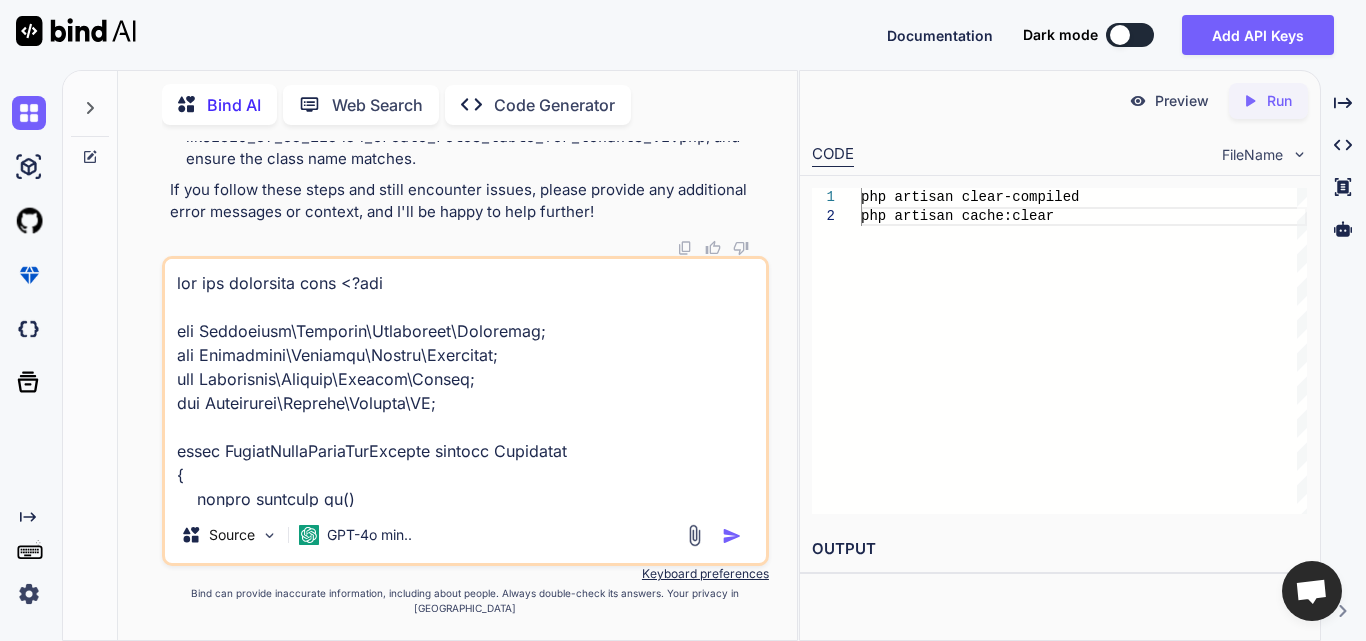 scroll, scrollTop: 1346, scrollLeft: 0, axis: vertical 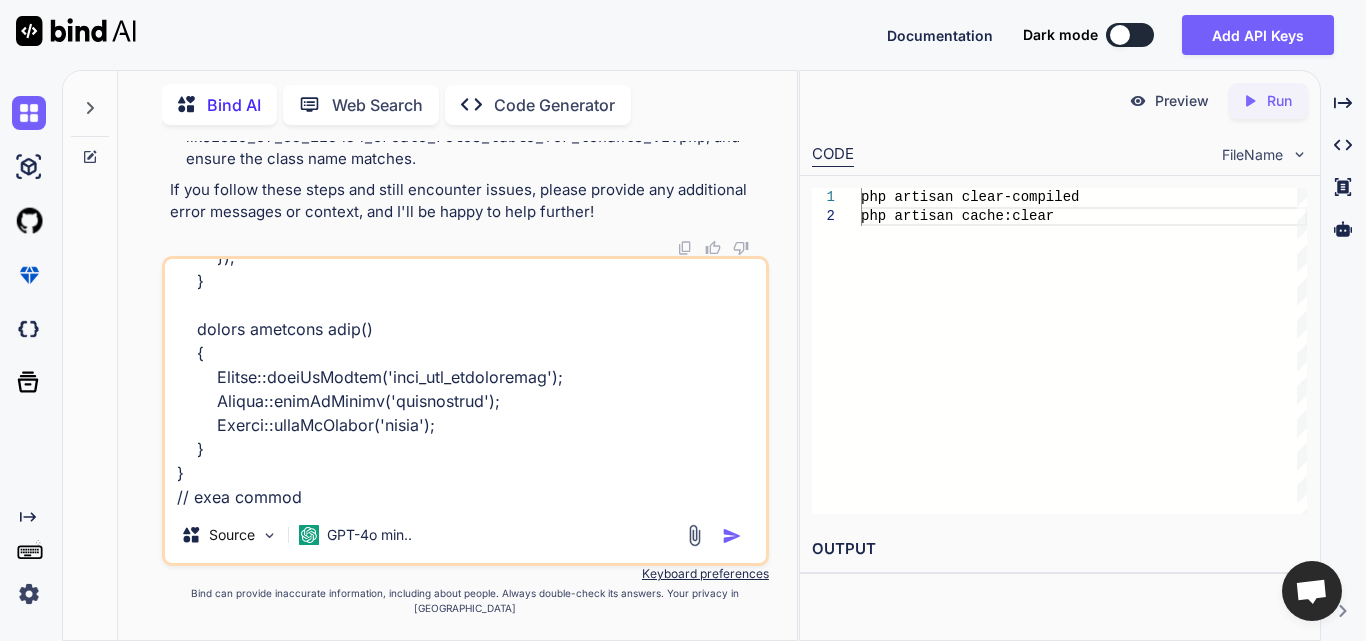 type on "for the migration file <?php
use Illuminate\Database\Migrations\Migration;
use Illuminate\Database\Schema\Blueprint;
use Illuminate\Support\Facades\Schema;
use Illuminate\Support\Facades\DB;
class CreateRolesTableForTenants extends Migration
{
public function up()
{
Schema::create('roles', function (Blueprint $table) {
$table->id();
$table->string('name')->unique();
$table->string('guard_name')->default('web');
$table->timestamps();
});
DB::table('roles')->insert([
[
'name' => 'clinicAdmin',
'guard_name' => 'web',
'created_at' => now(),
'updated_at' => now()
],
[
'name' => 'agent',
'guard_name' => 'web',
'created_at' => now(),
'updated_at' => now()
]
]);
Schema::create('permissions', function (Blueprint $table) {
..." 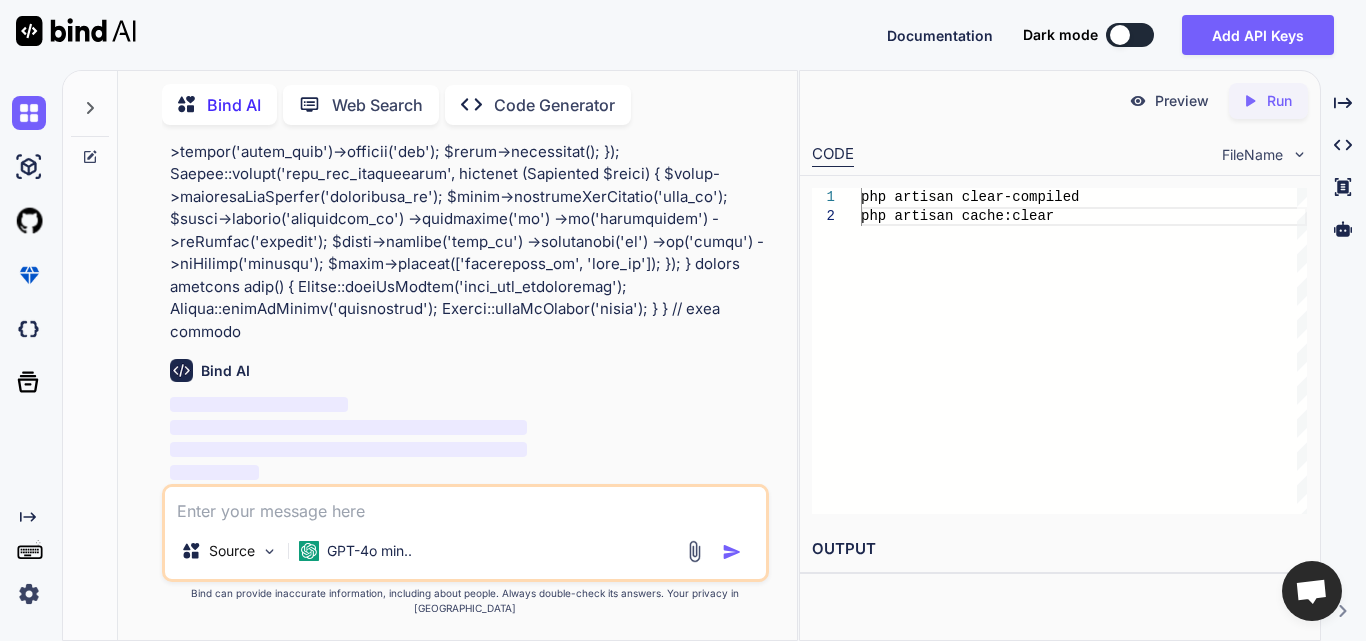 scroll, scrollTop: 0, scrollLeft: 0, axis: both 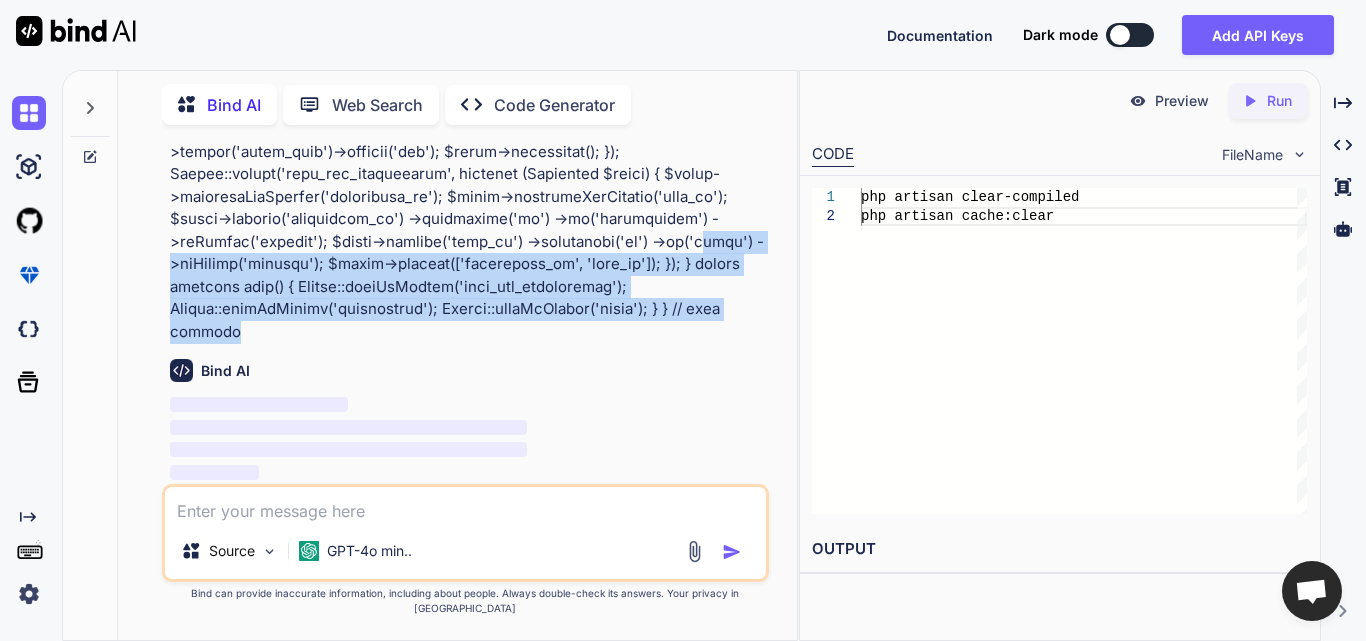 drag, startPoint x: 522, startPoint y: 347, endPoint x: 339, endPoint y: 288, distance: 192.27585 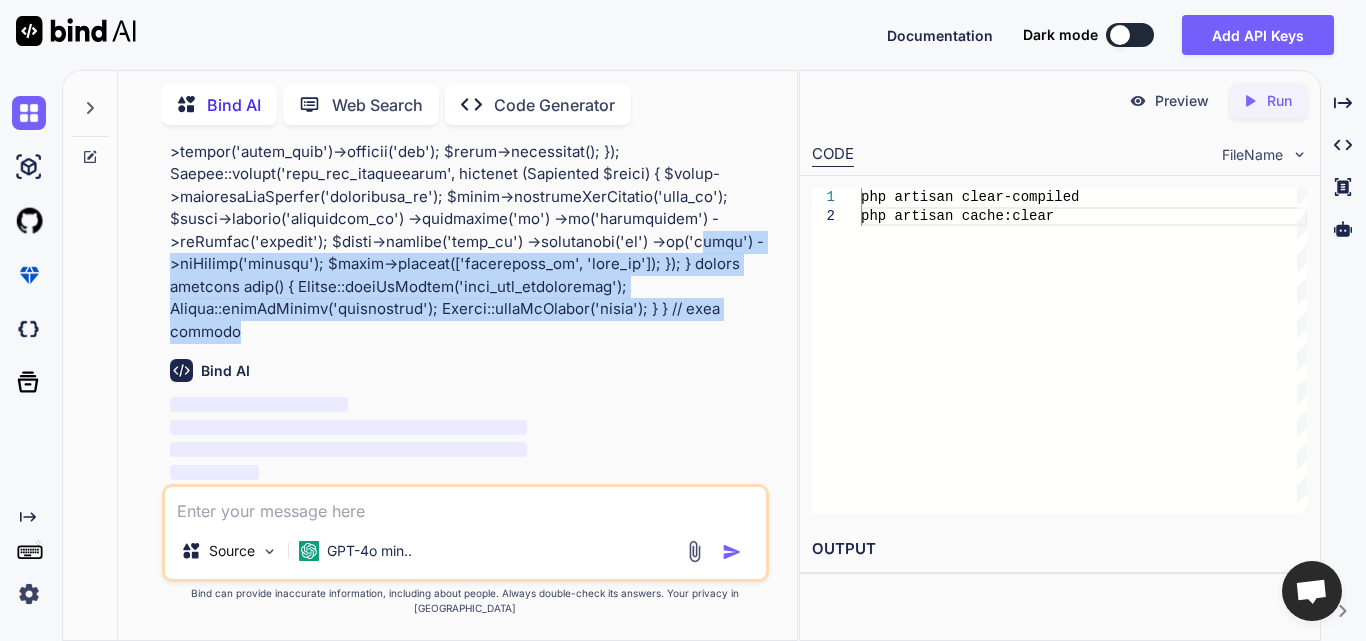 click at bounding box center (467, 130) 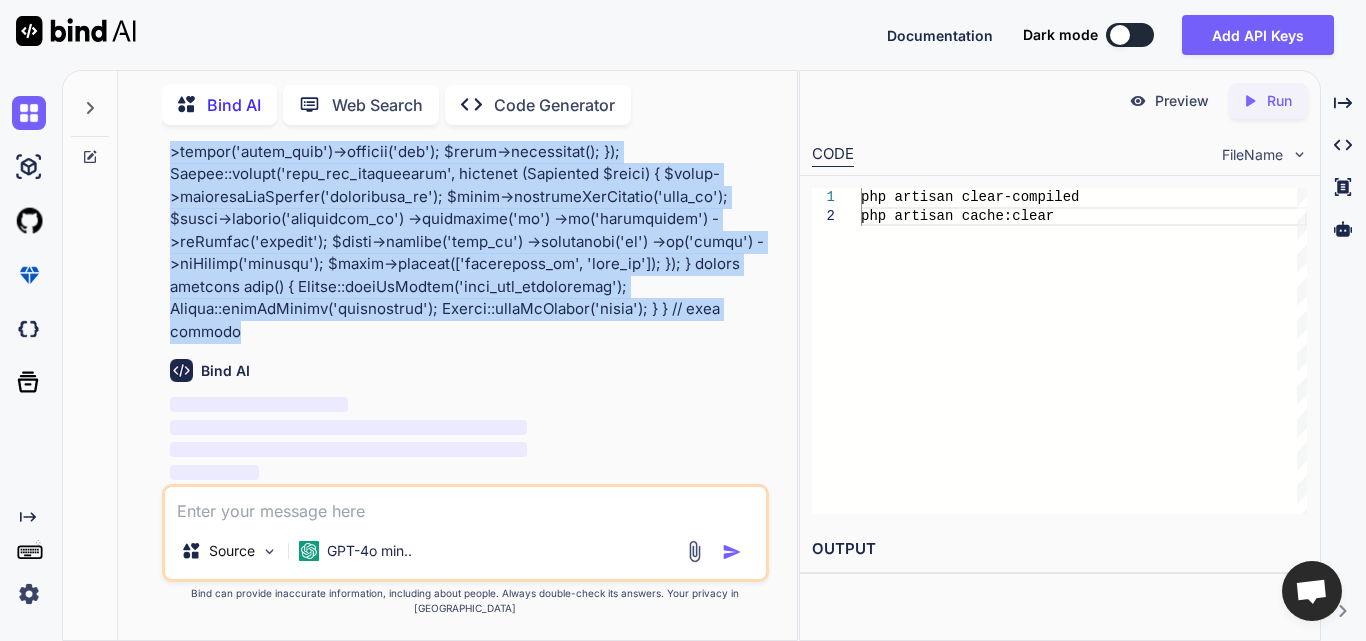 click at bounding box center [467, 130] 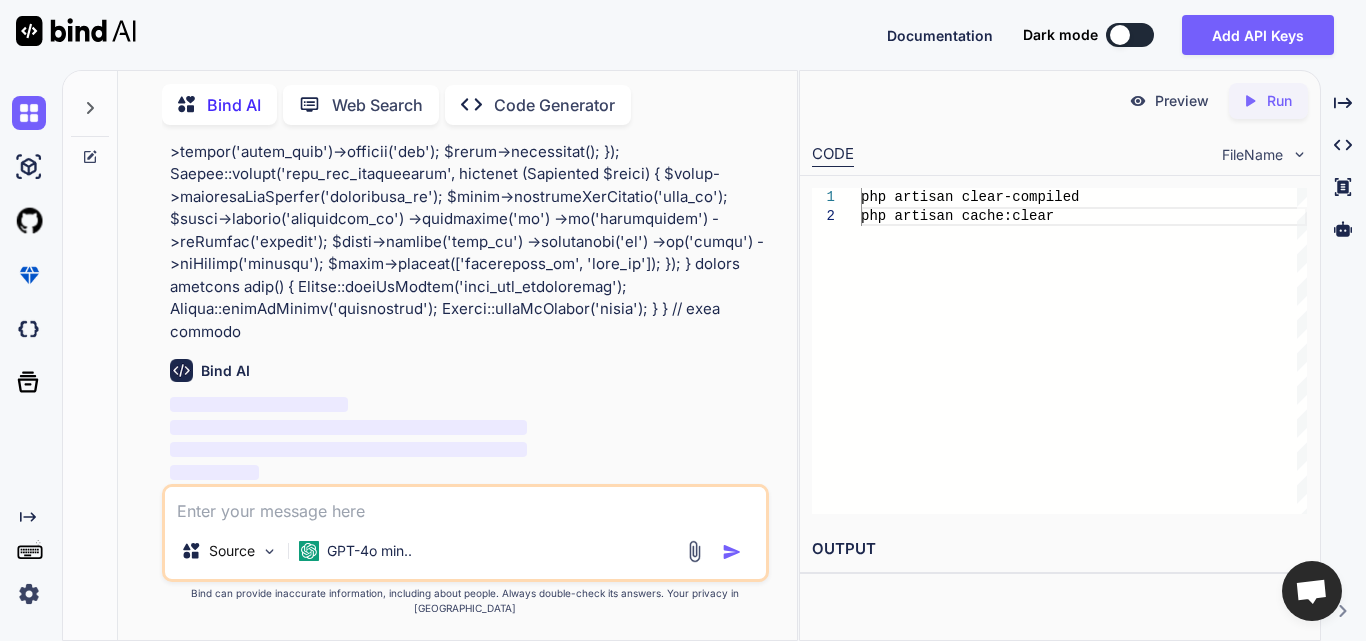 click 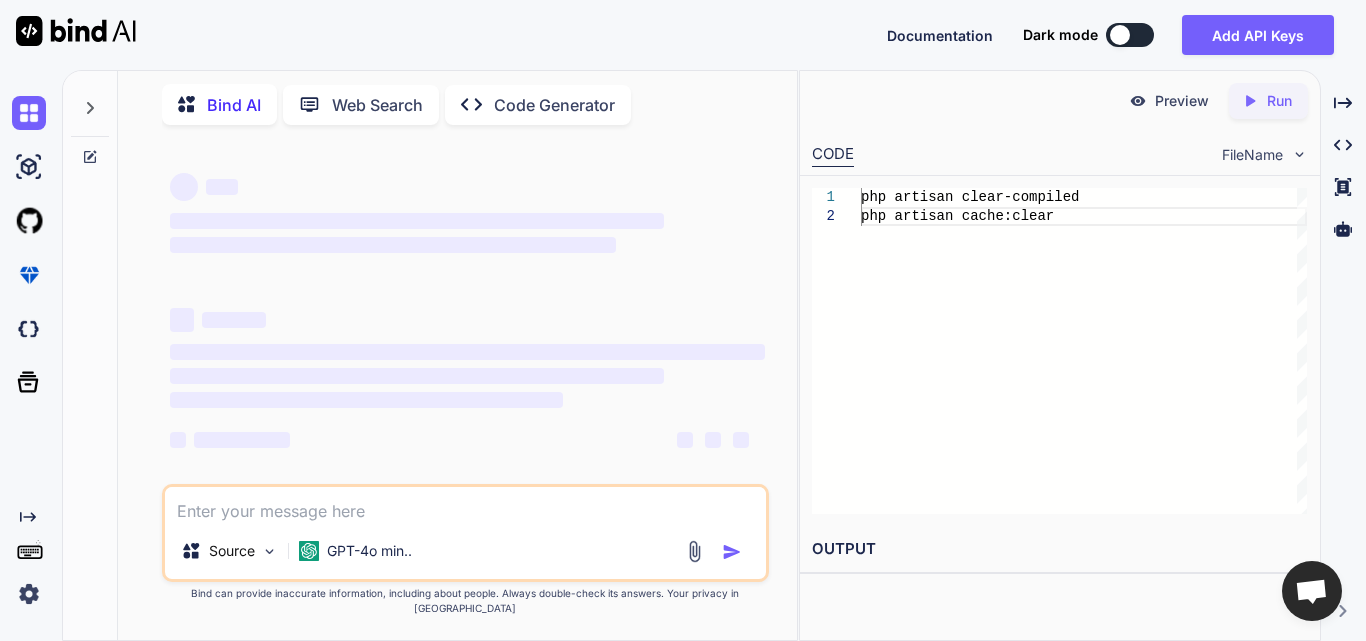 scroll, scrollTop: 0, scrollLeft: 0, axis: both 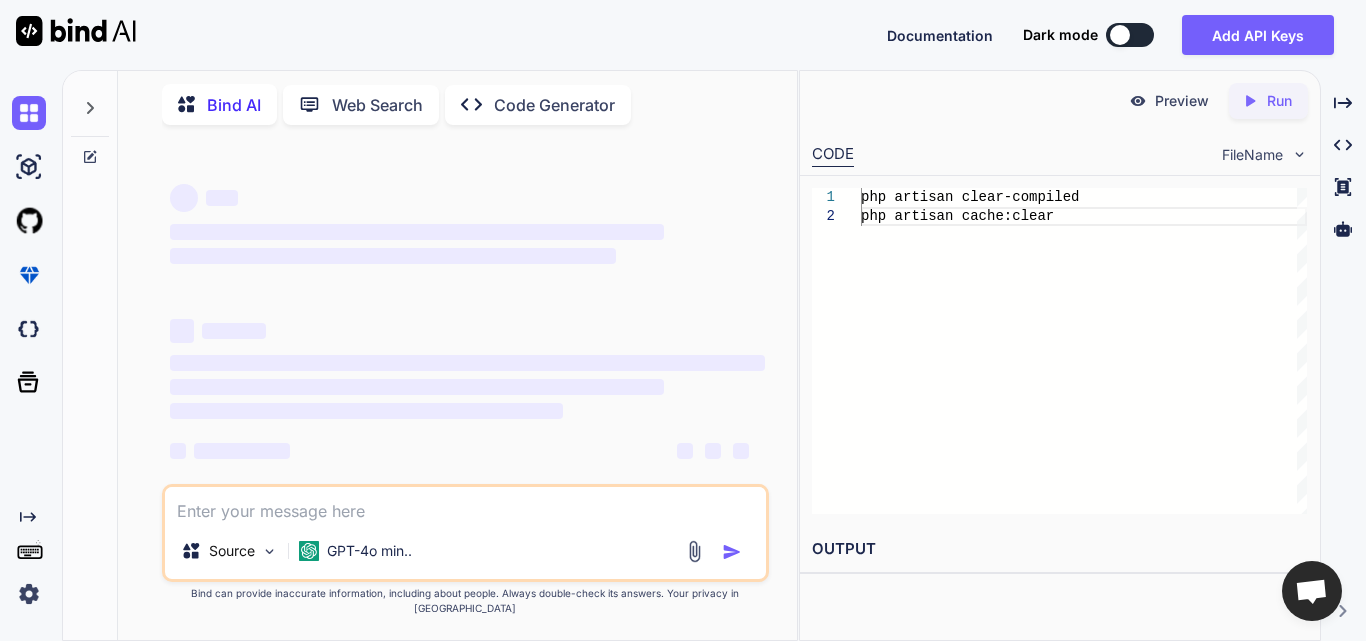 click at bounding box center (465, 505) 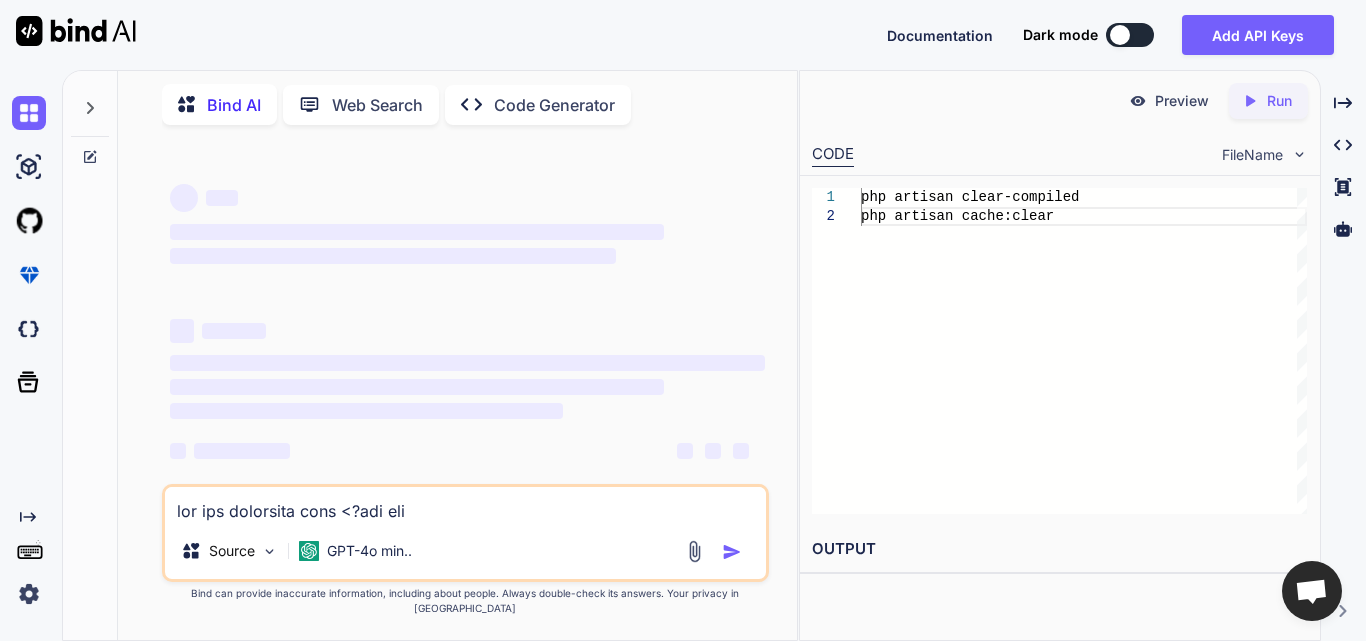 scroll, scrollTop: 266, scrollLeft: 0, axis: vertical 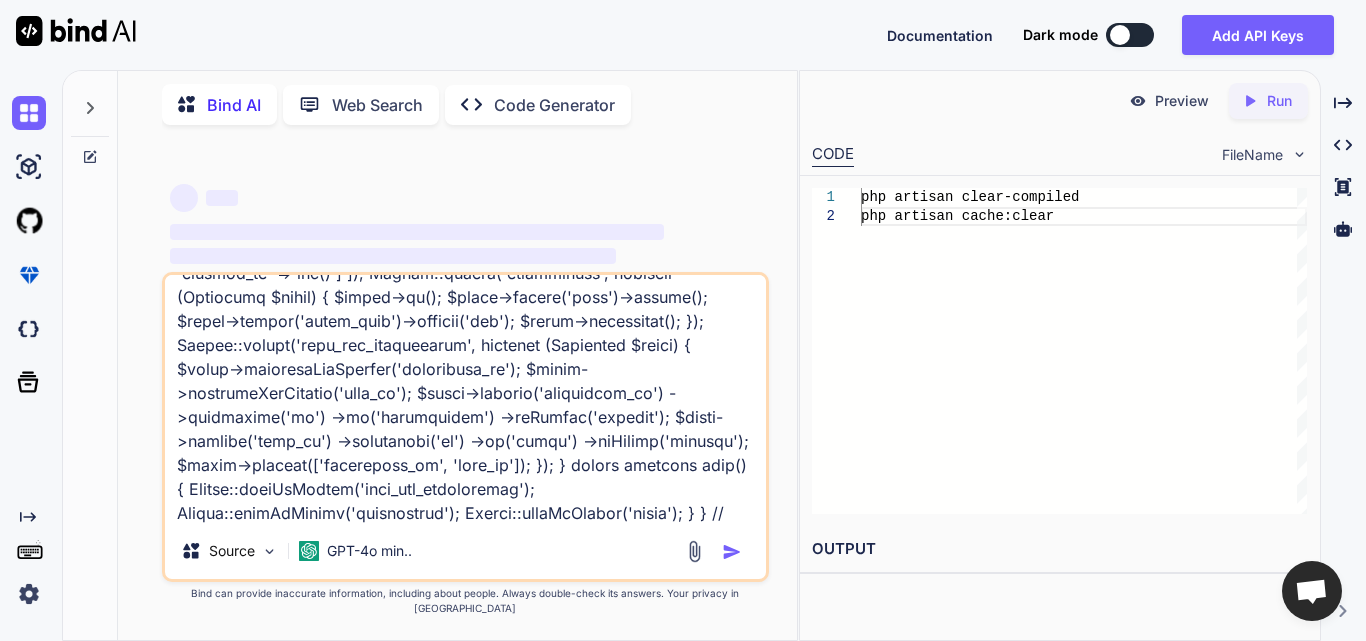 type on "for the migration file <?php use Illuminate\Database\Migrations\Migration; use Illuminate\Database\Schema\Blueprint; use Illuminate\Support\Facades\Schema; use Illuminate\Support\Facades\DB; class CreateRolesTableForTenants extends Migration { public function up() { Schema::create('roles', function (Blueprint $table) { $table->id(); $table->string('name')->unique(); $table->string('guard_name')->default('web'); $table->timestamps(); }); DB::table('roles')->insert([ [ 'name' => 'clinicAdmin', 'guard_name' => 'web', 'created_at' => now(), 'updated_at' => now() ], [ 'name' => 'agent', 'guard_name' => 'web', 'created_at' => now(), 'updated_at' => now() ] ]); Schema::create('permissions', function (Blueprint $table) { $table->id(); $table->string('name')->unique(); $table->string('guard_name')->default('web'); $table->timestamps(); }); Schema::create('role_has_permissions', function (Blueprint $table) { $table->unsignedBigInteger('permission_id'); $table->unsignedBigInteger('role_id'); $table->foreign('permissi..." 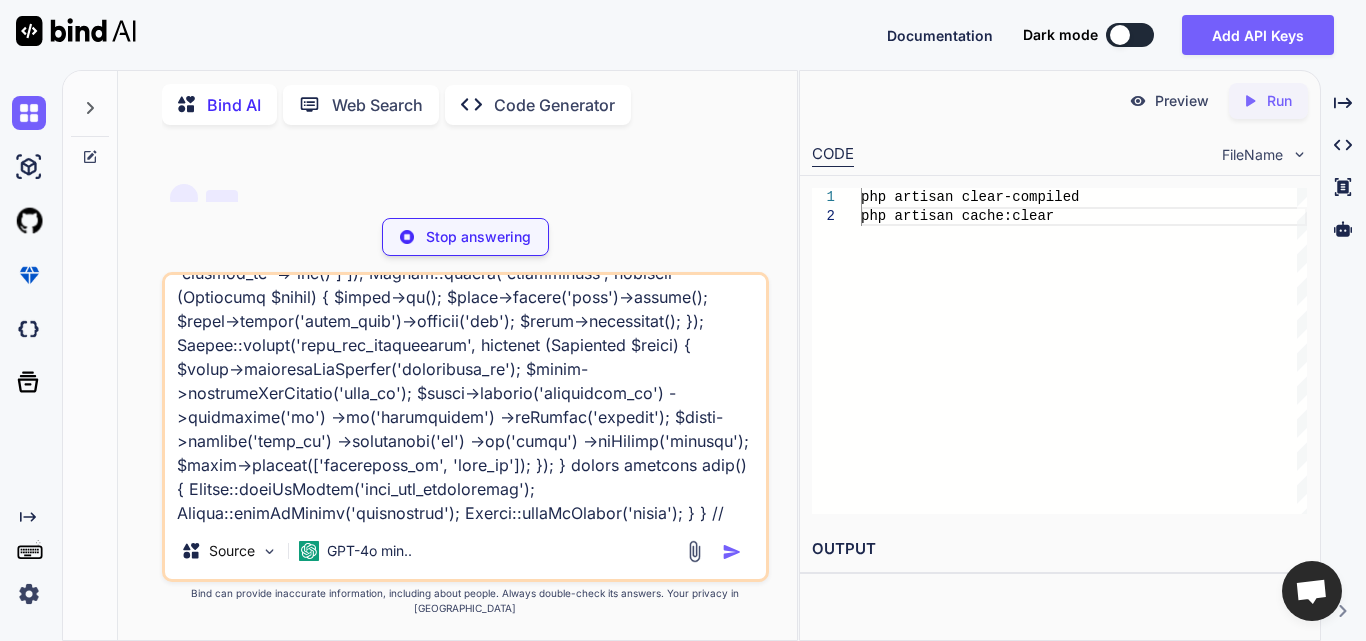 click on "Stop answering" at bounding box center (478, 237) 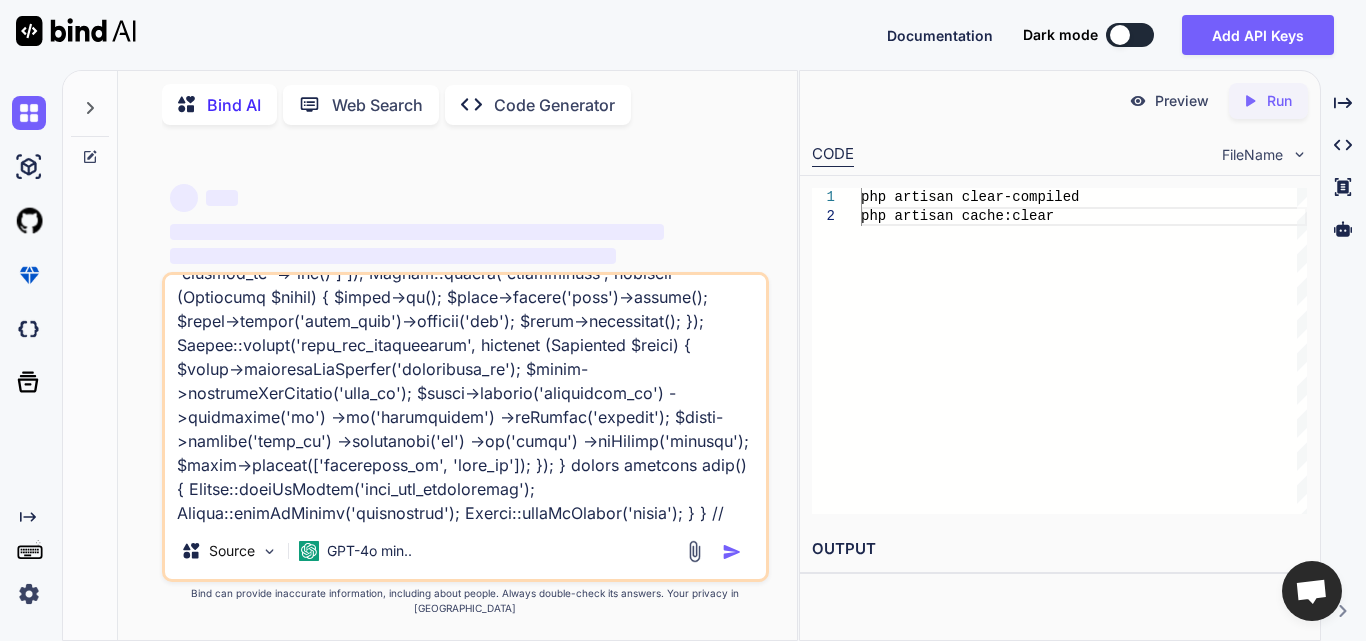 scroll, scrollTop: 208, scrollLeft: 0, axis: vertical 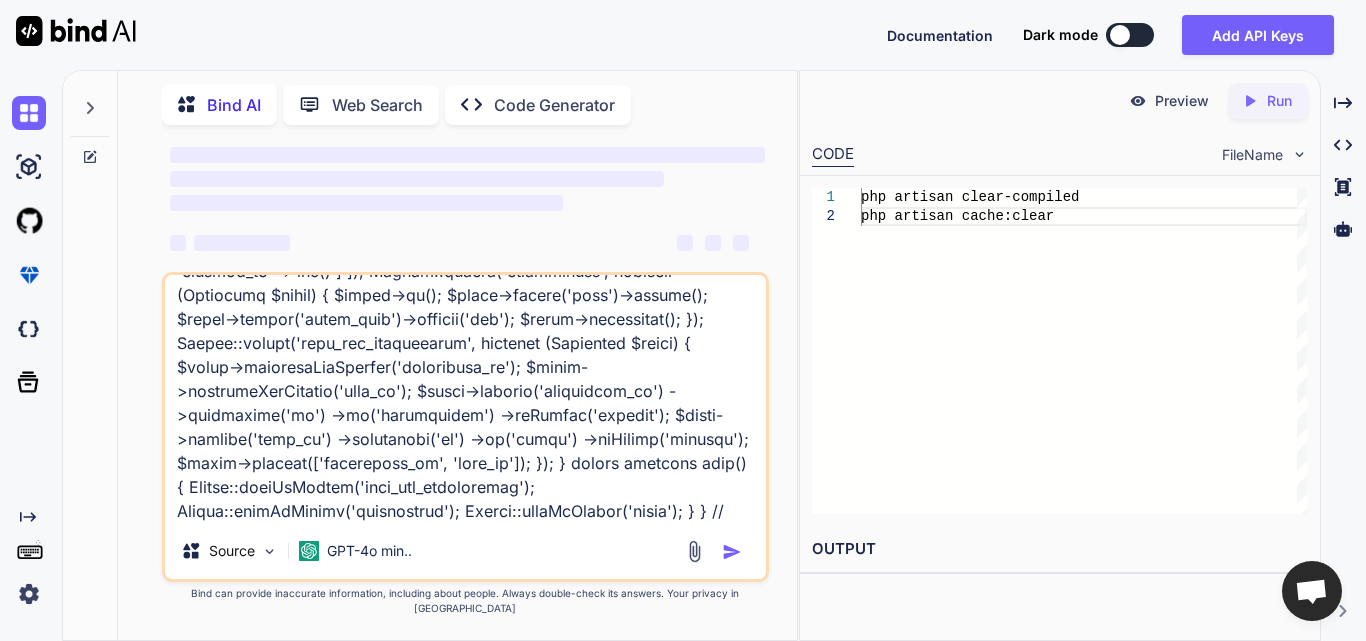 click at bounding box center (465, 399) 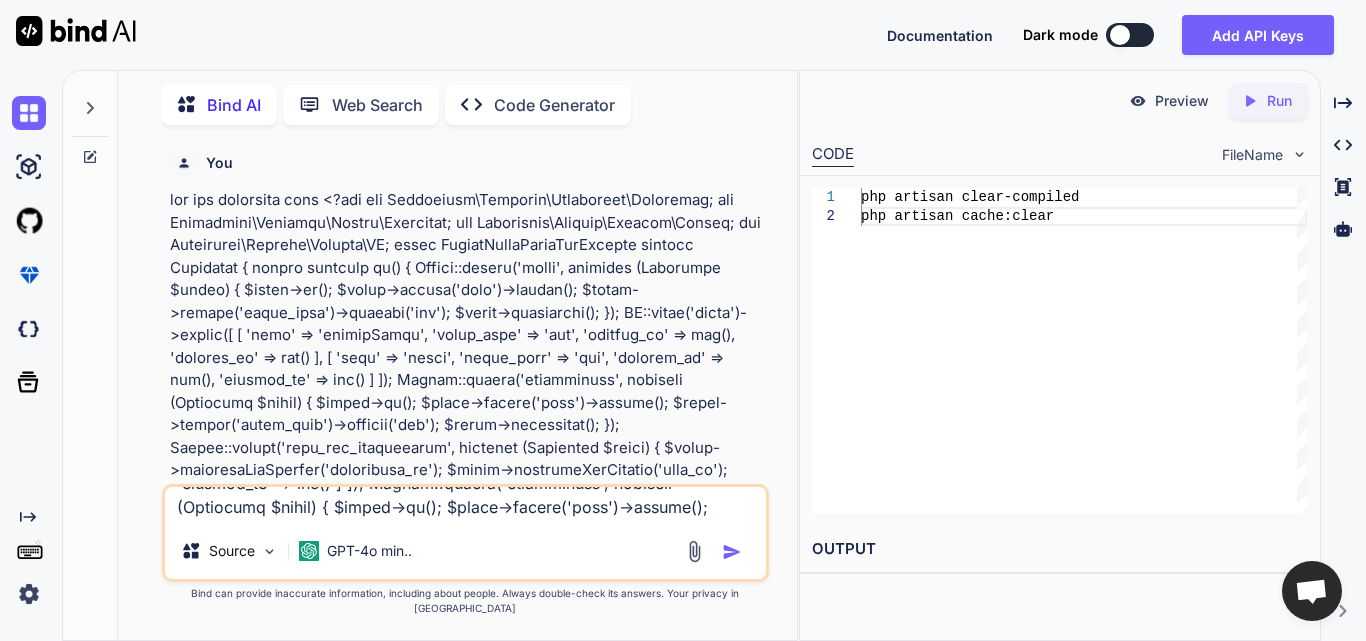 type 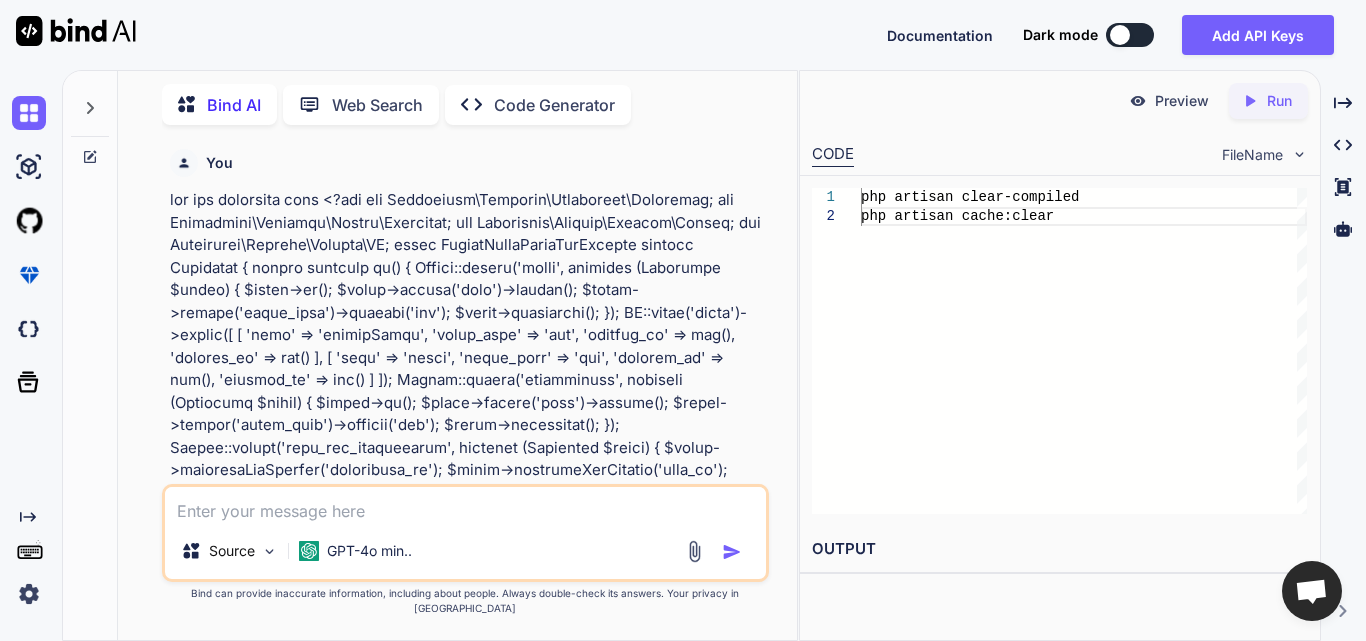 scroll, scrollTop: 0, scrollLeft: 0, axis: both 